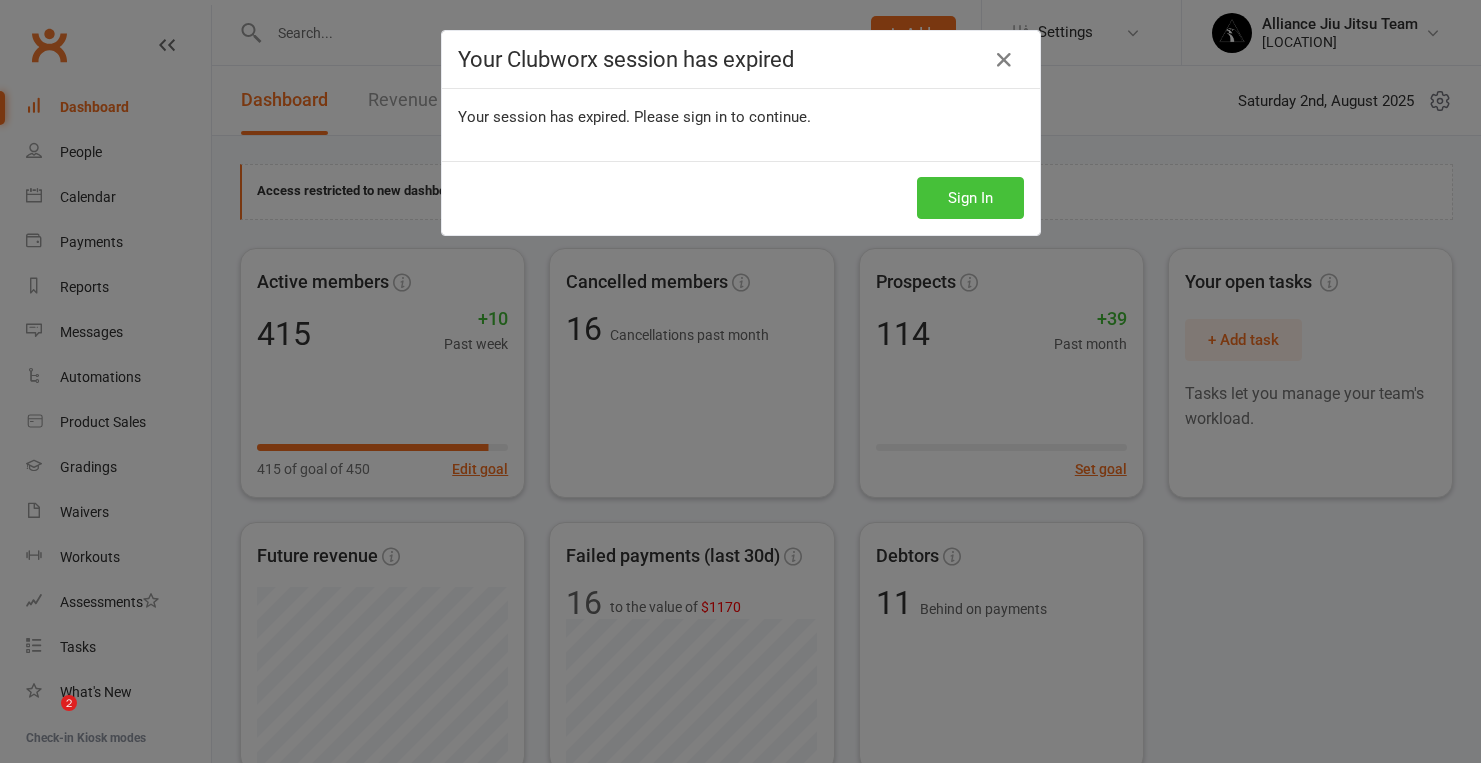 scroll, scrollTop: 0, scrollLeft: 0, axis: both 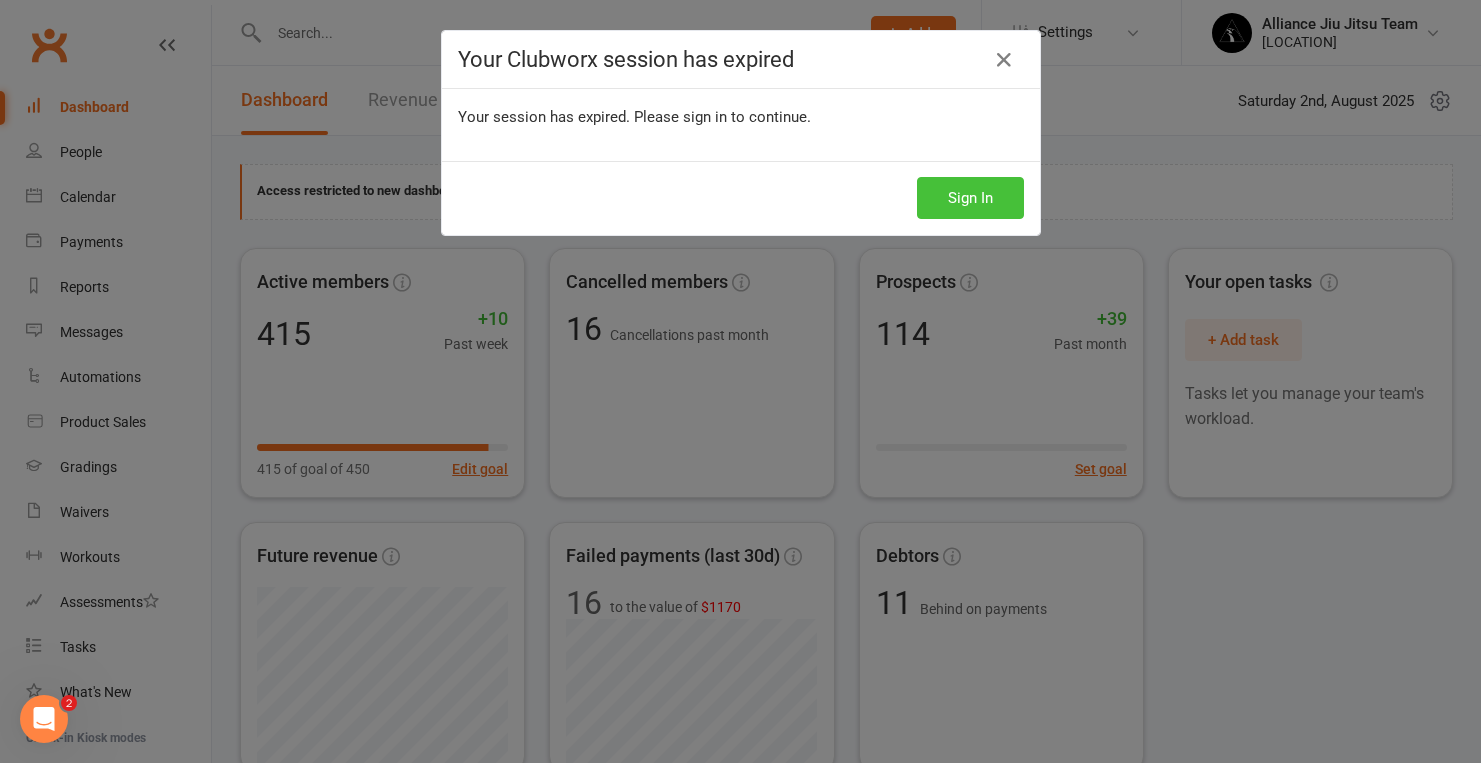 click on "Sign In" at bounding box center (970, 198) 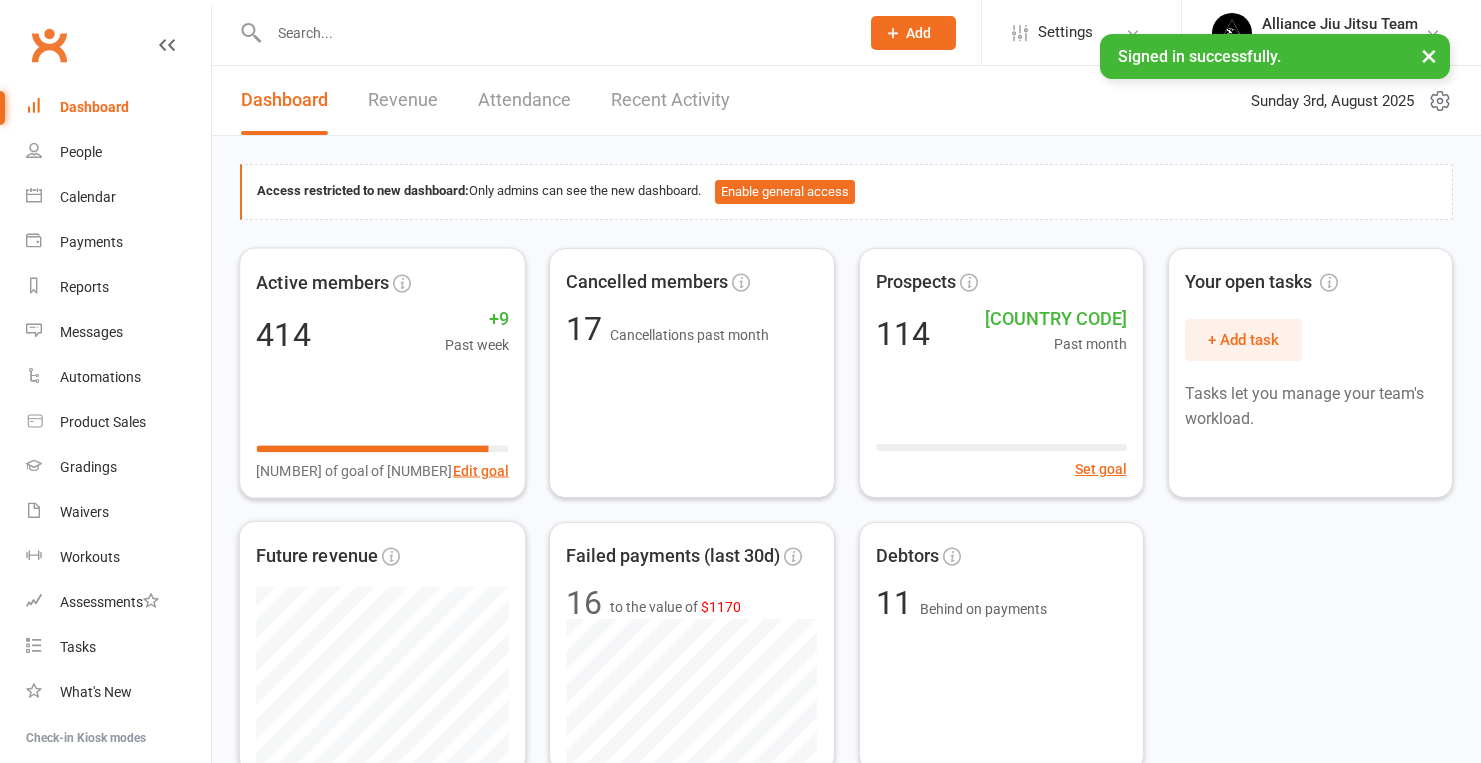 scroll, scrollTop: 0, scrollLeft: 0, axis: both 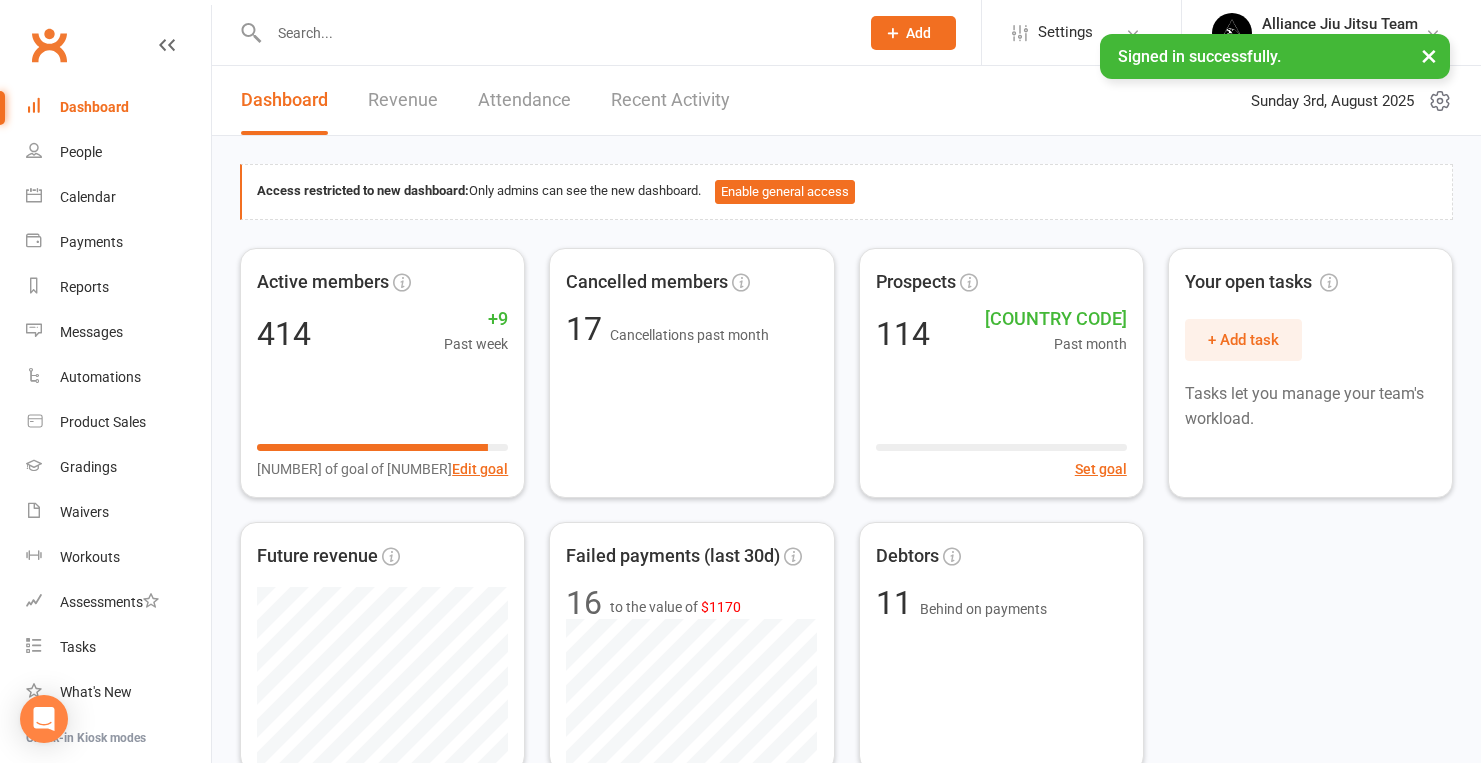 click at bounding box center (554, 33) 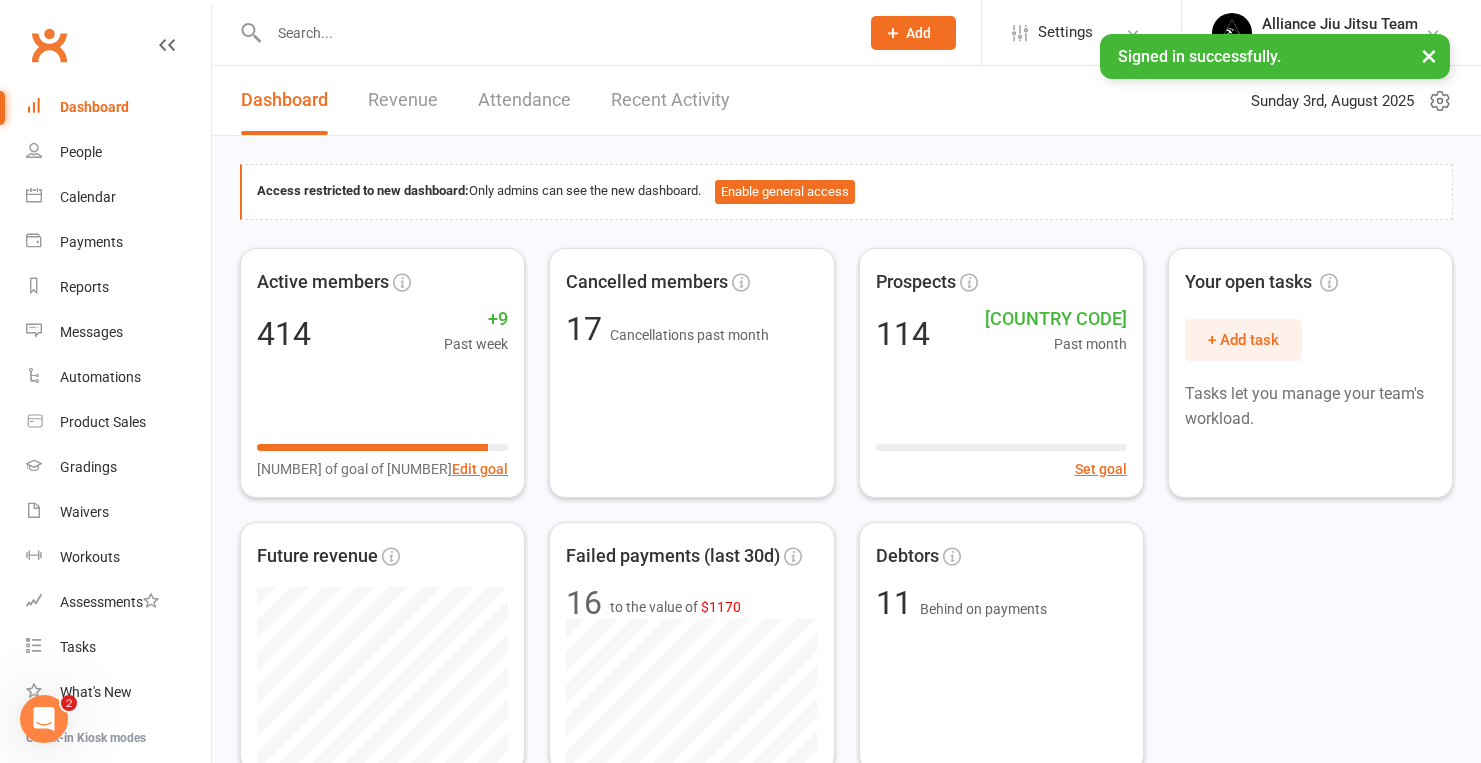 scroll, scrollTop: 0, scrollLeft: 0, axis: both 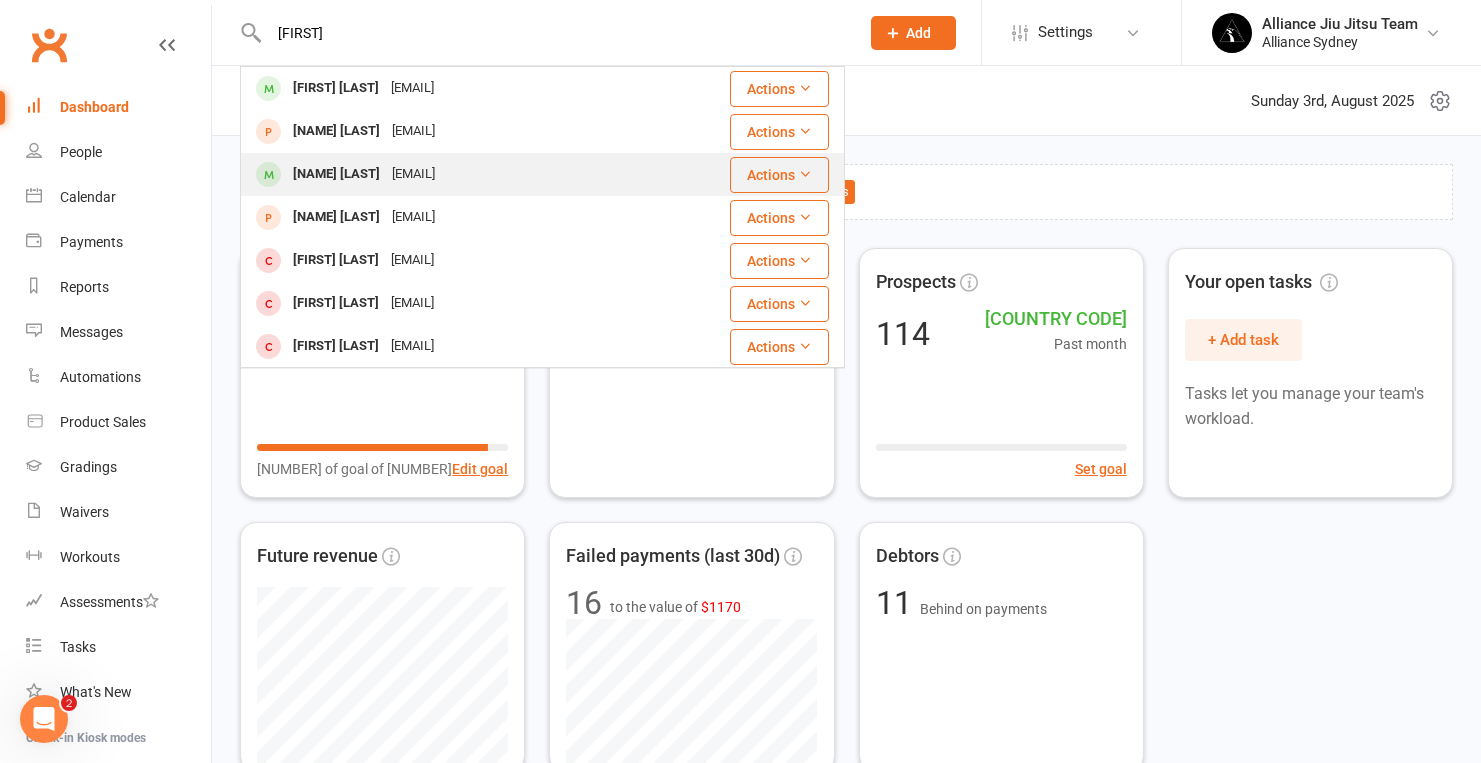 type on "[FIRST]" 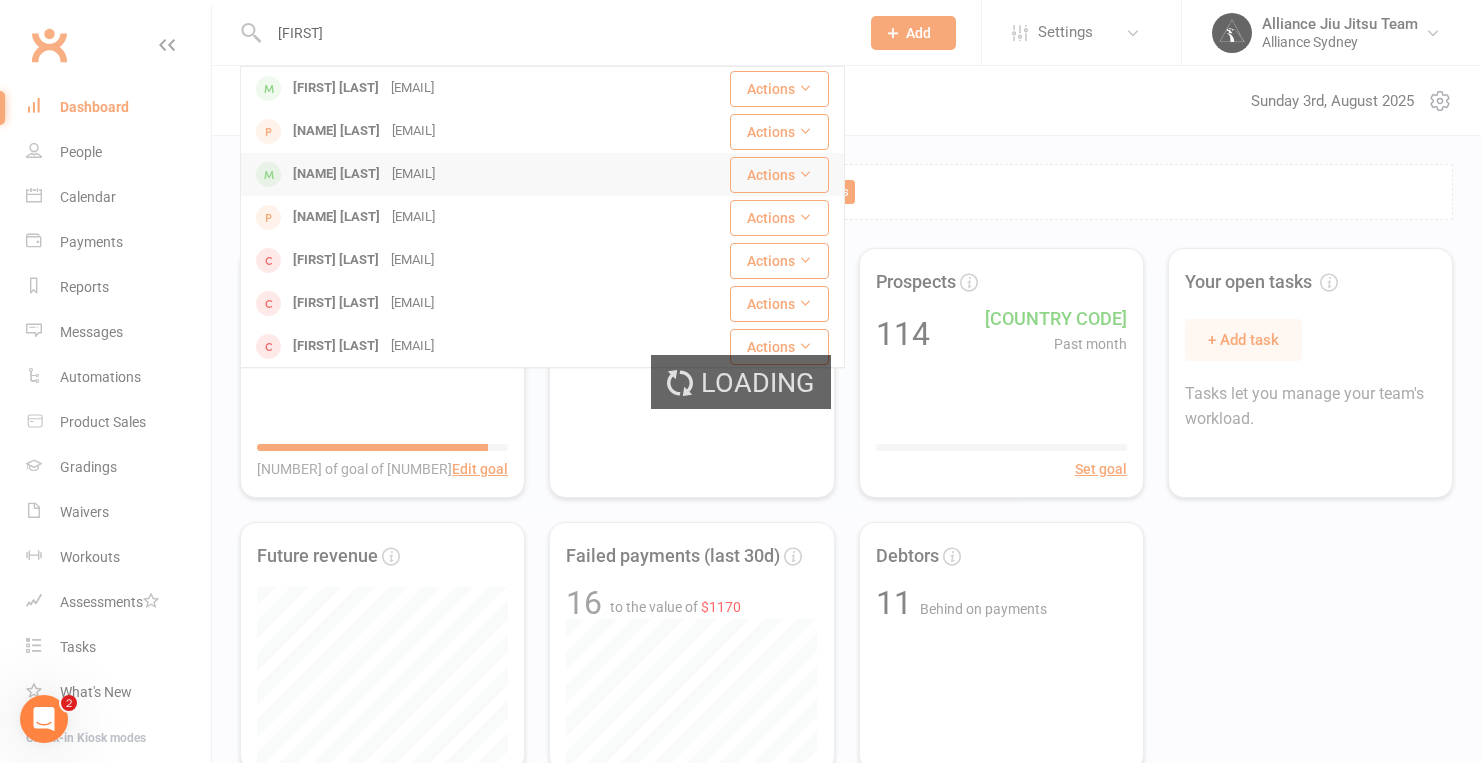 type 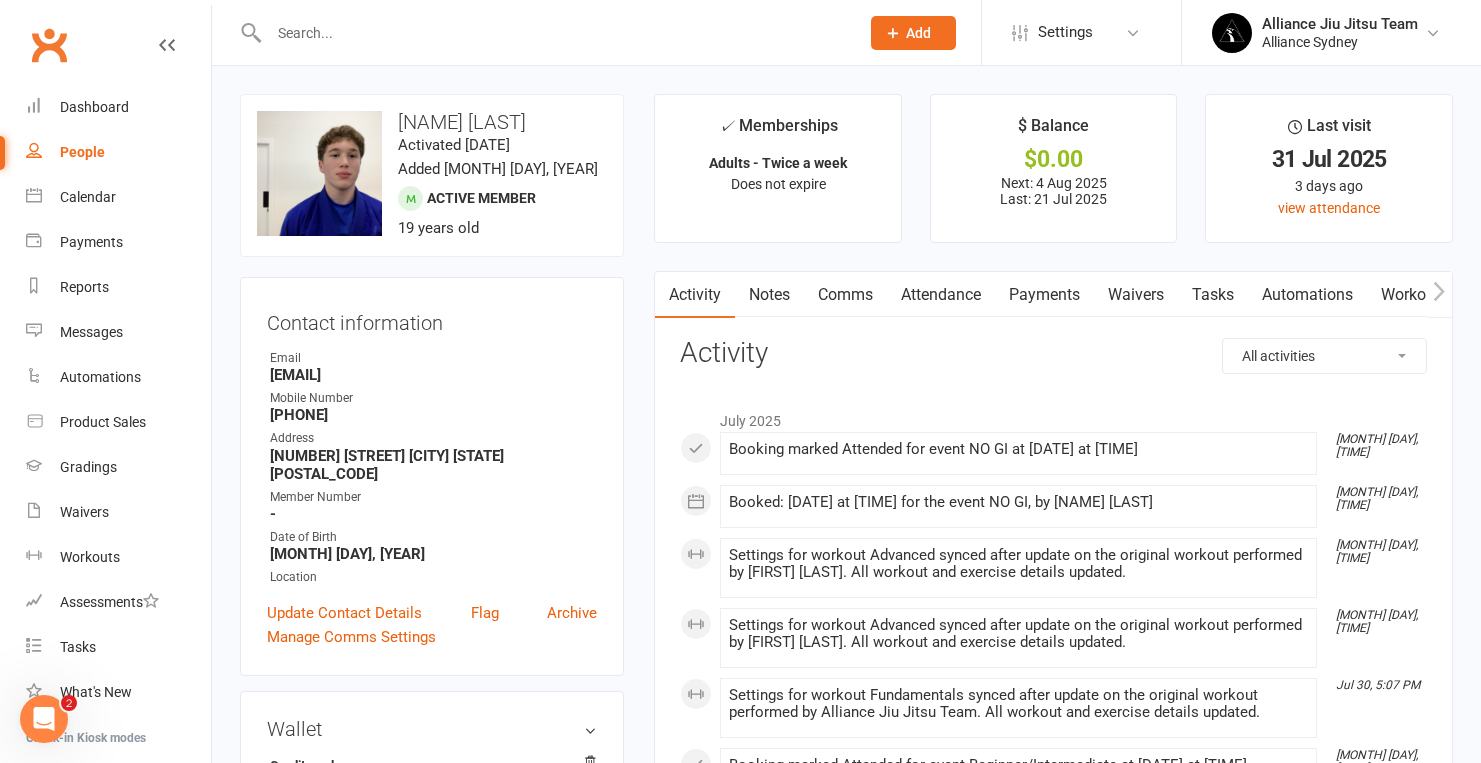 click on "Payments" at bounding box center [1044, 295] 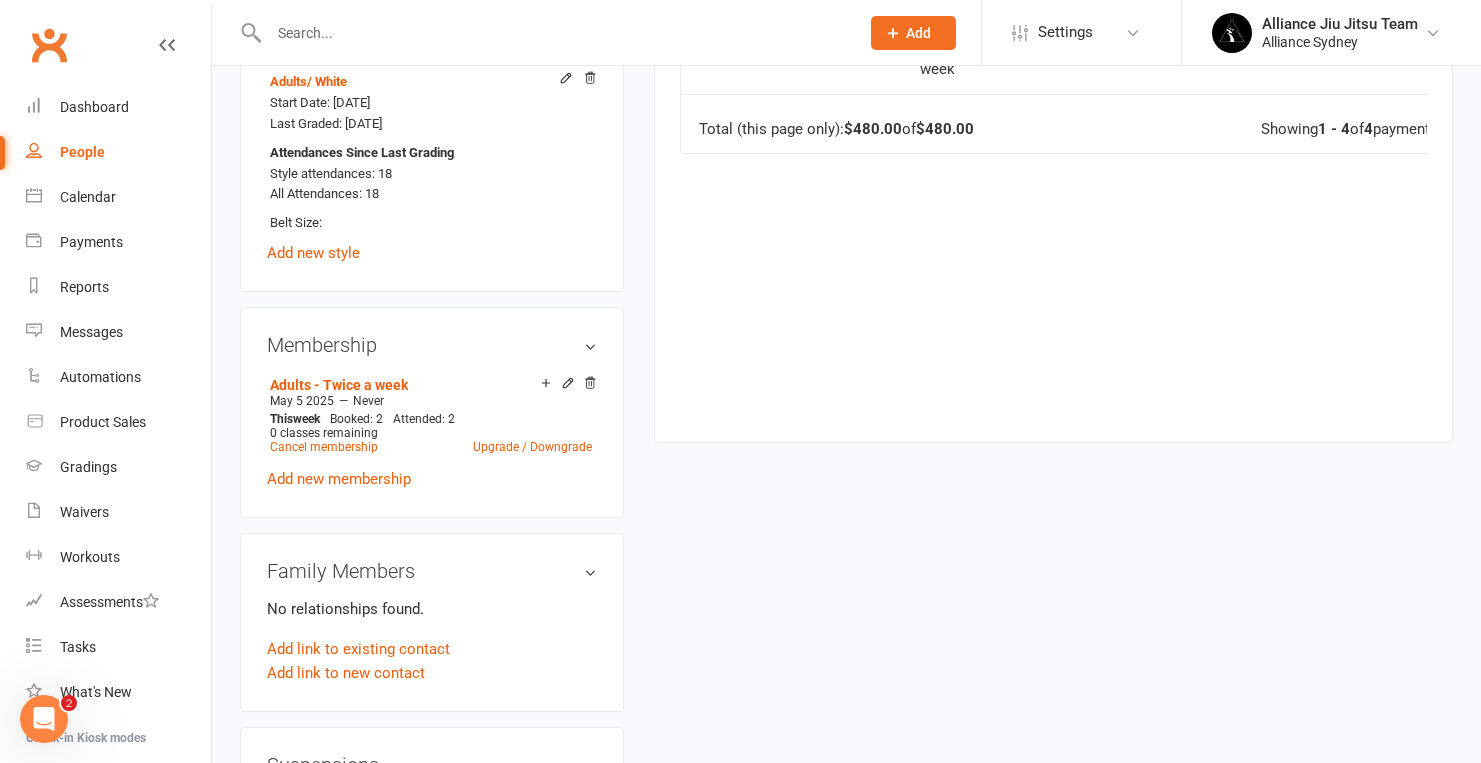 scroll, scrollTop: 863, scrollLeft: 0, axis: vertical 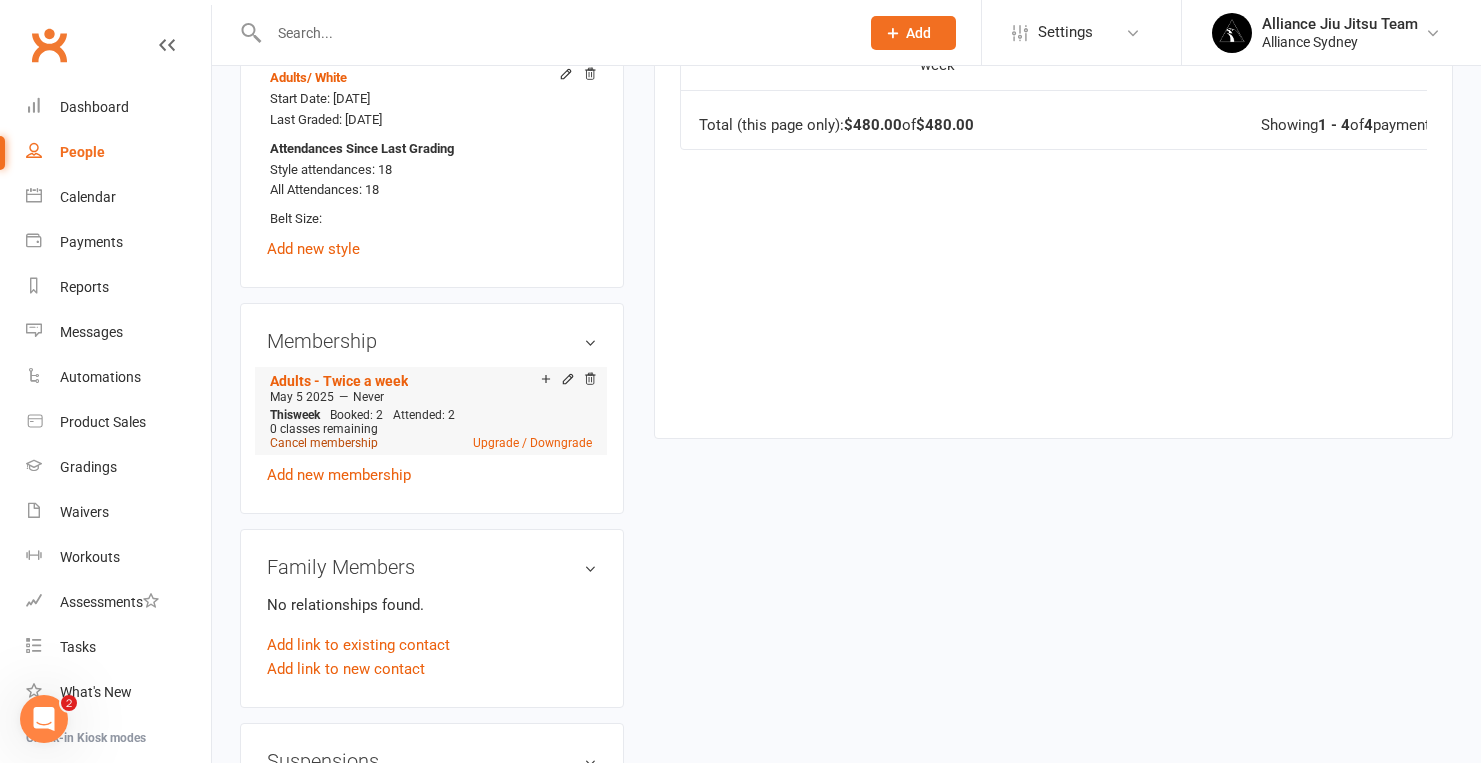 click on "Cancel membership" at bounding box center [324, 443] 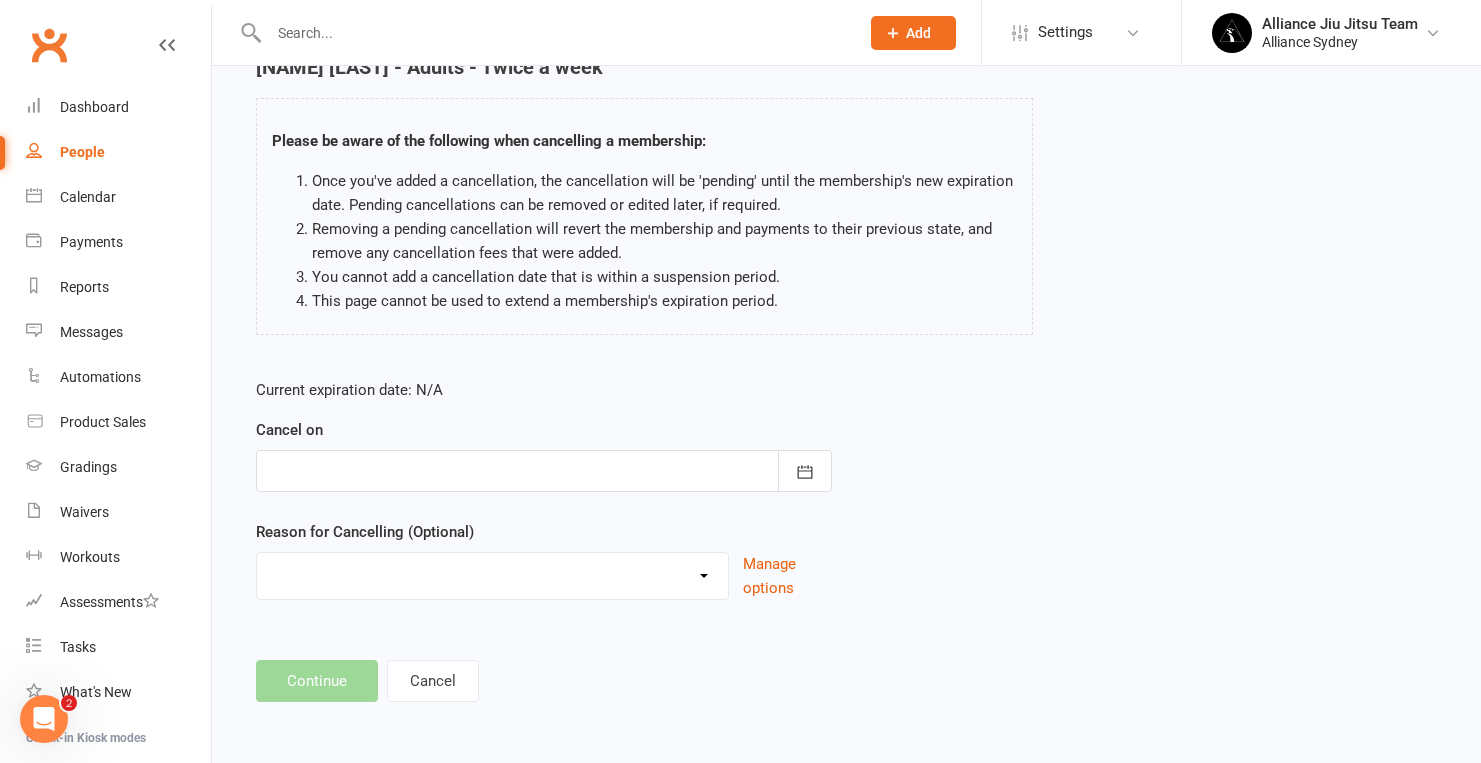 scroll, scrollTop: 117, scrollLeft: 0, axis: vertical 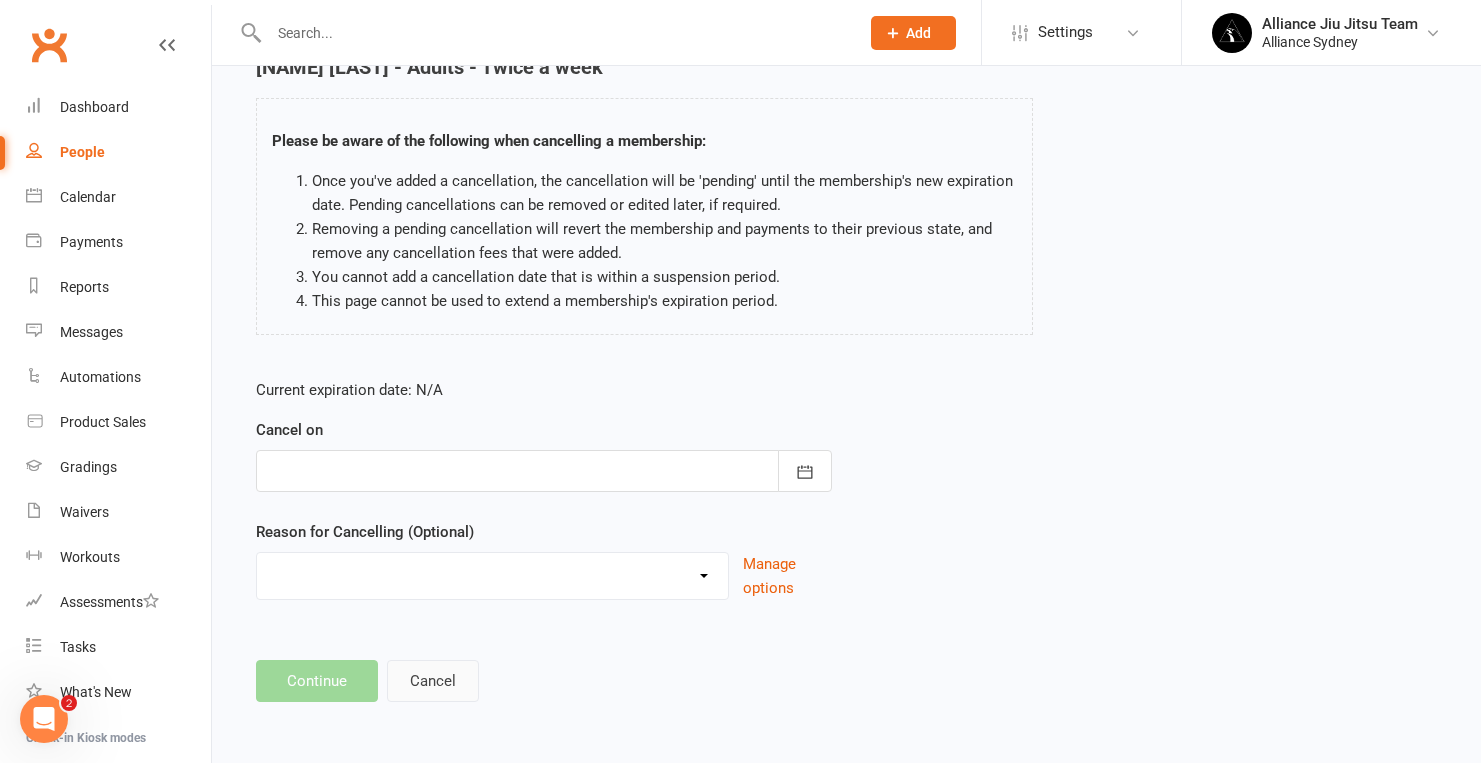 click on "Cancel" at bounding box center [433, 681] 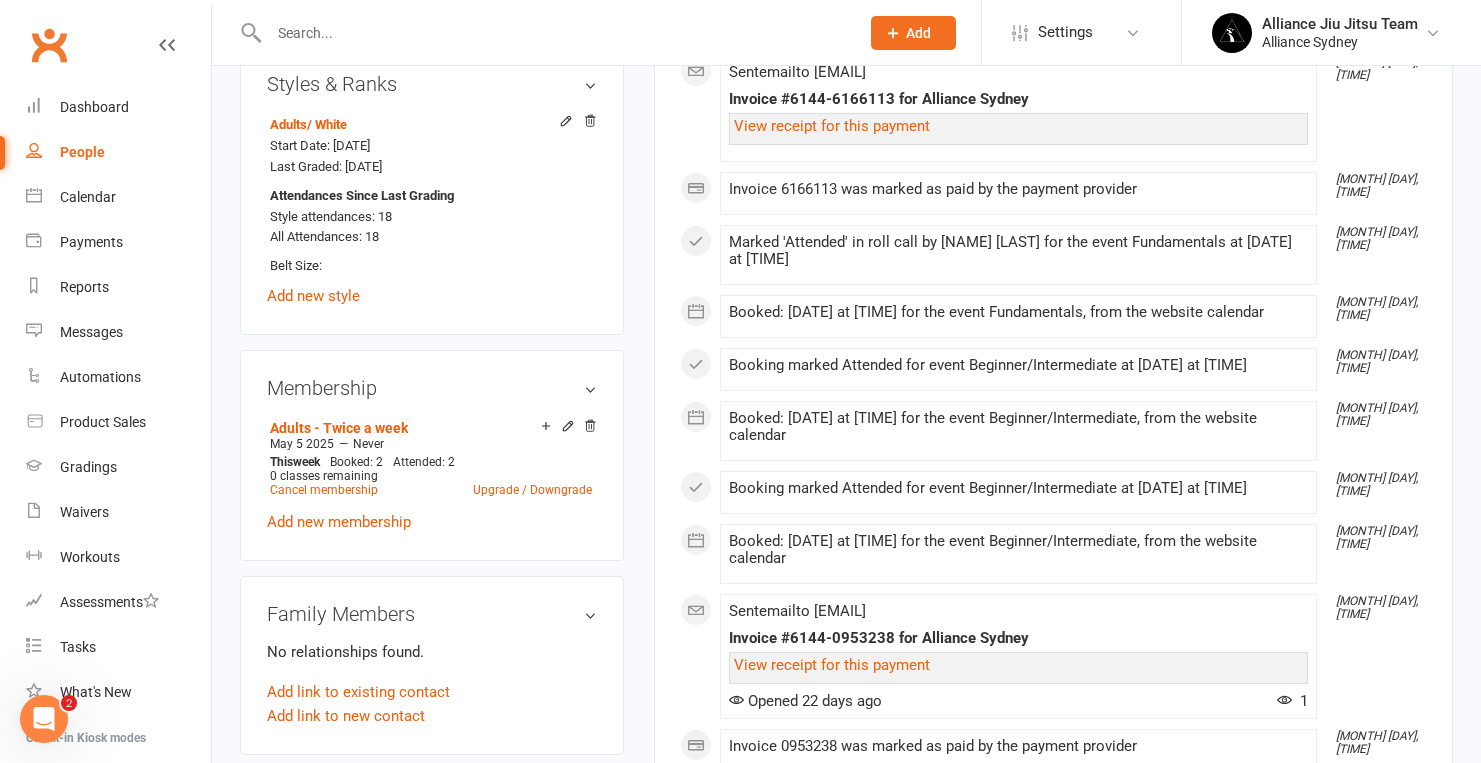 scroll, scrollTop: 833, scrollLeft: 0, axis: vertical 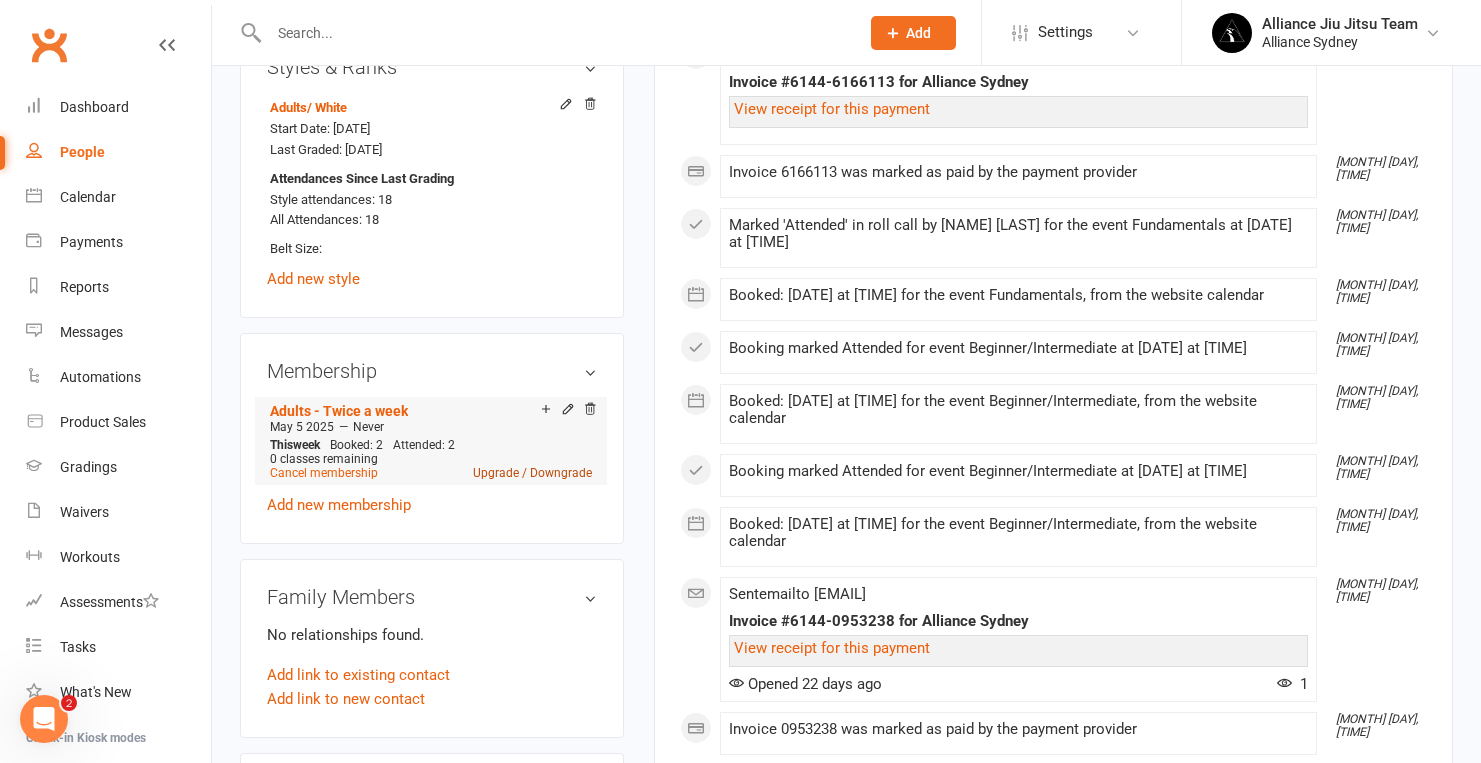 click on "Upgrade / Downgrade" at bounding box center [532, 473] 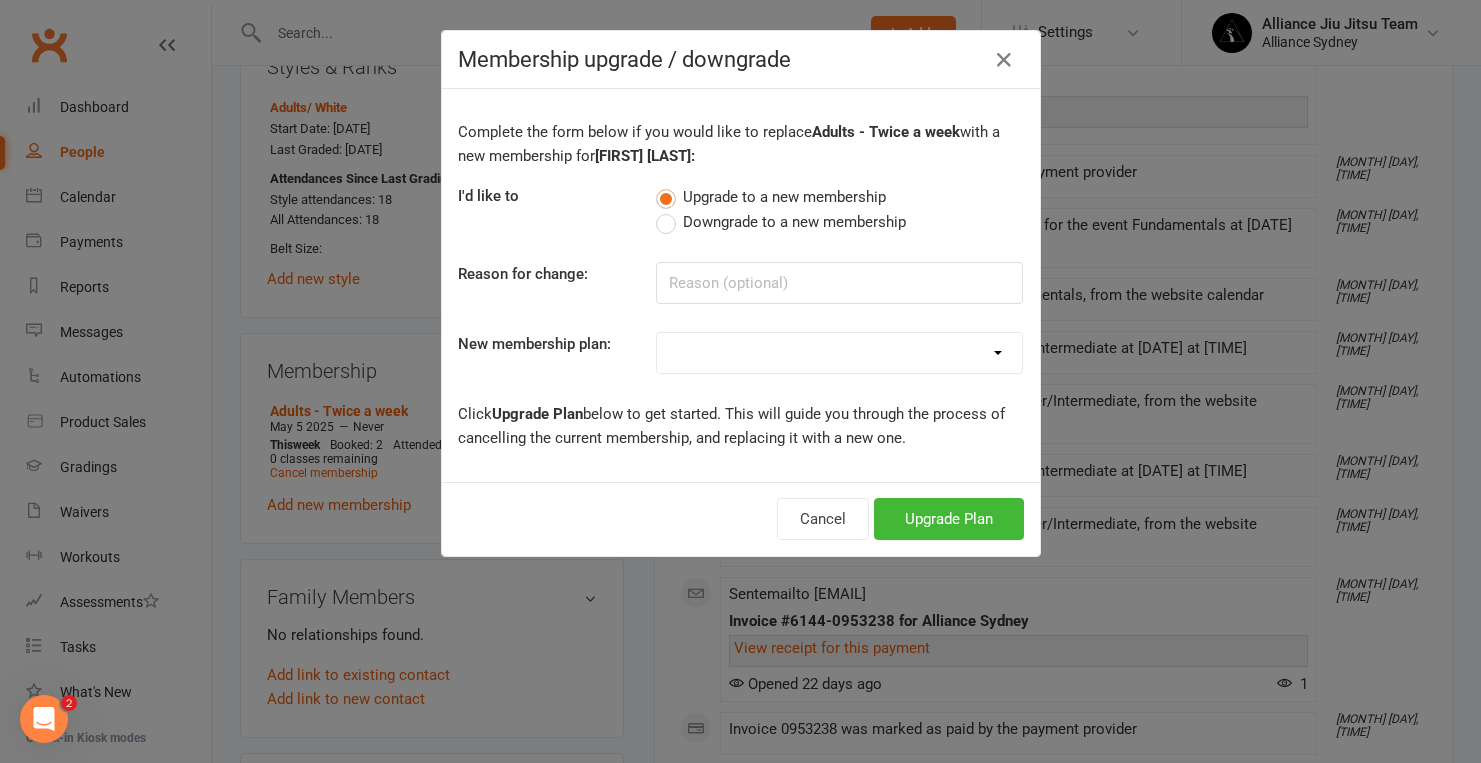 click on "Downgrade to a new membership" at bounding box center [794, 220] 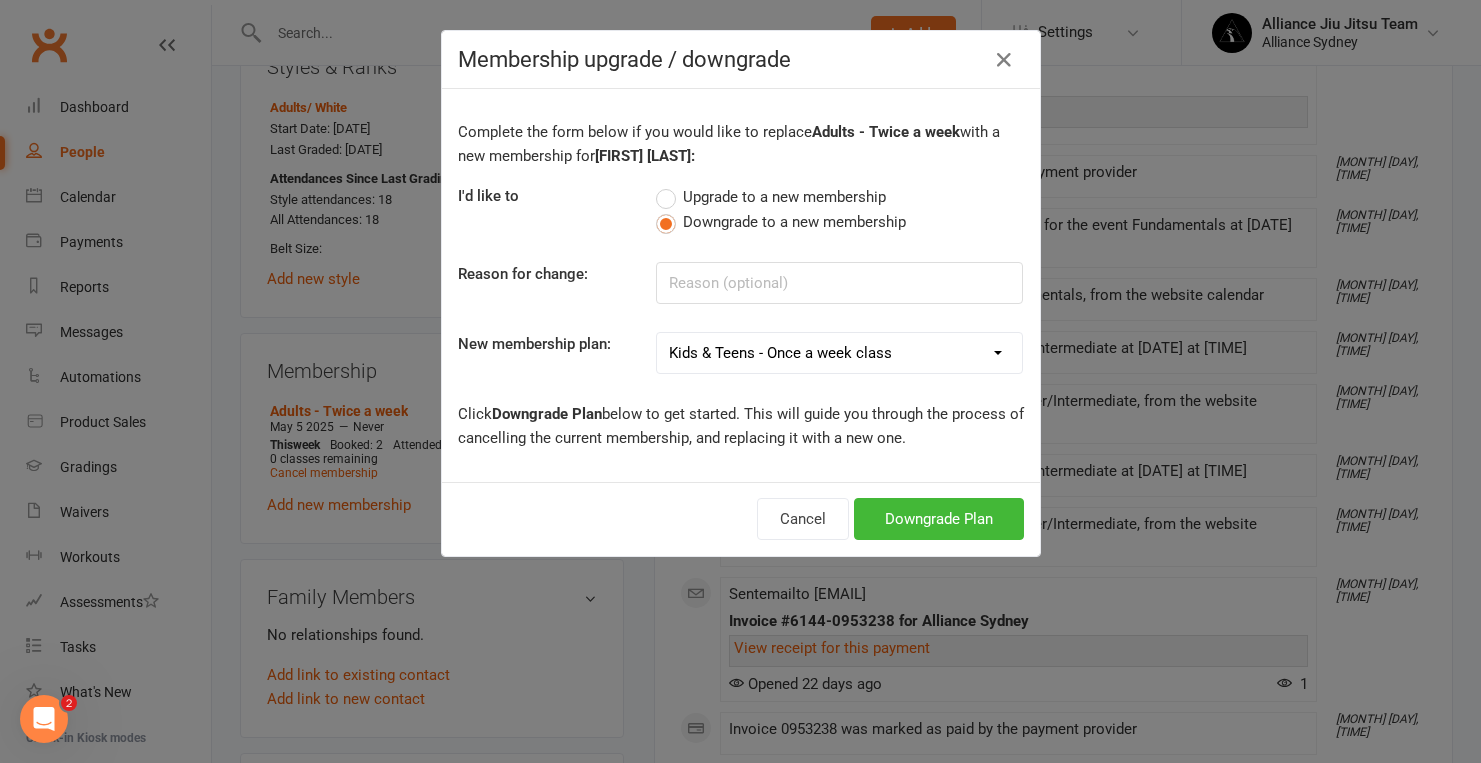 select on "2" 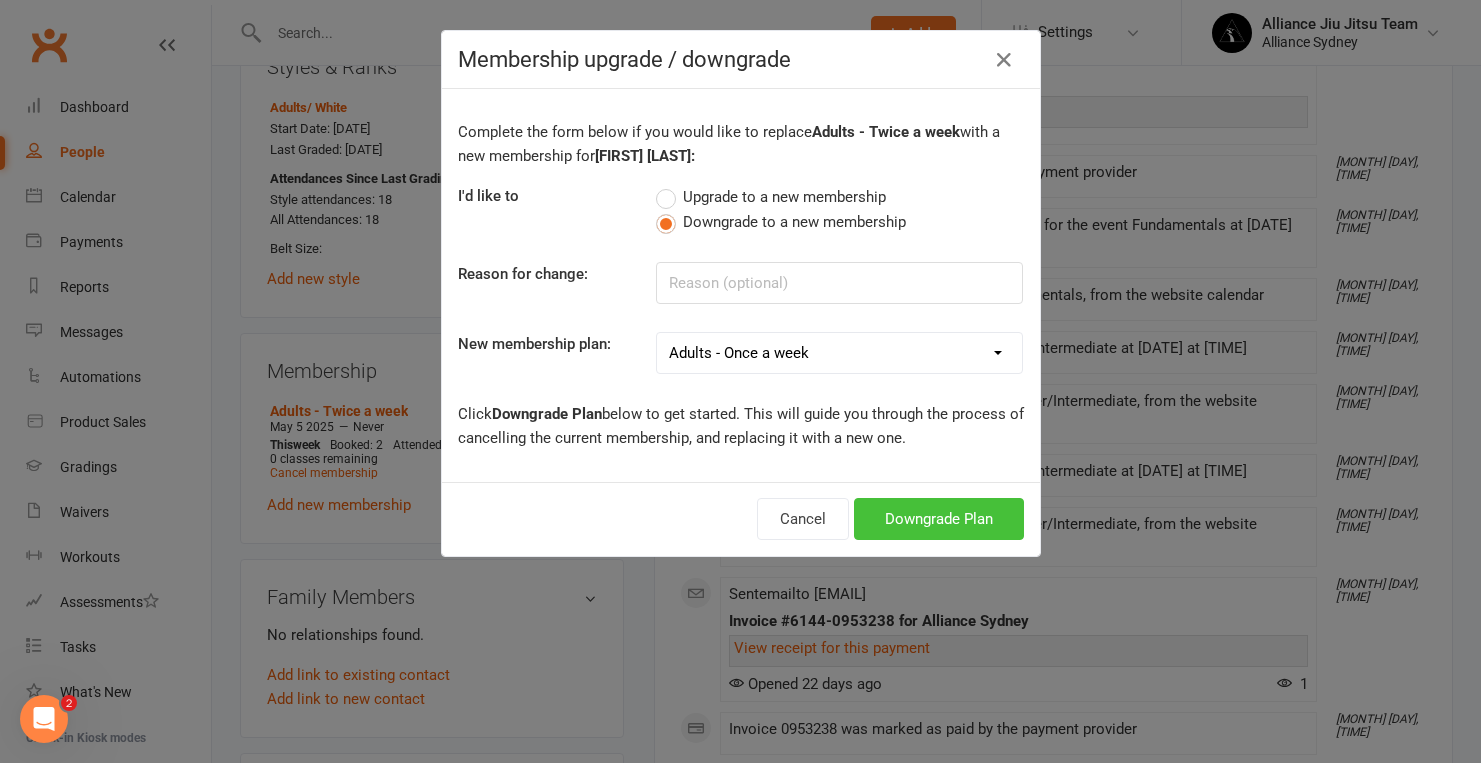 click on "Downgrade Plan" at bounding box center (939, 519) 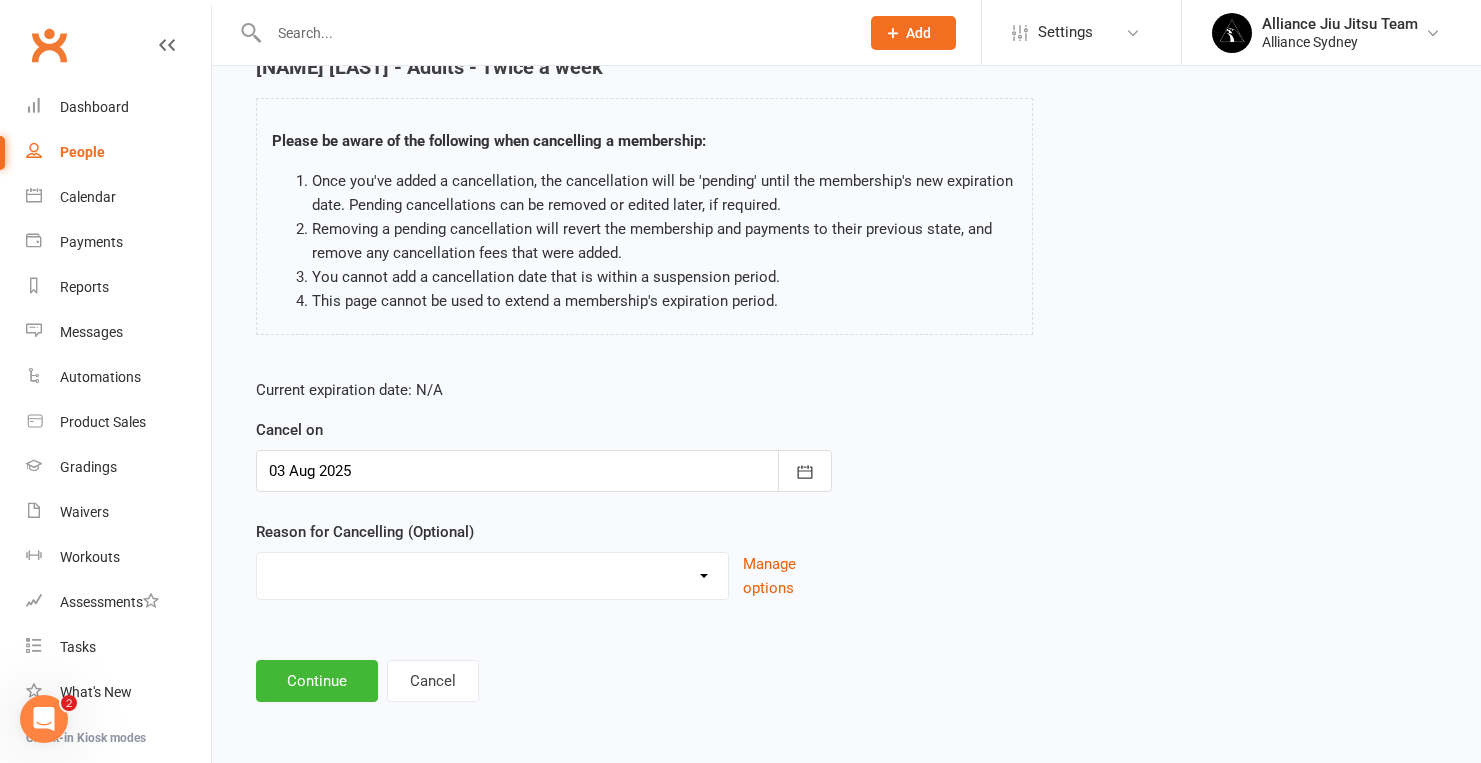scroll, scrollTop: 0, scrollLeft: 0, axis: both 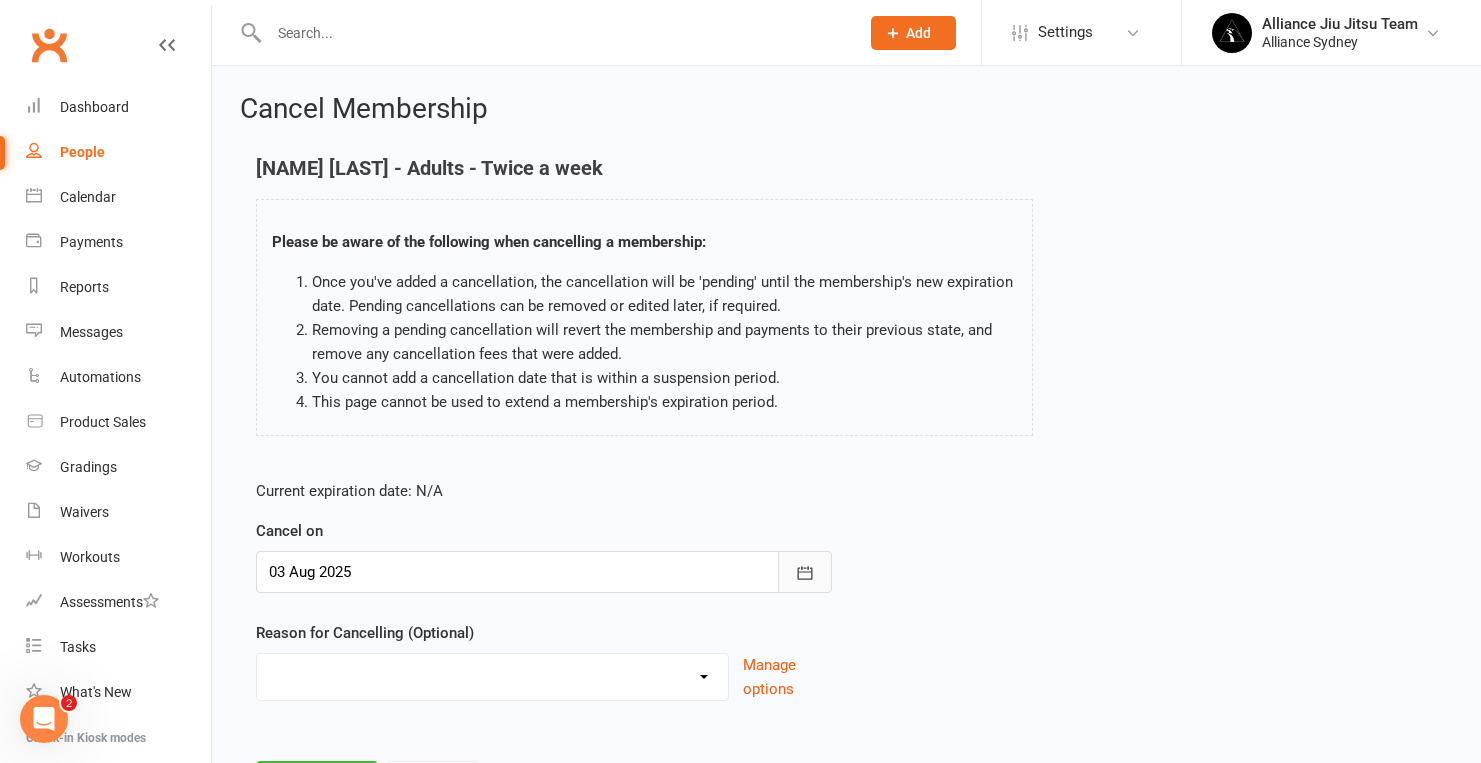 click at bounding box center (805, 572) 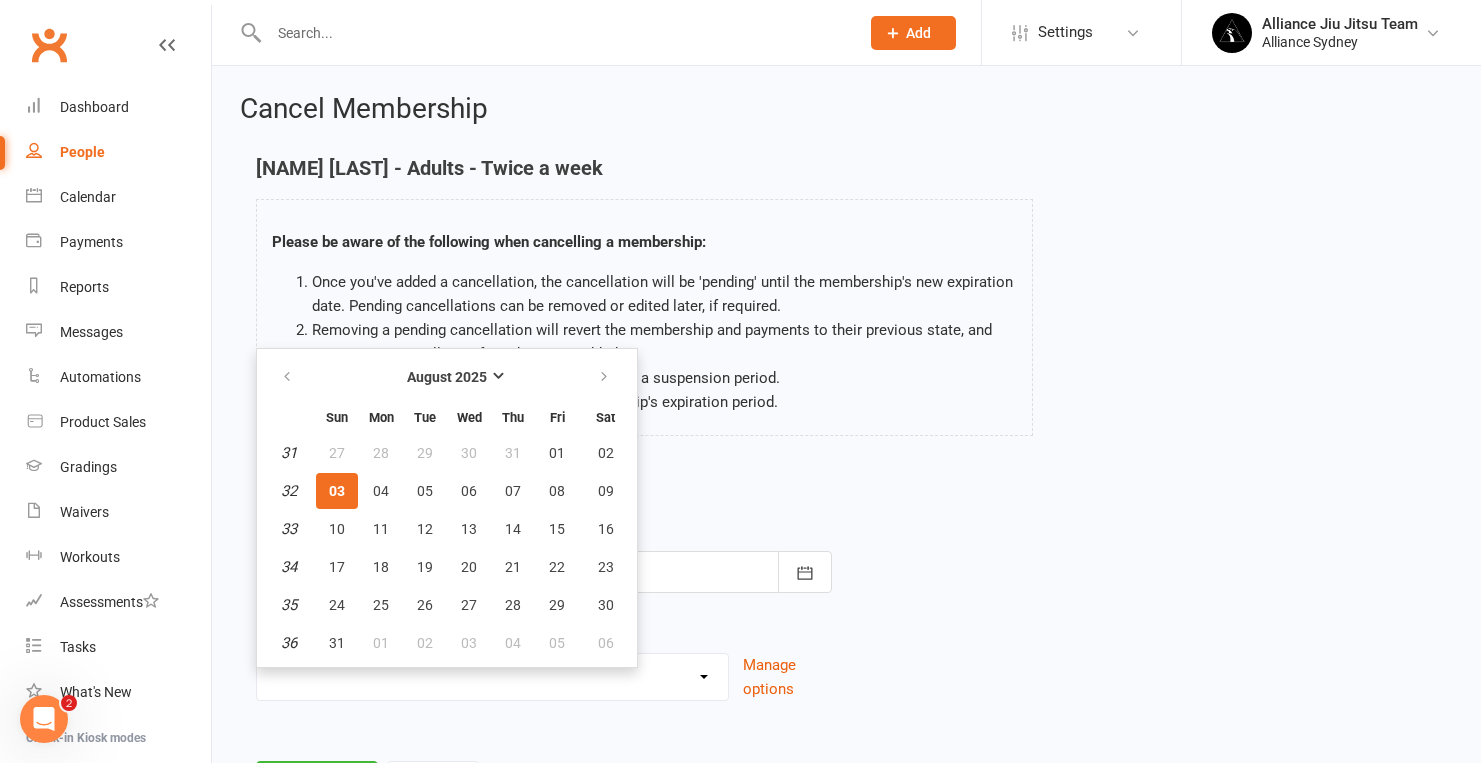 click on "03" at bounding box center (337, 491) 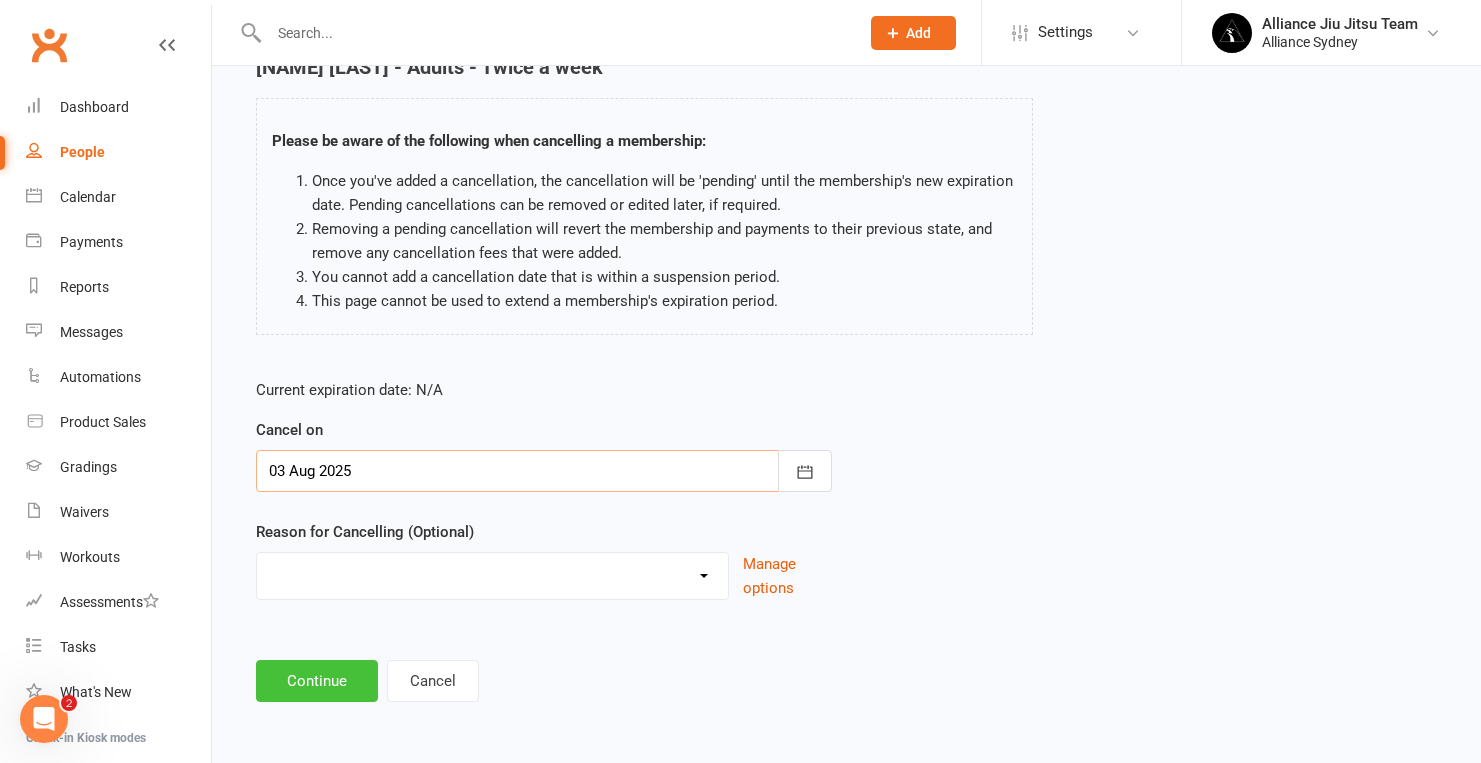scroll, scrollTop: 117, scrollLeft: 0, axis: vertical 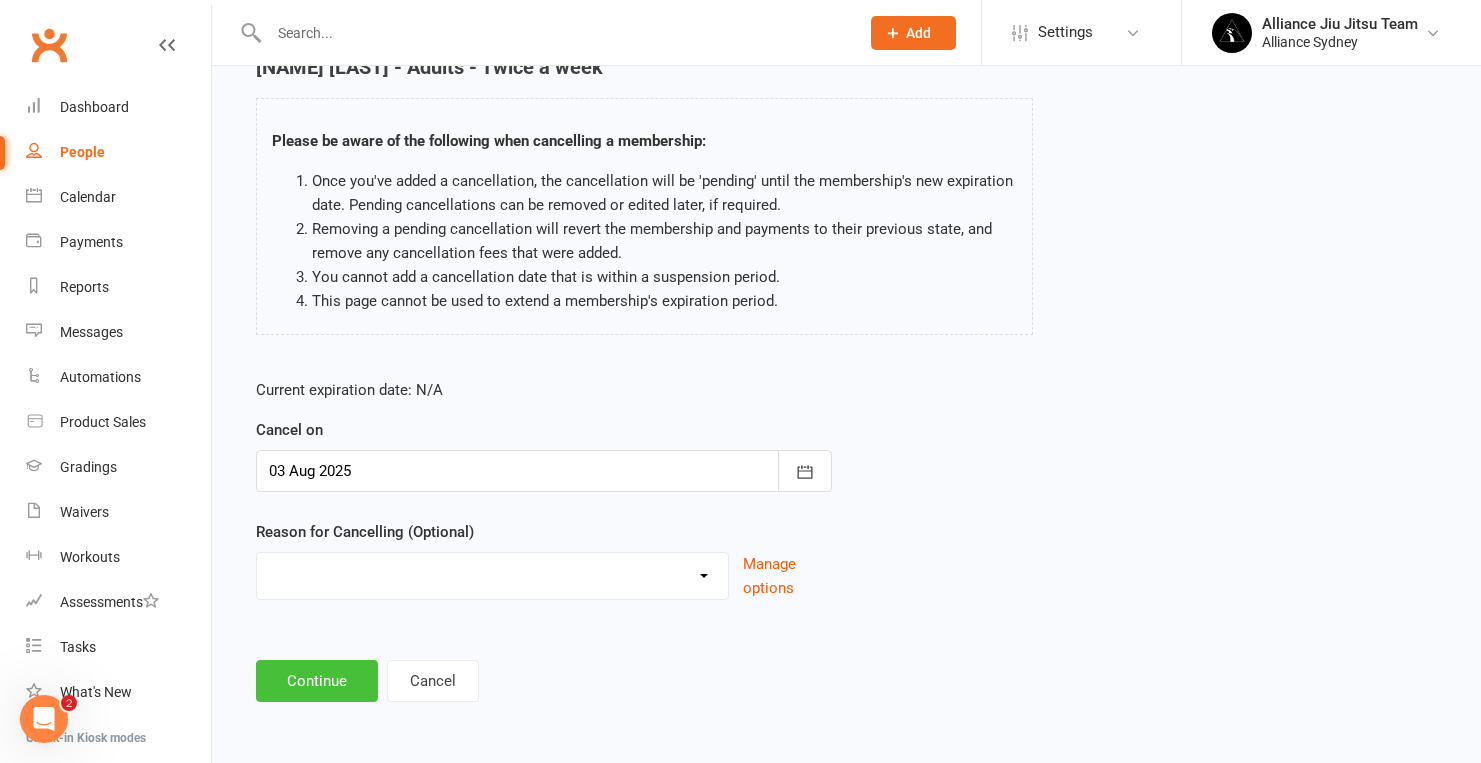 click on "Continue" at bounding box center [317, 681] 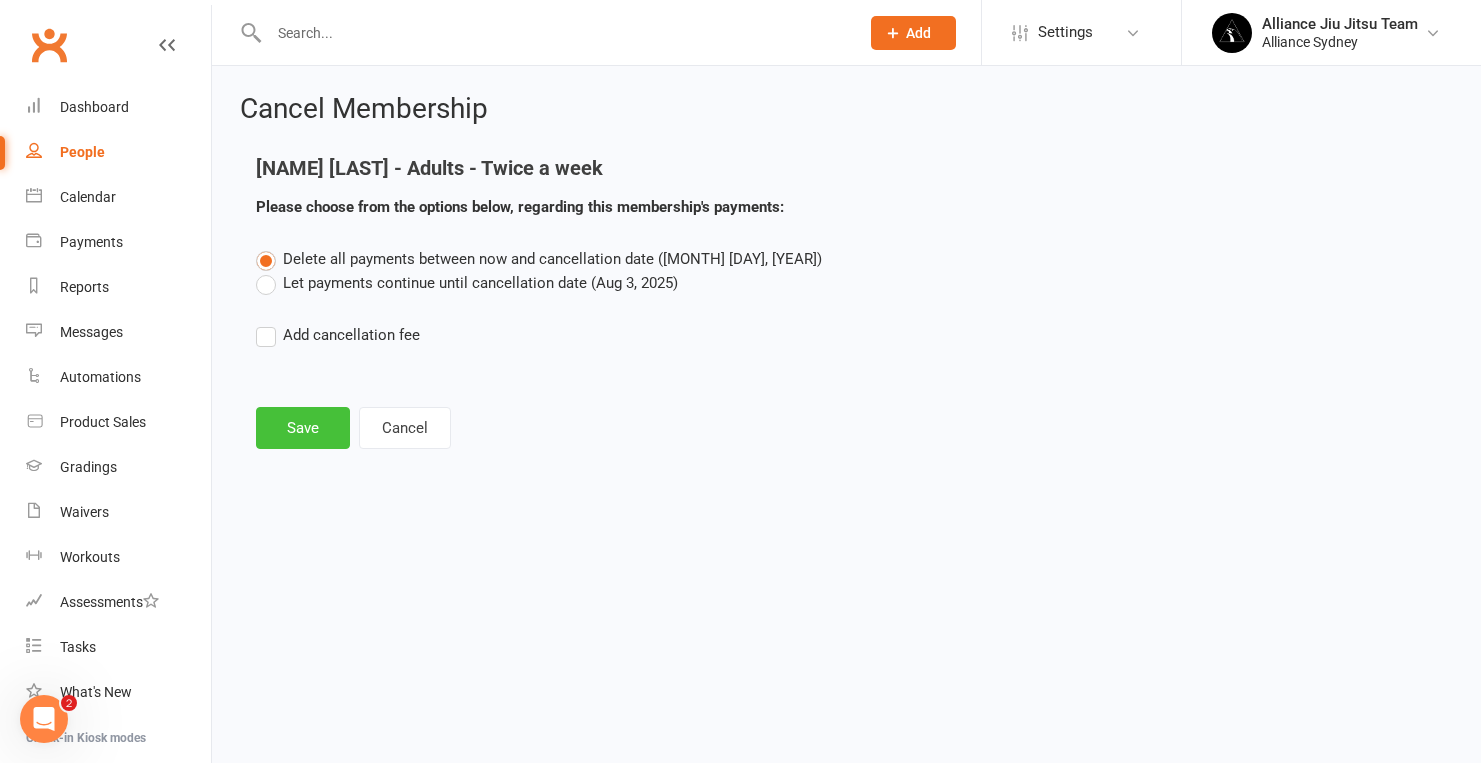 click on "Save" at bounding box center (303, 428) 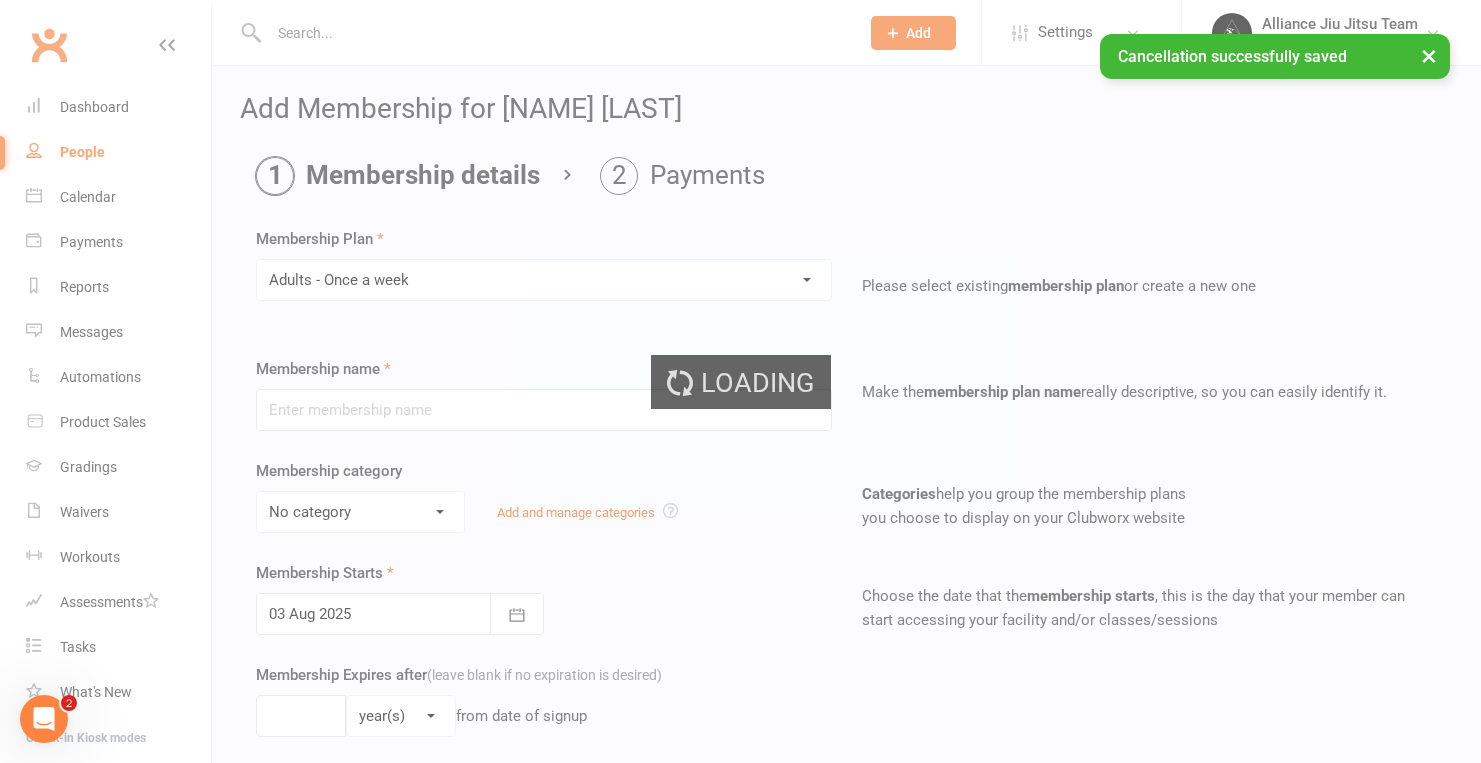 type on "Adults - Once a week" 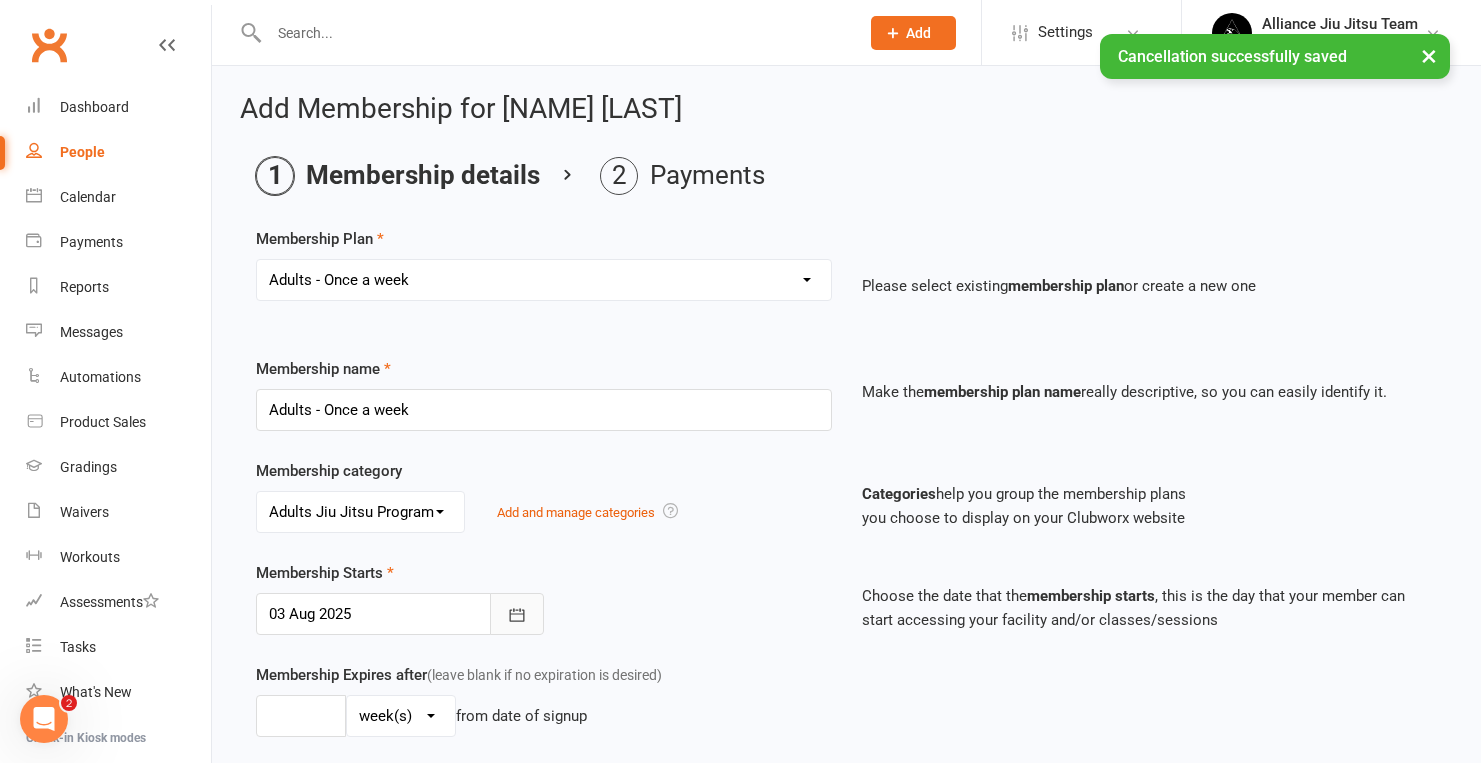 click 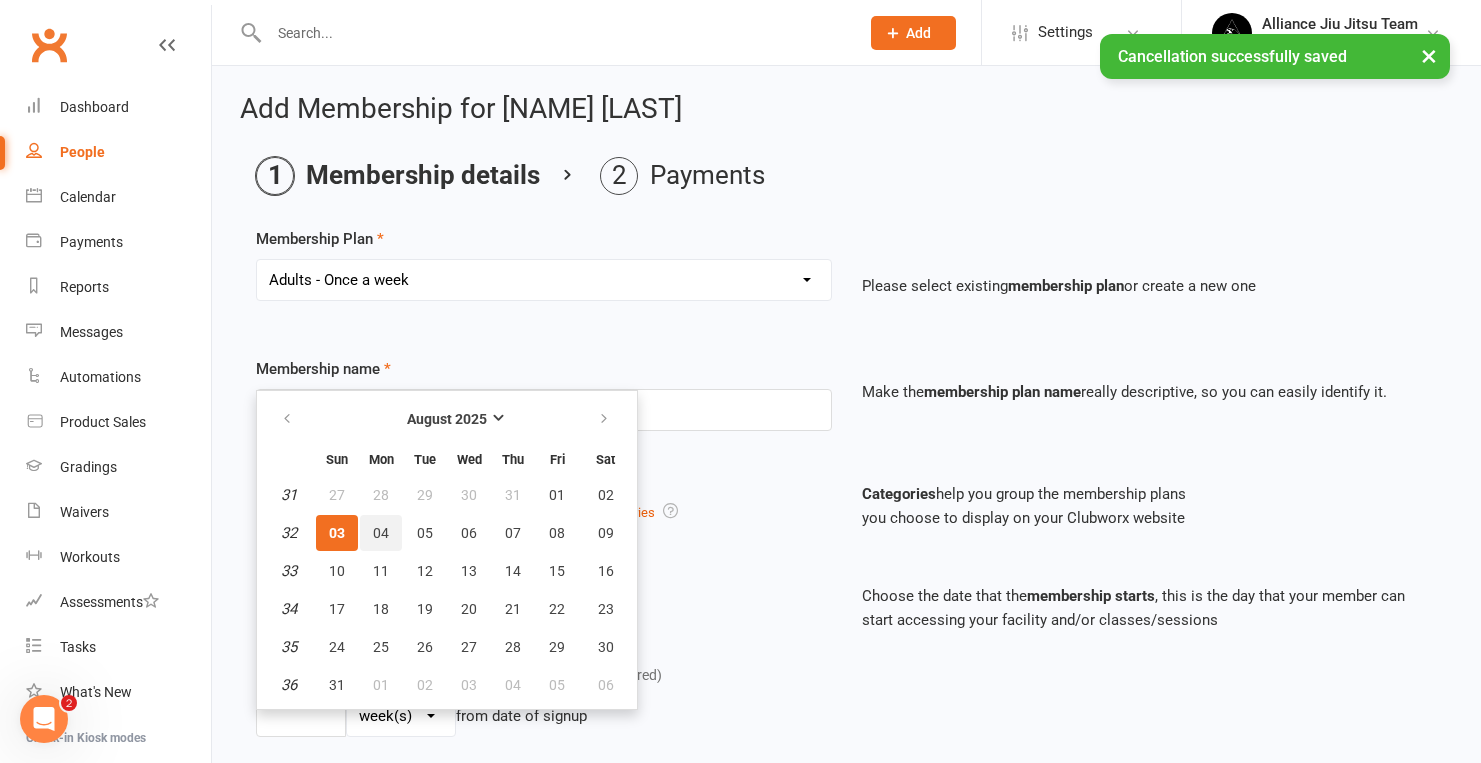 click on "04" at bounding box center (381, 533) 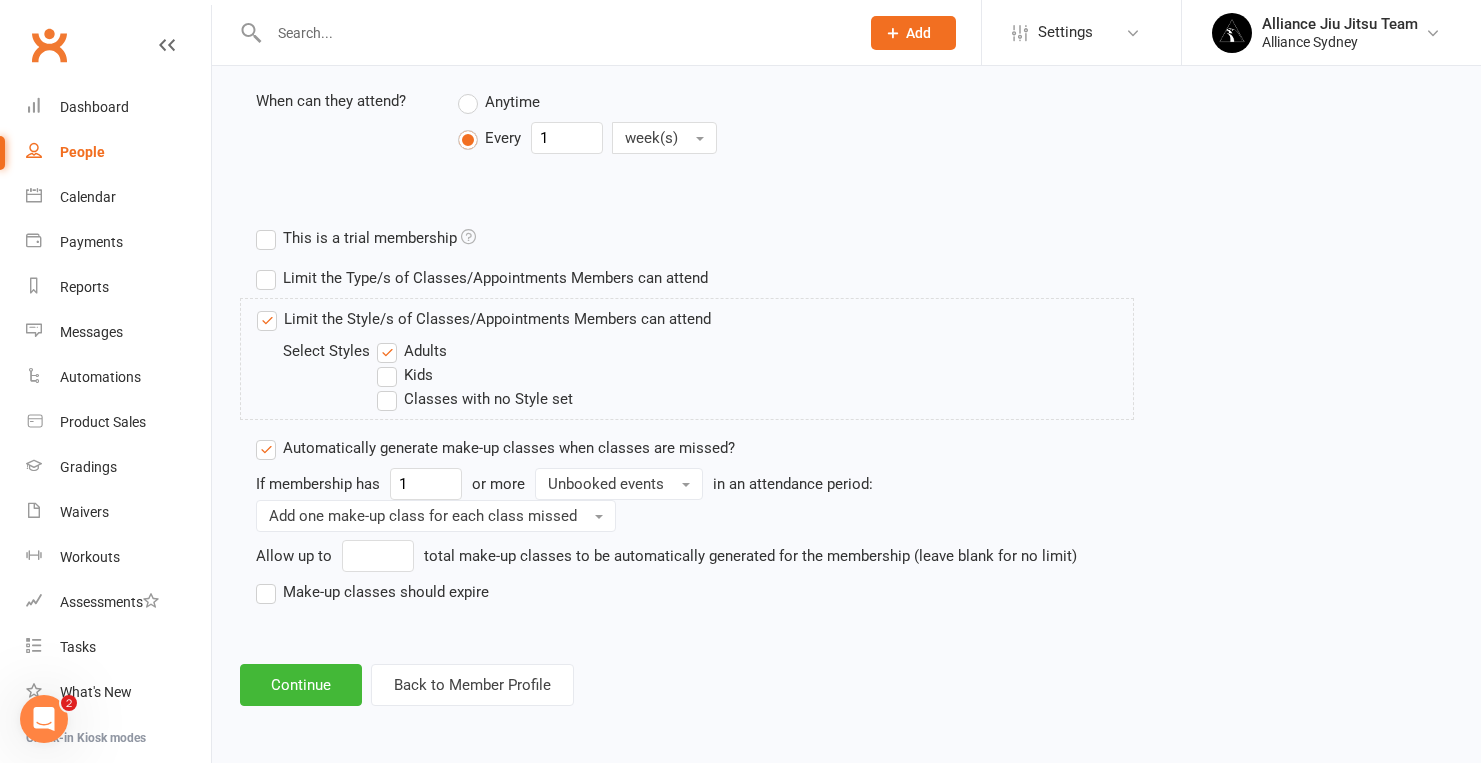 scroll, scrollTop: 833, scrollLeft: 0, axis: vertical 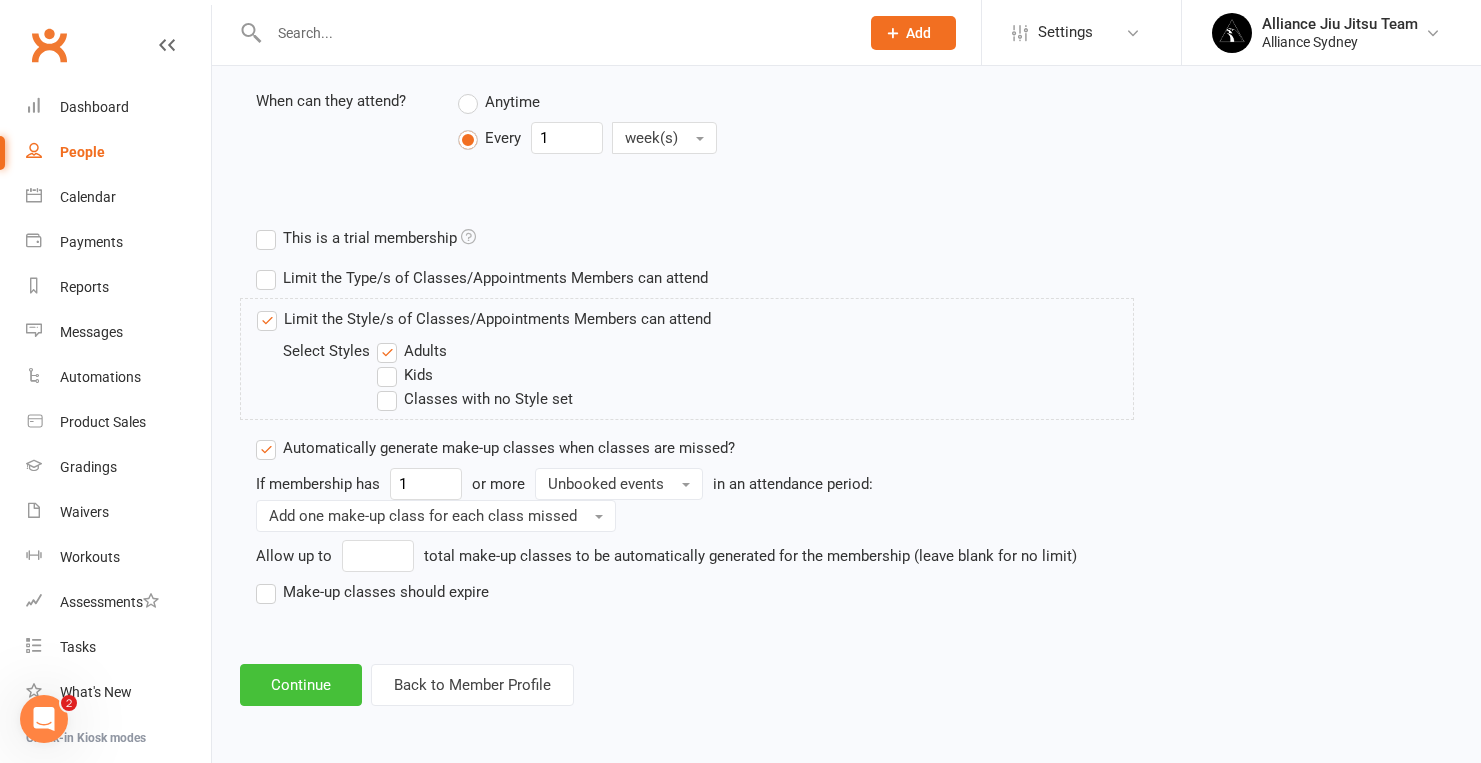 click on "Continue" at bounding box center (301, 685) 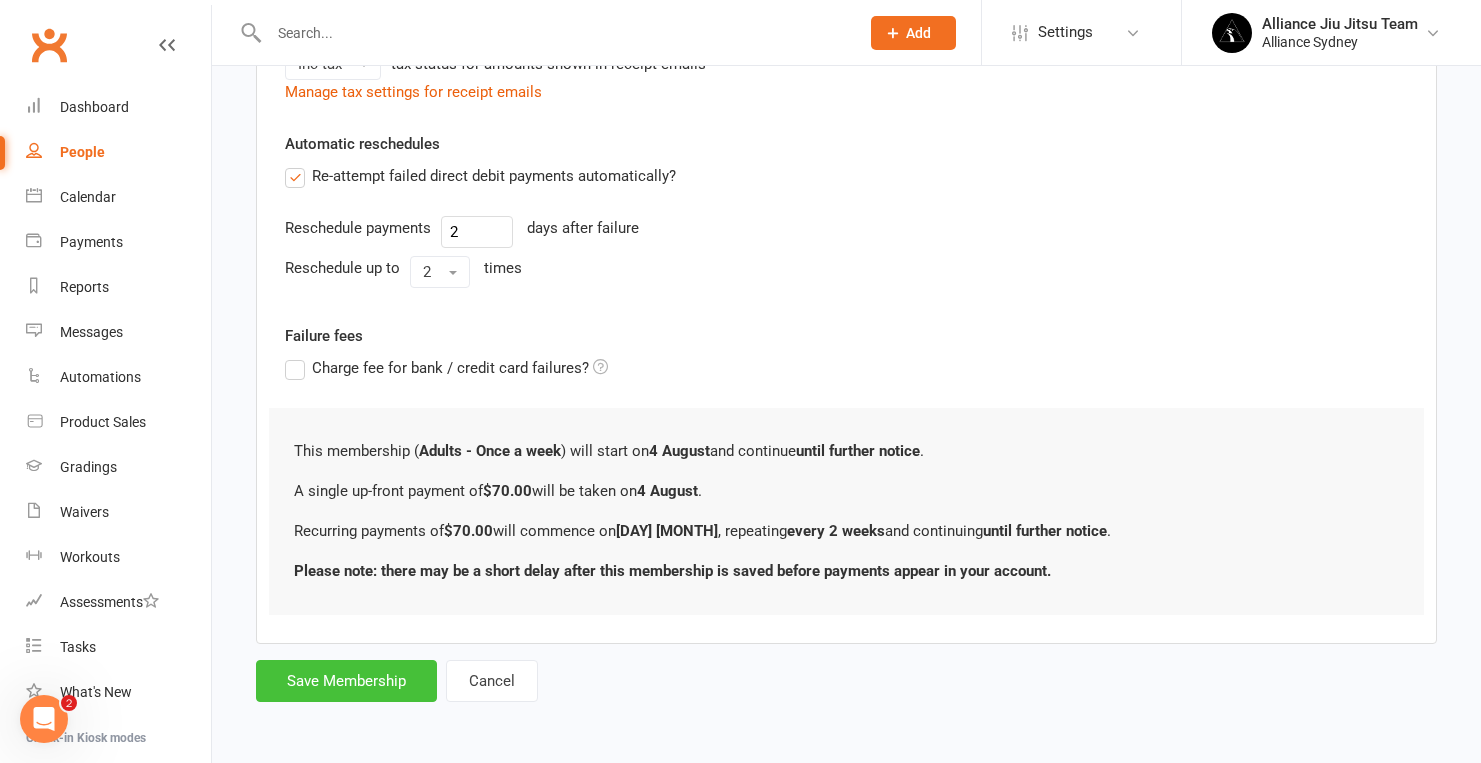 scroll, scrollTop: 747, scrollLeft: 0, axis: vertical 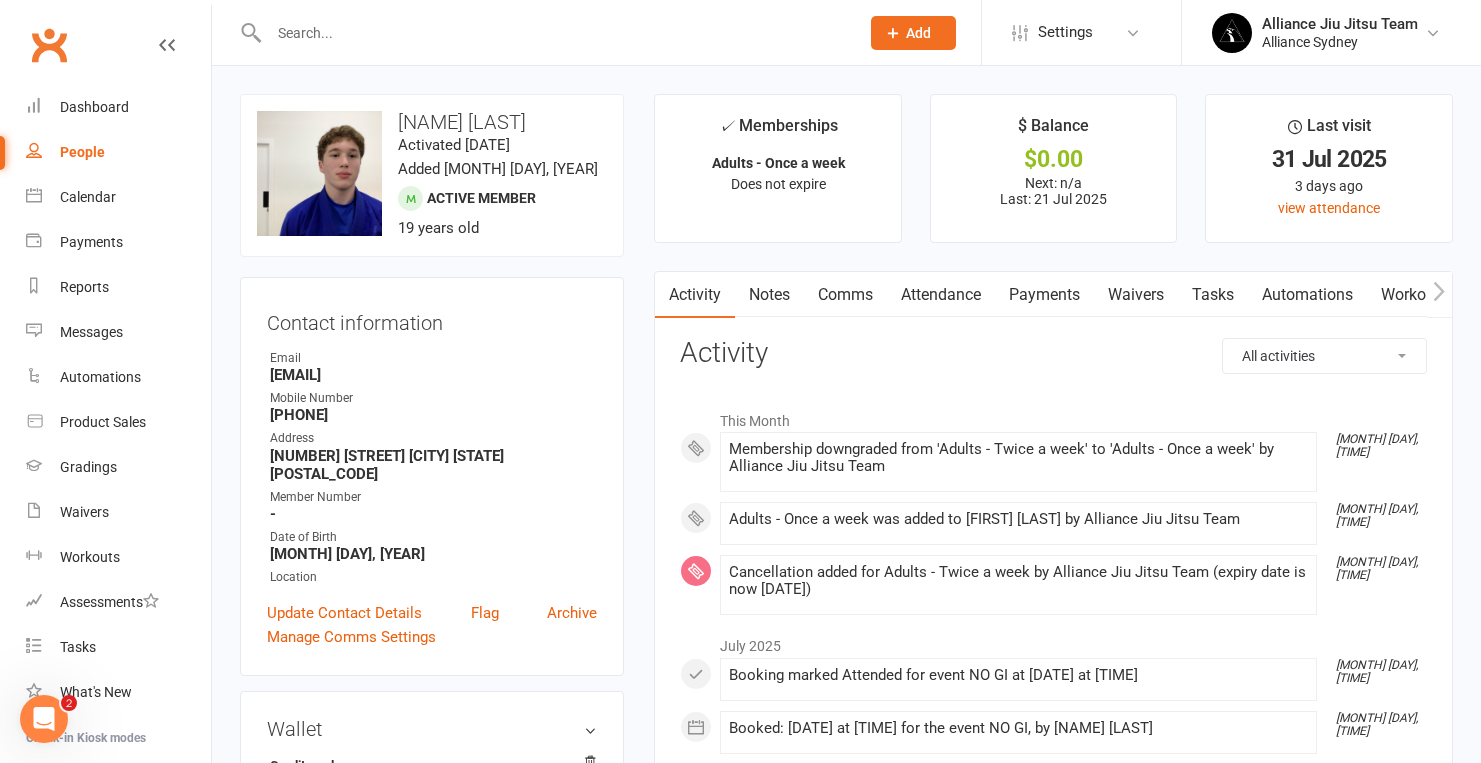 click at bounding box center (554, 33) 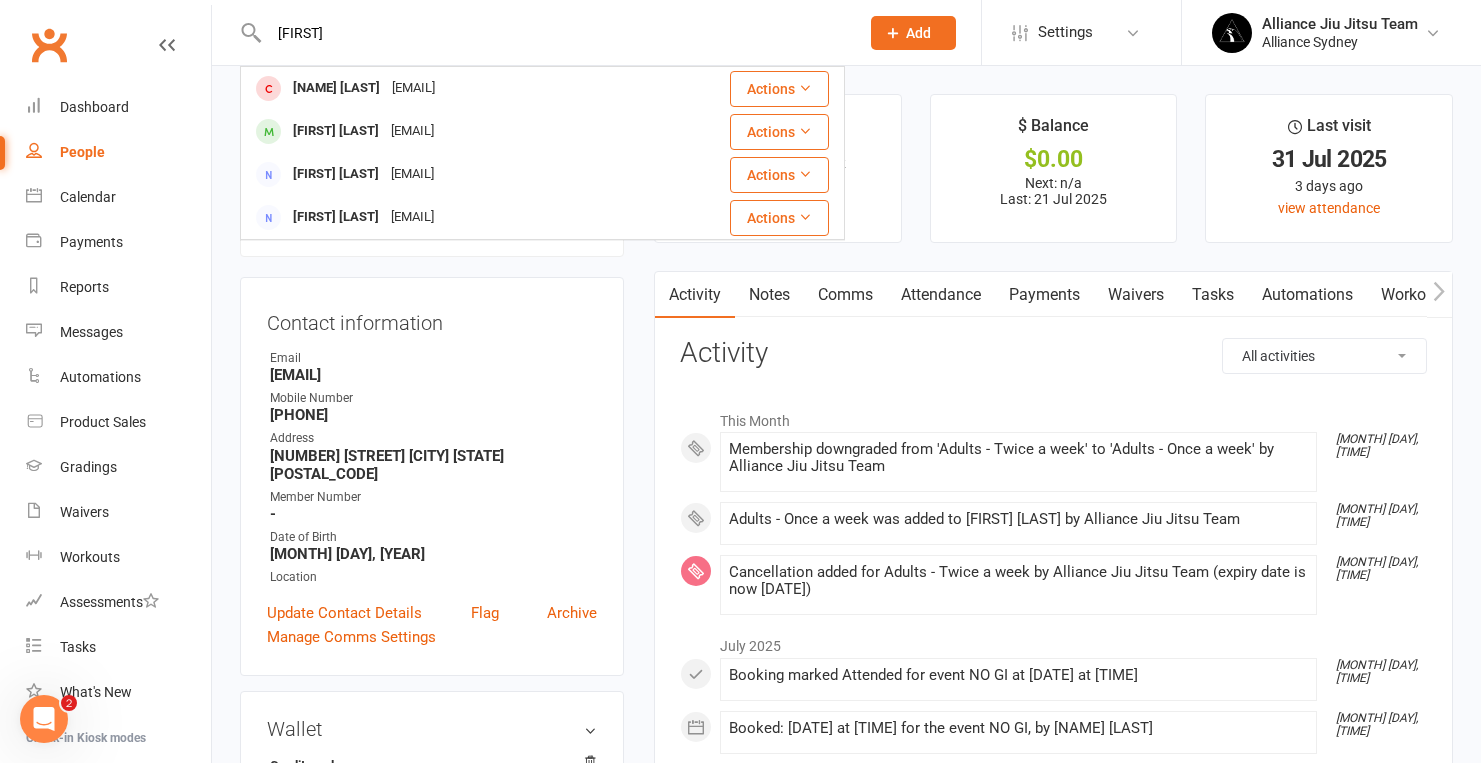 type on "[NAME]" 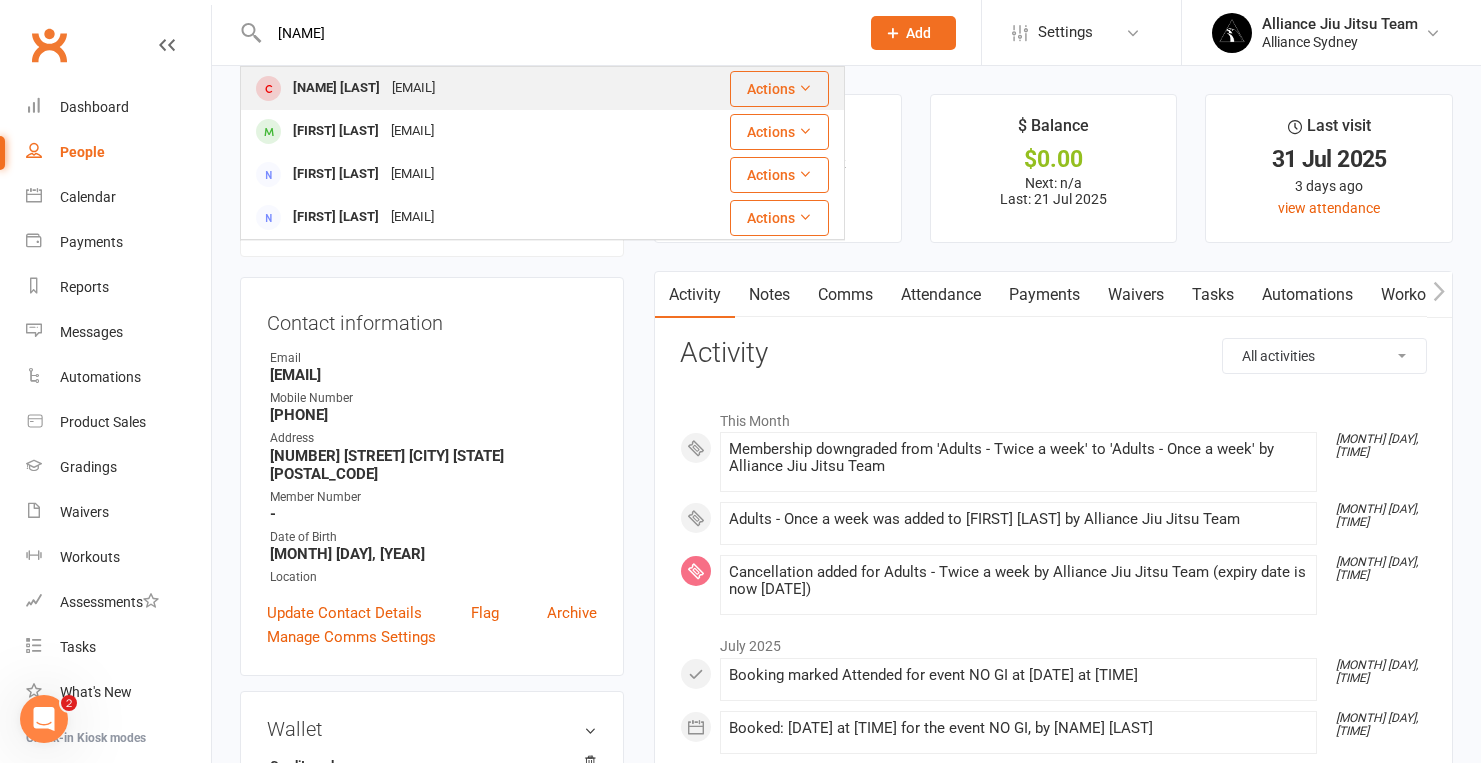 drag, startPoint x: 410, startPoint y: 21, endPoint x: 397, endPoint y: 89, distance: 69.2315 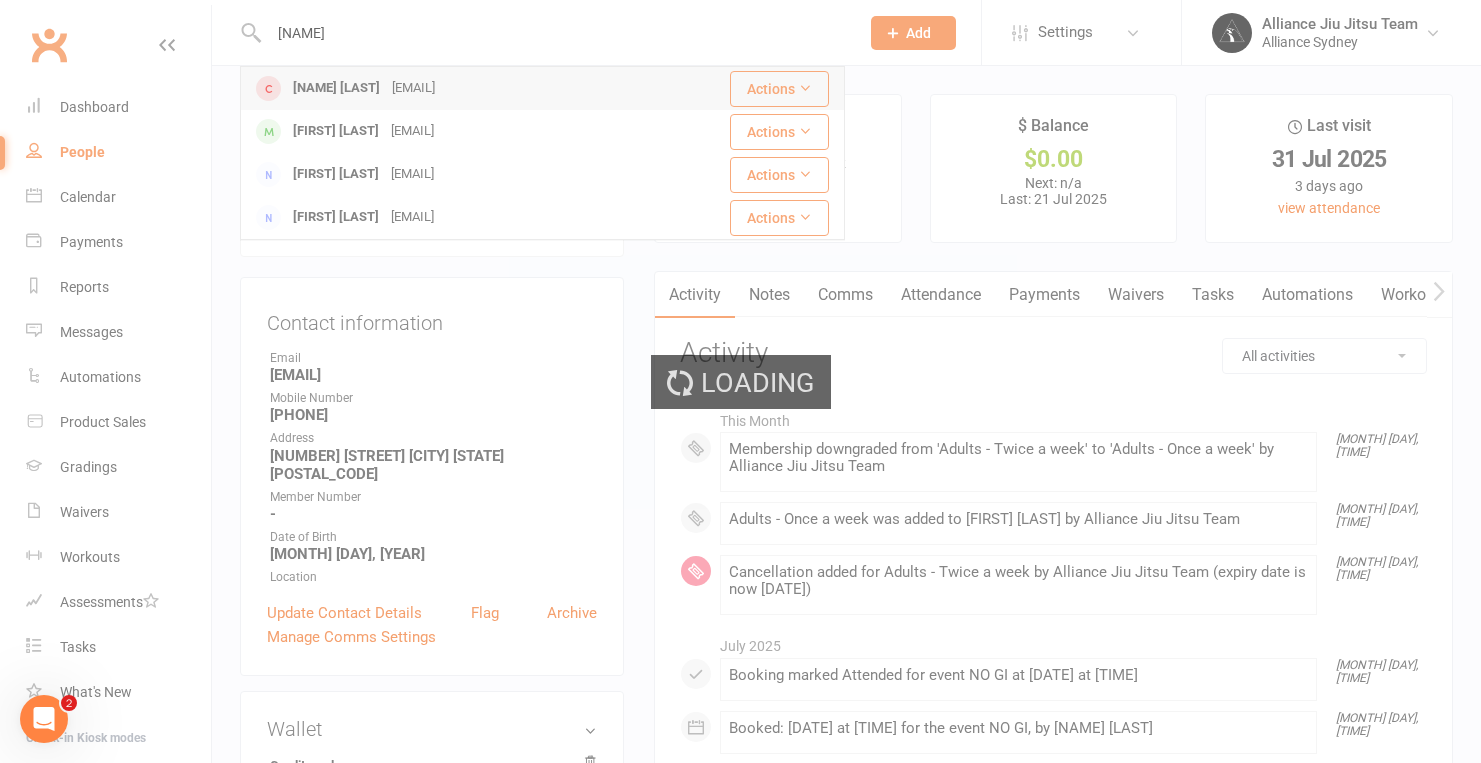 type 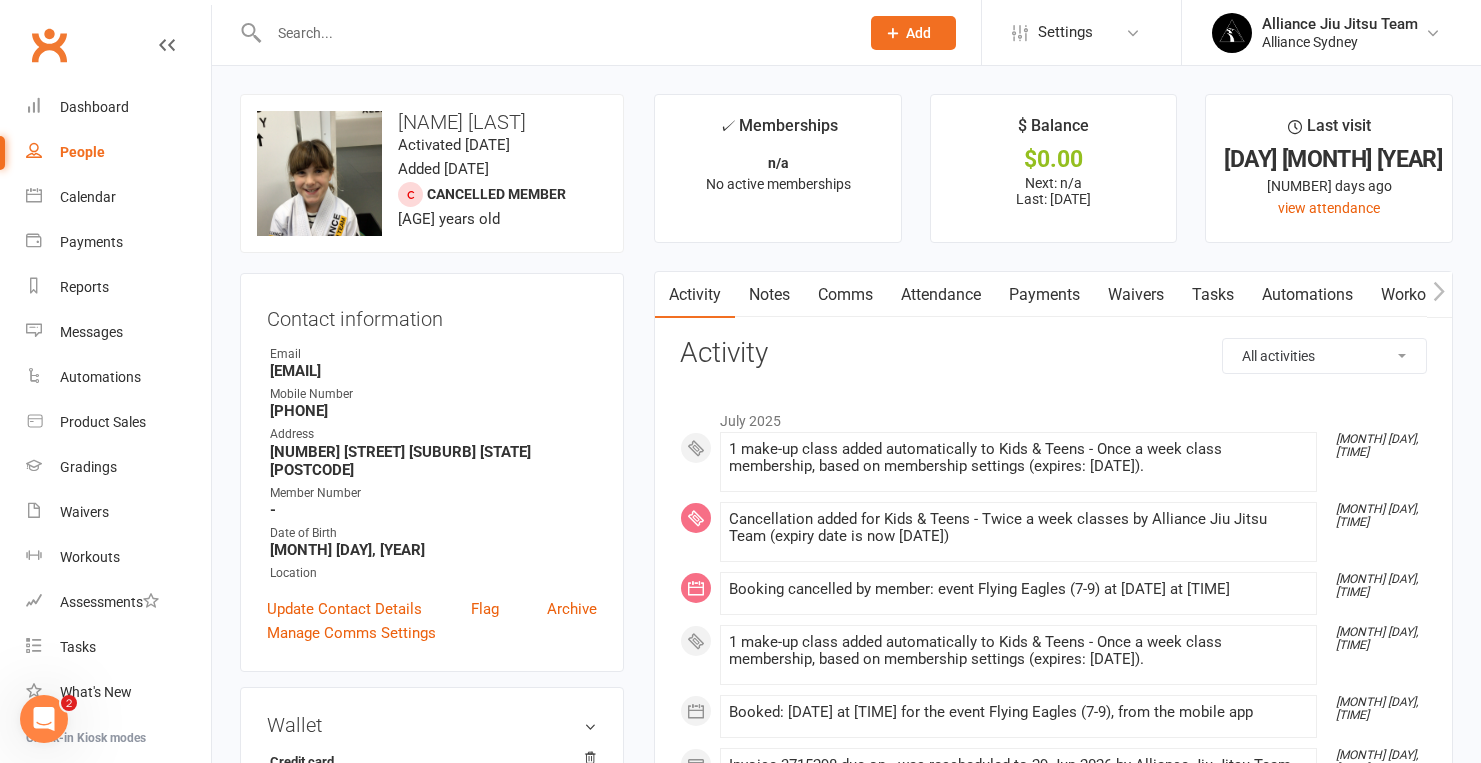 click on "Payments" at bounding box center (1044, 295) 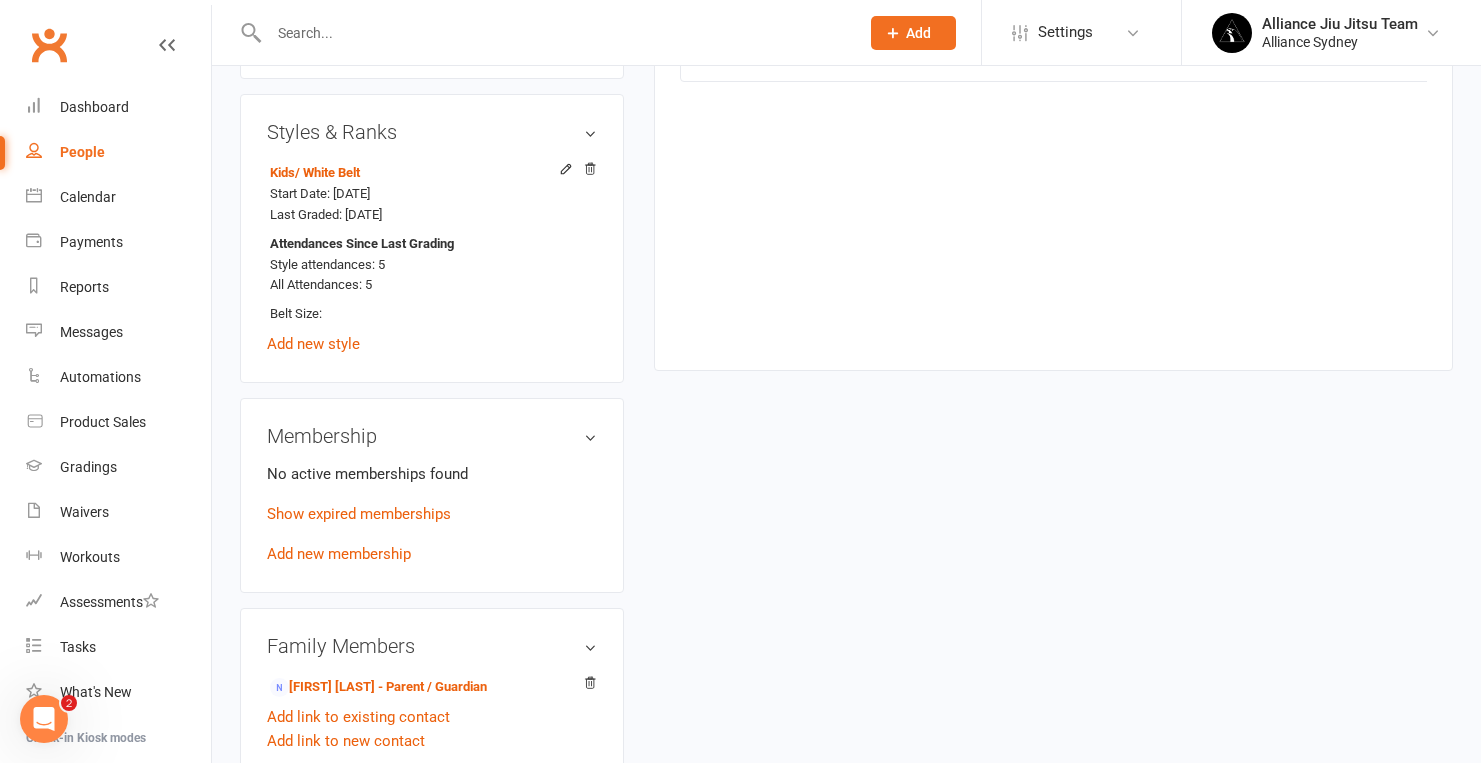 scroll, scrollTop: 804, scrollLeft: 0, axis: vertical 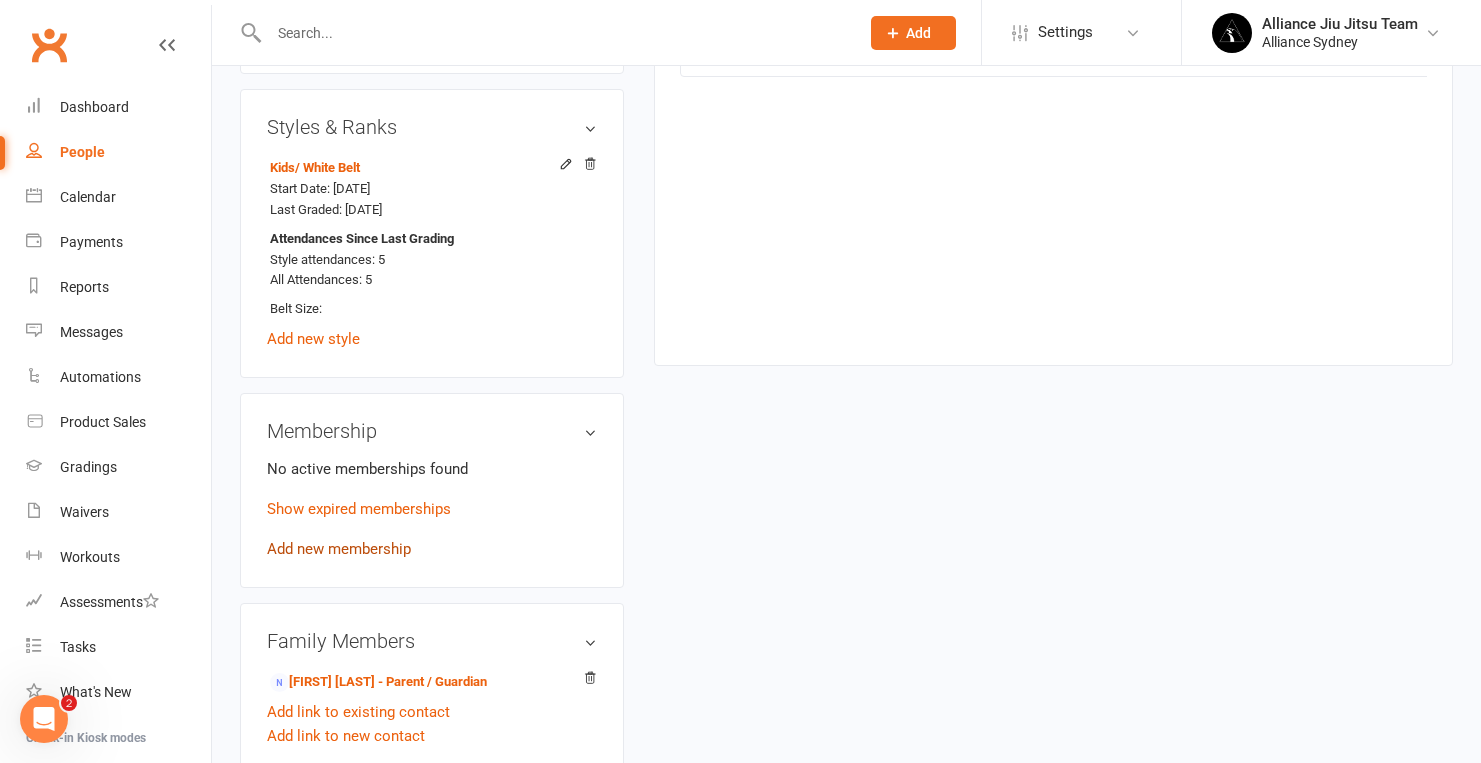 click on "Add new membership" at bounding box center [339, 549] 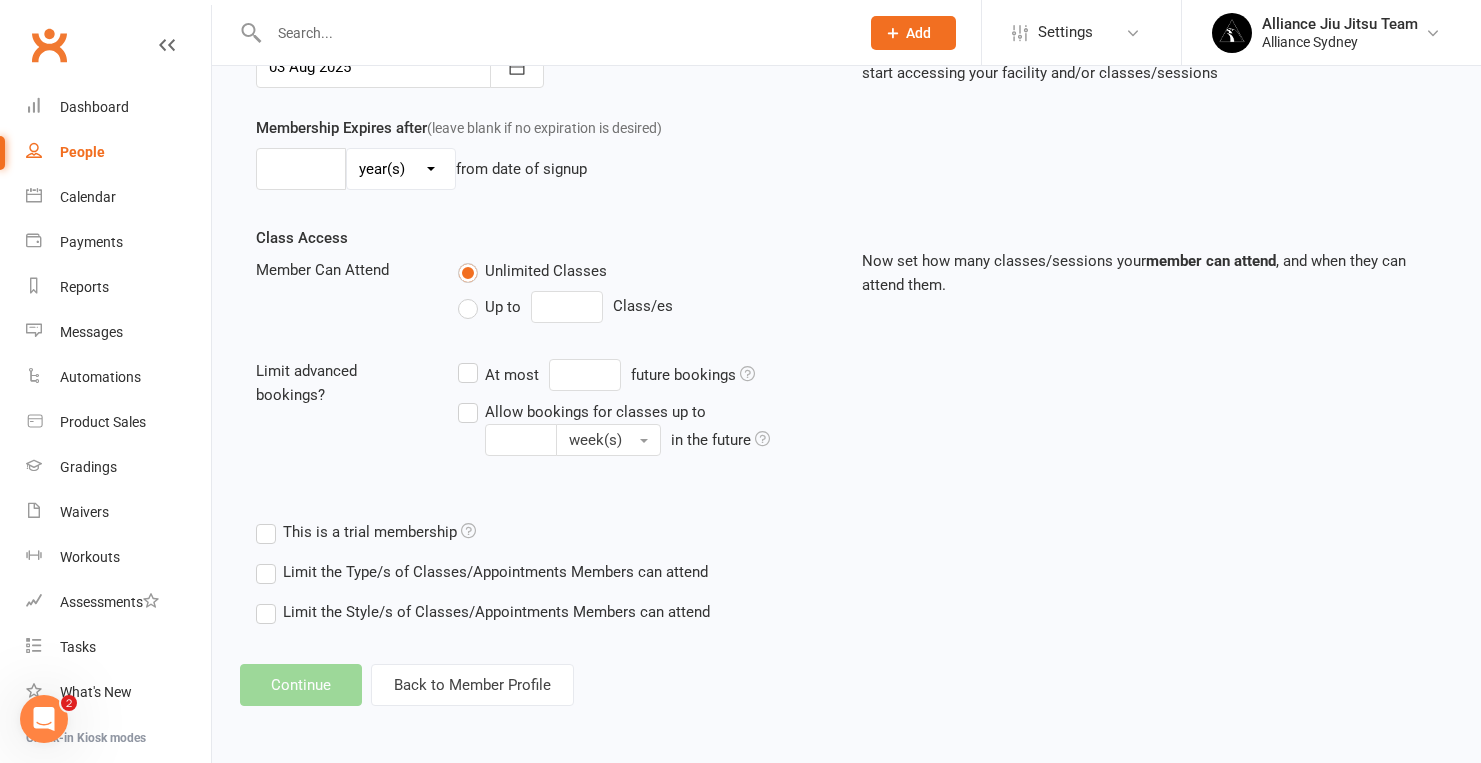 scroll, scrollTop: 0, scrollLeft: 0, axis: both 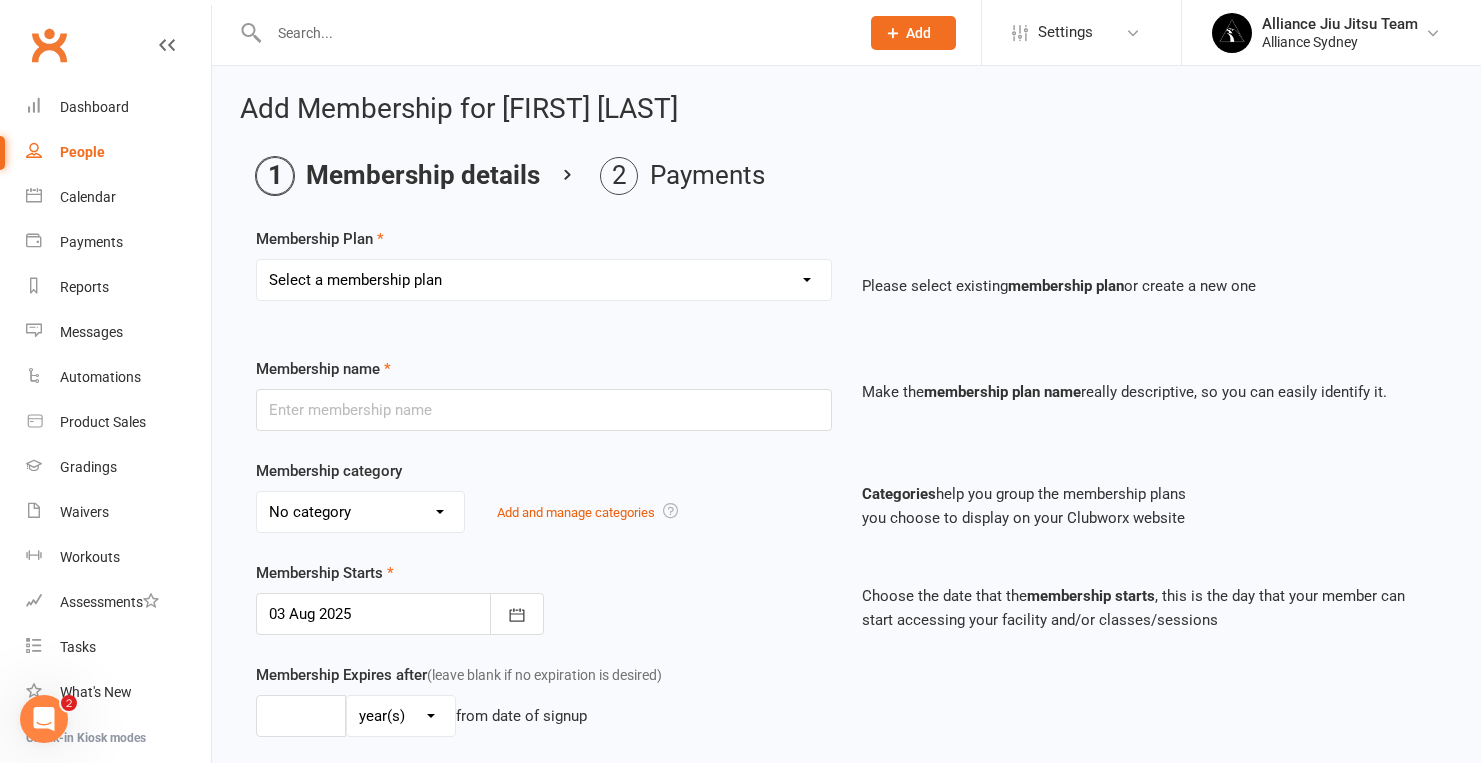 select on "7" 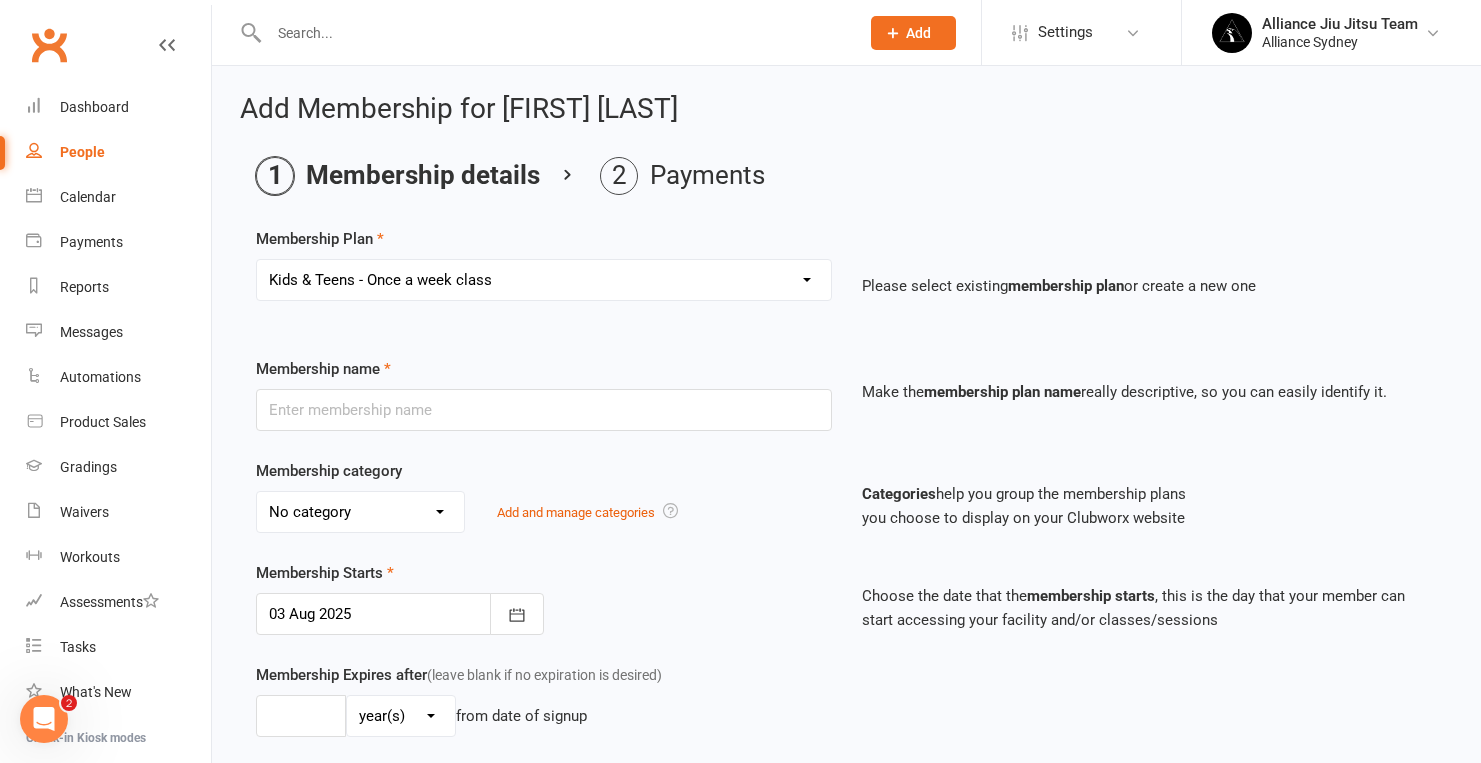 type on "Kids & Teens - Once a week class" 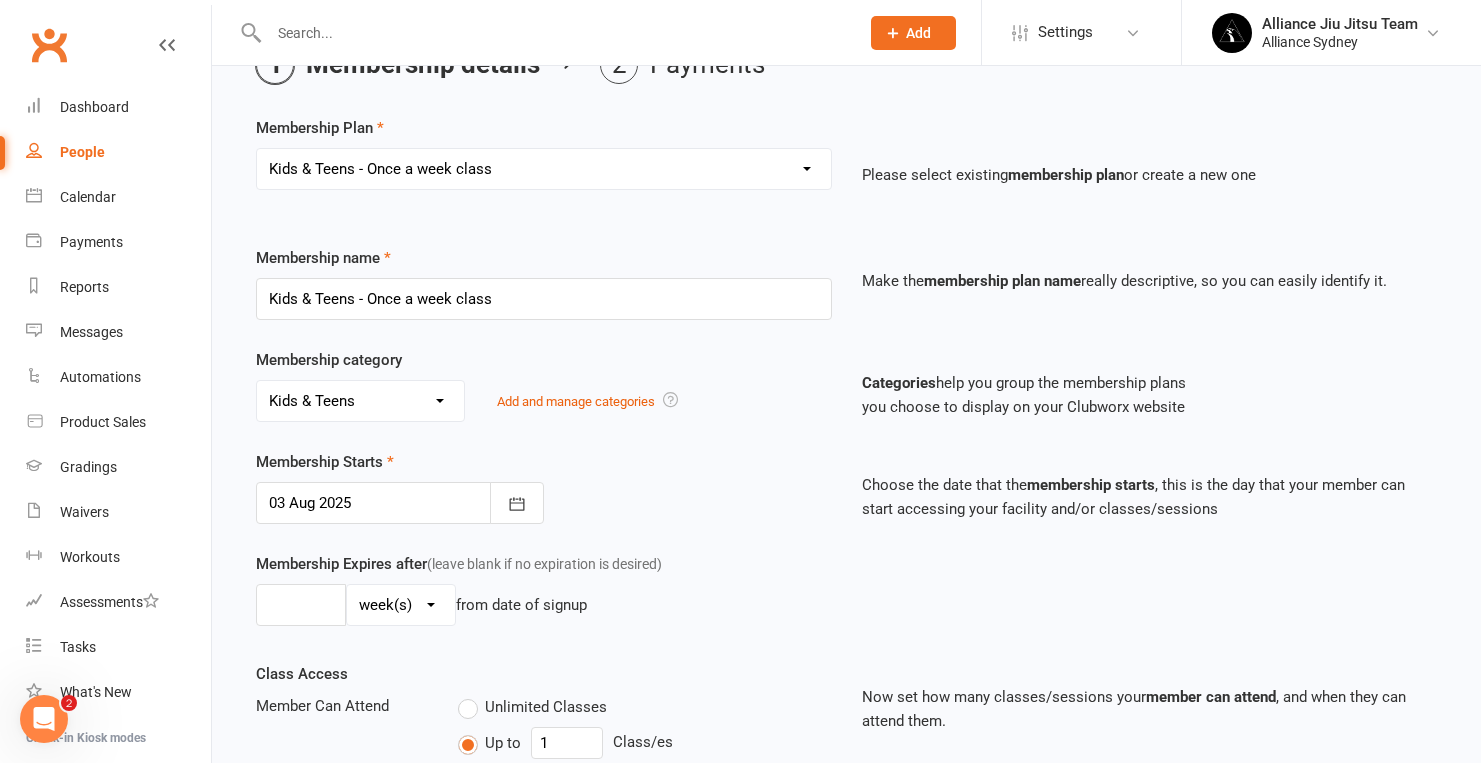 scroll, scrollTop: 121, scrollLeft: 0, axis: vertical 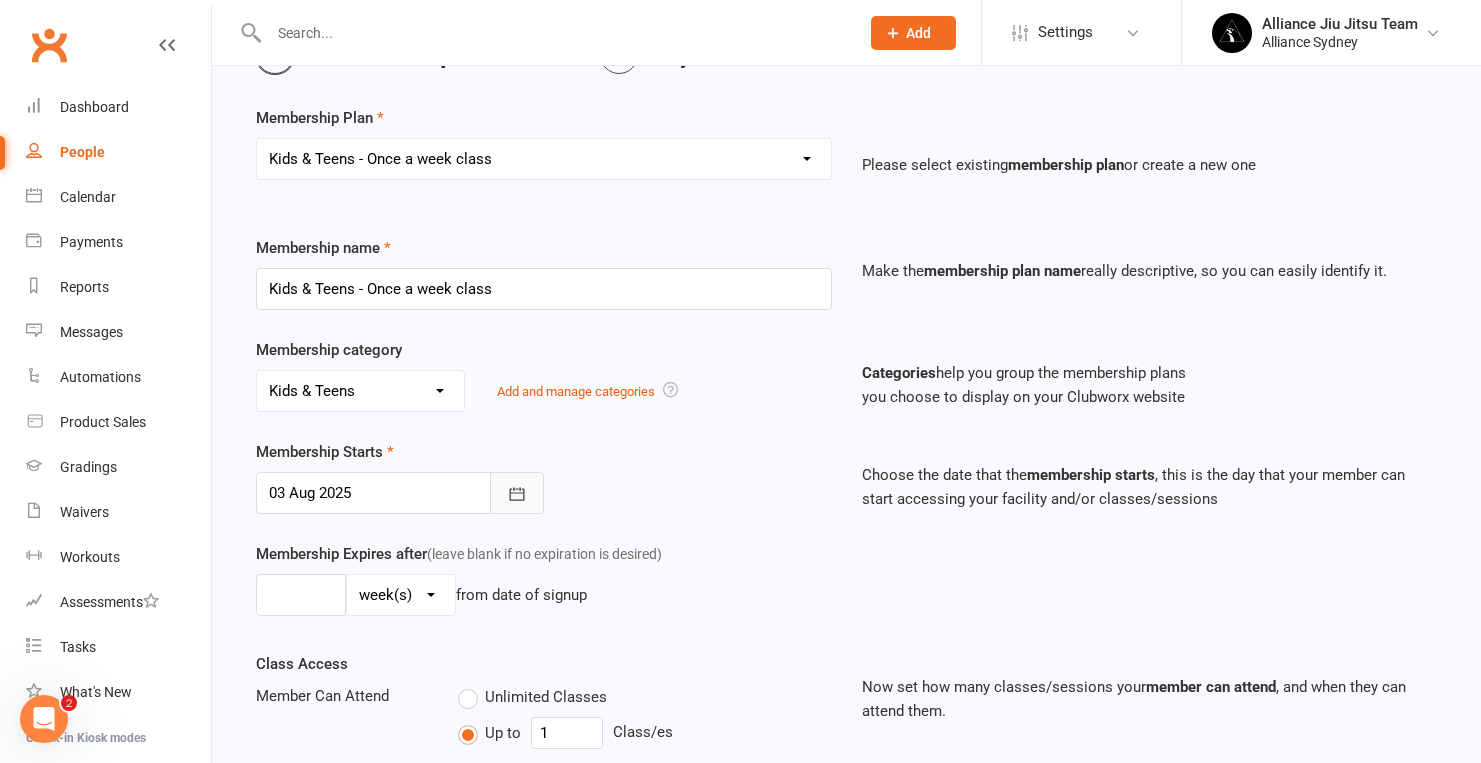 click at bounding box center [517, 493] 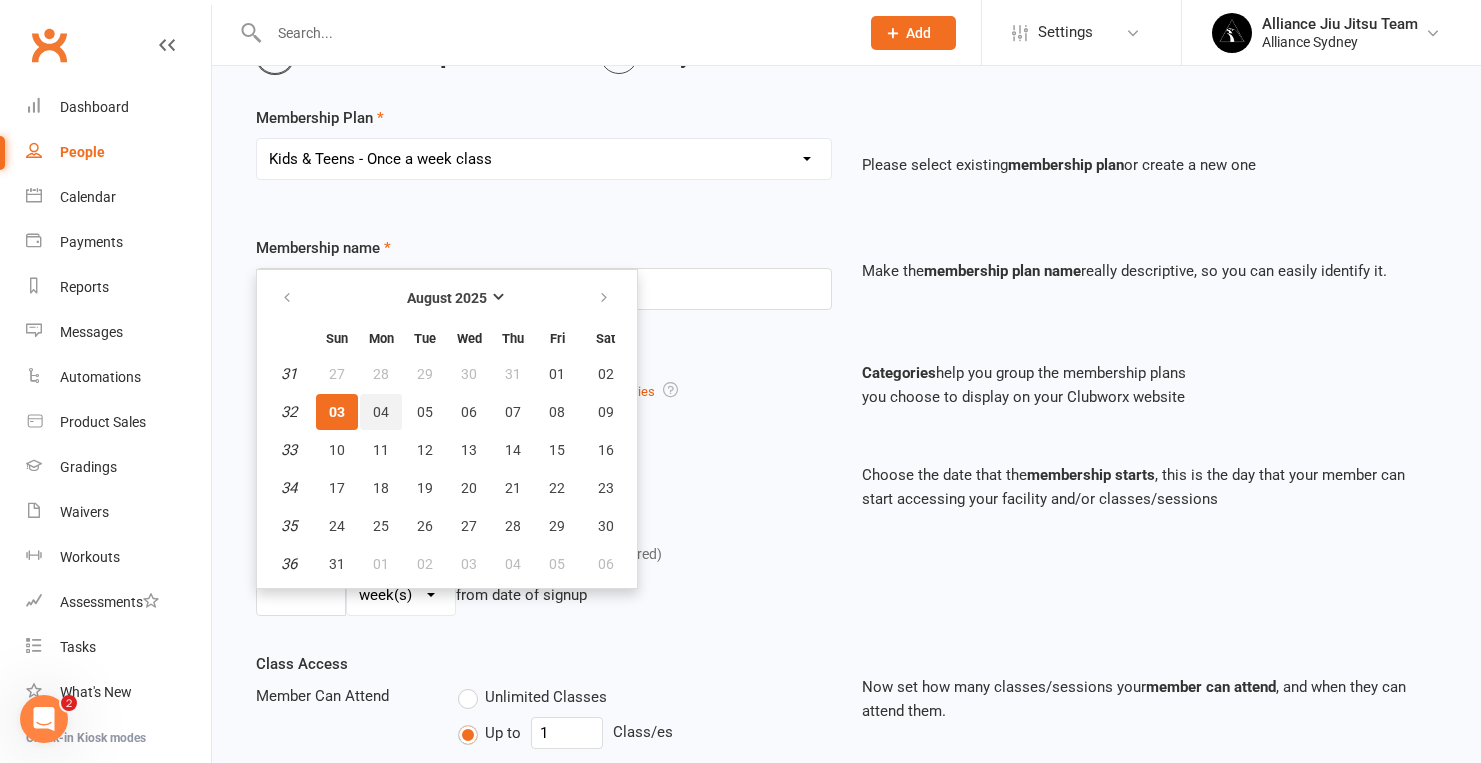 click on "04" at bounding box center (381, 412) 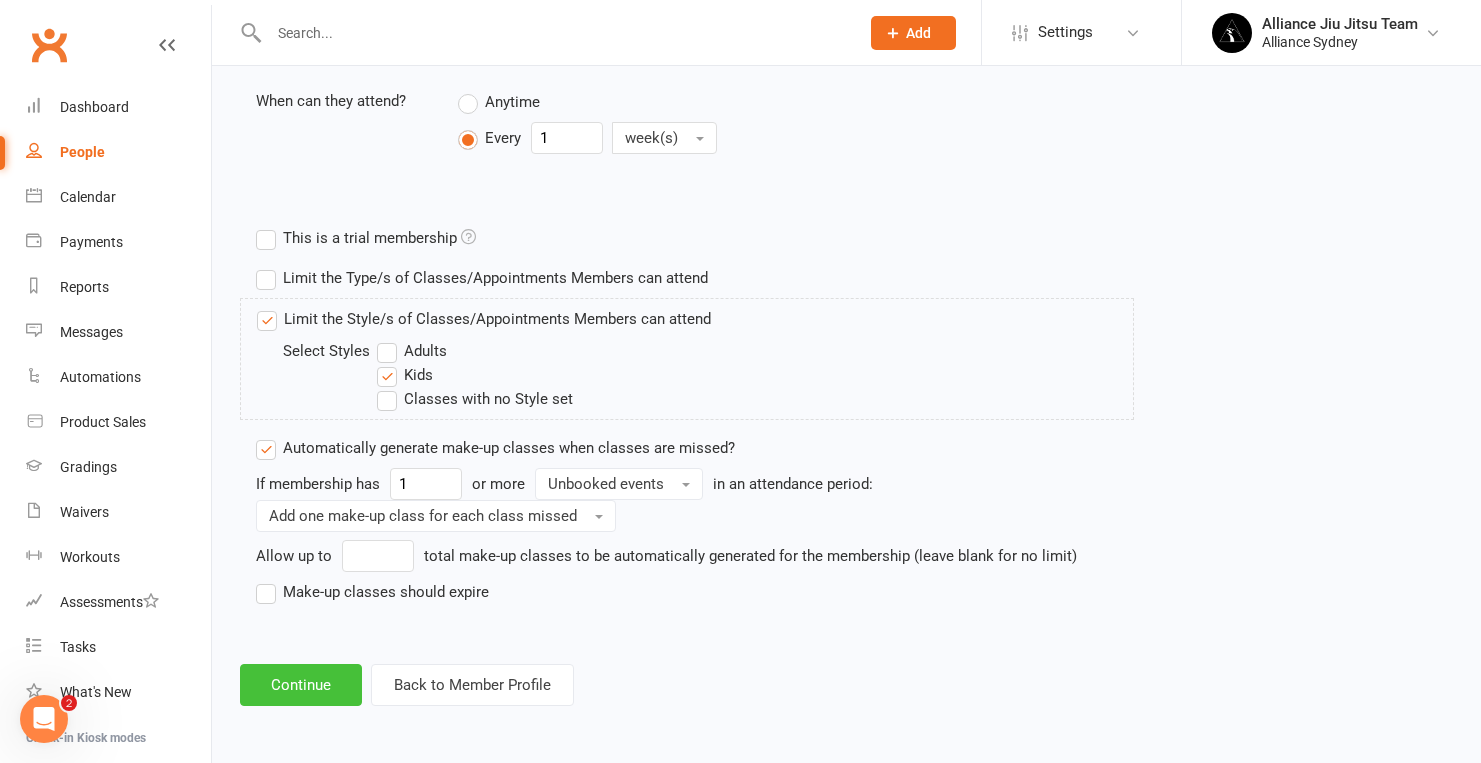 click on "Continue" at bounding box center (301, 685) 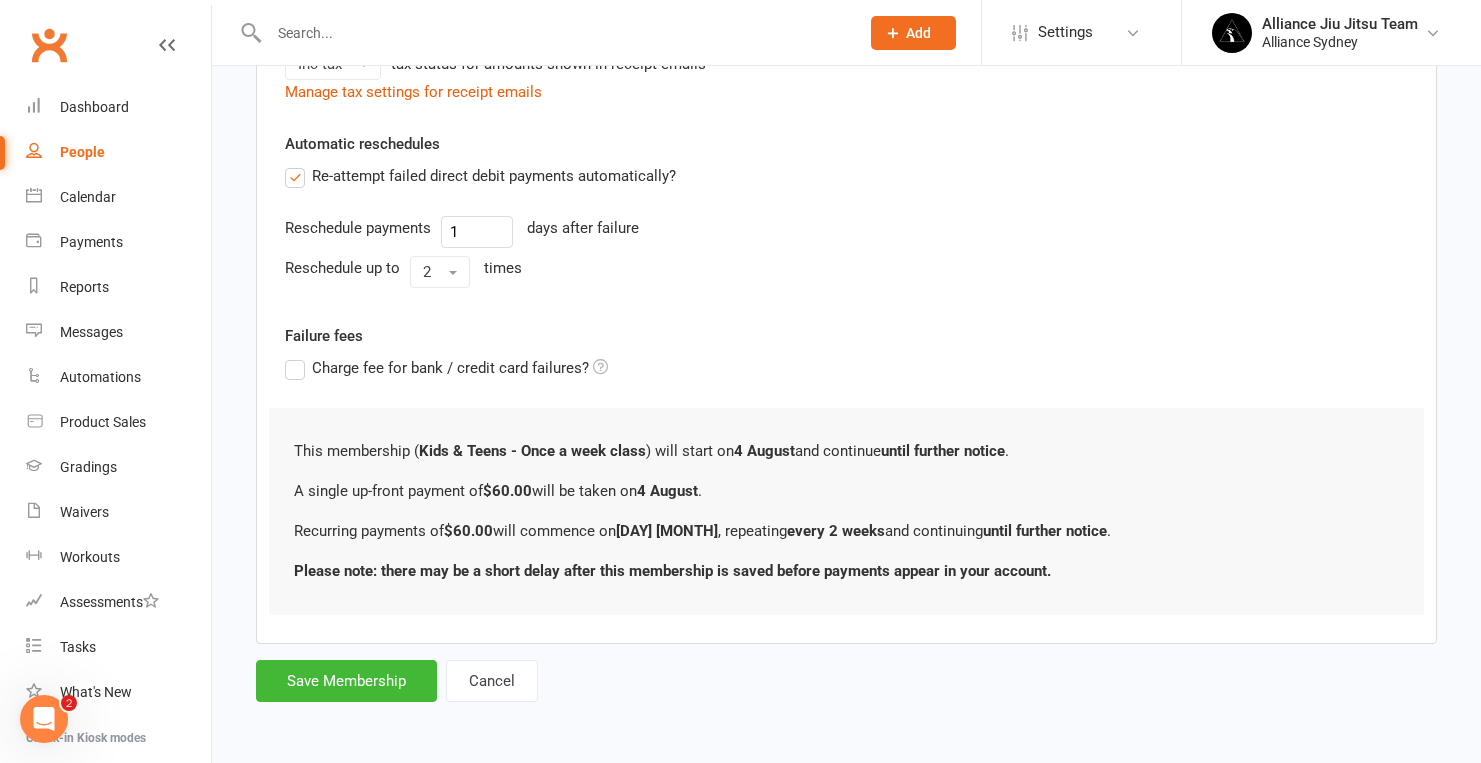 scroll, scrollTop: 0, scrollLeft: 0, axis: both 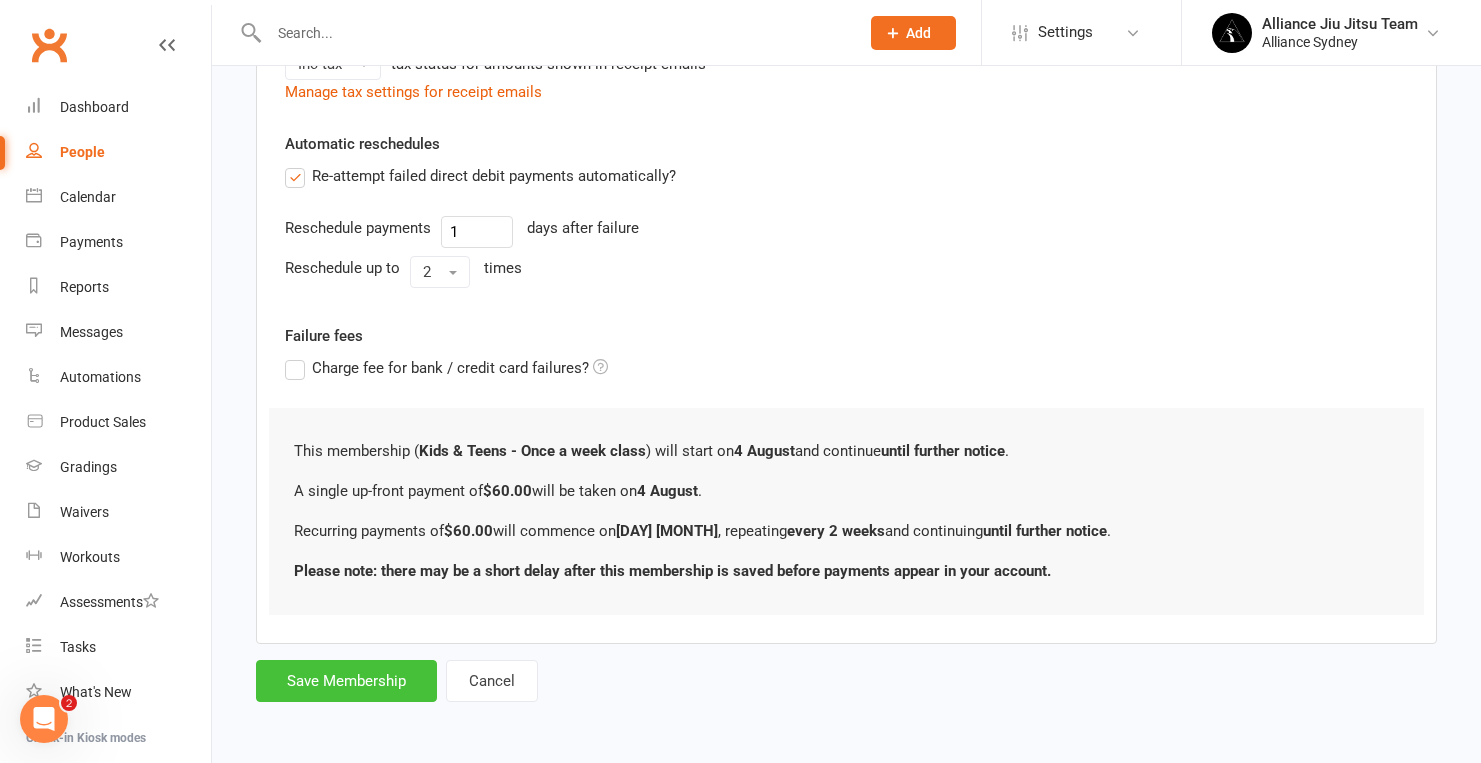 click on "Save Membership" at bounding box center [346, 681] 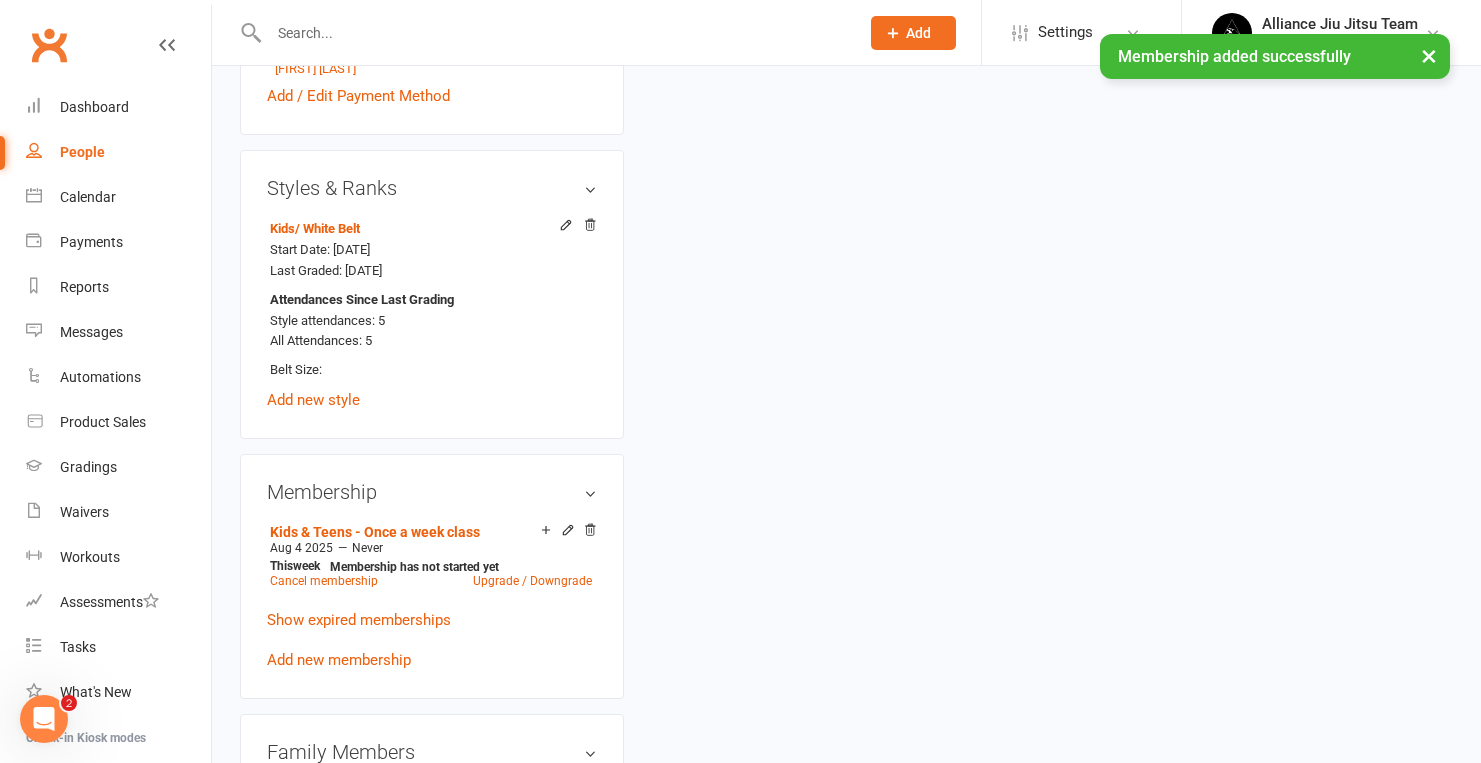 scroll, scrollTop: 0, scrollLeft: 0, axis: both 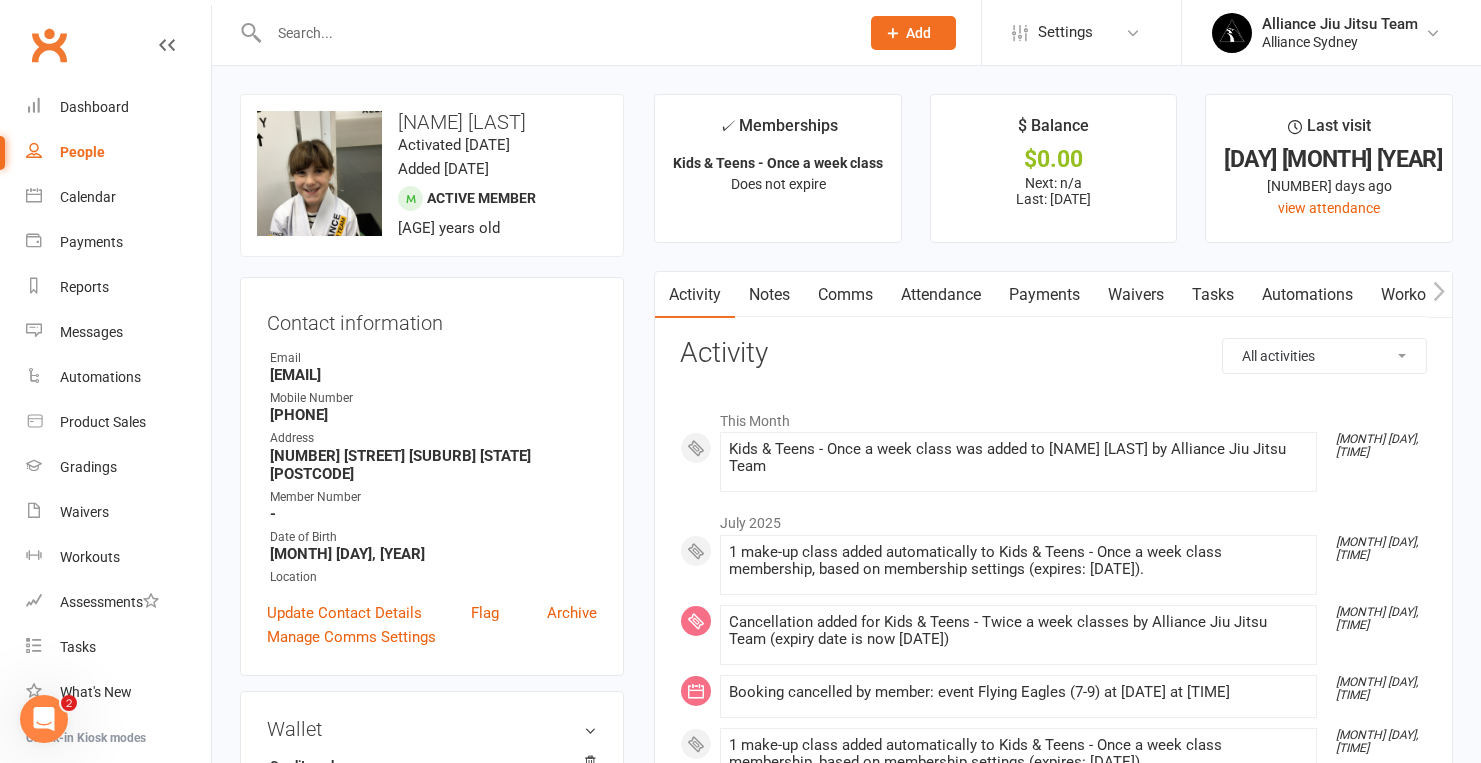 click at bounding box center [554, 33] 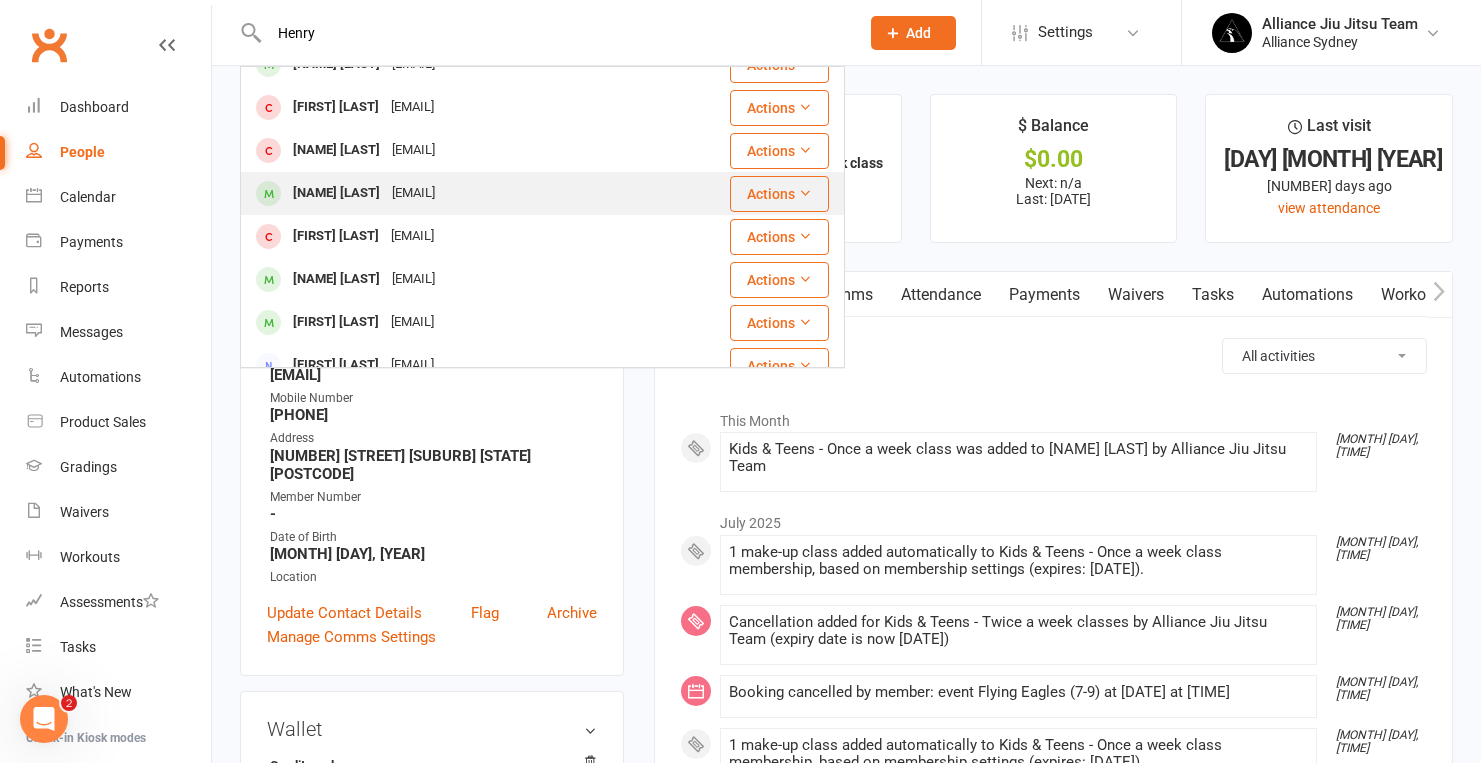 scroll, scrollTop: 114, scrollLeft: 0, axis: vertical 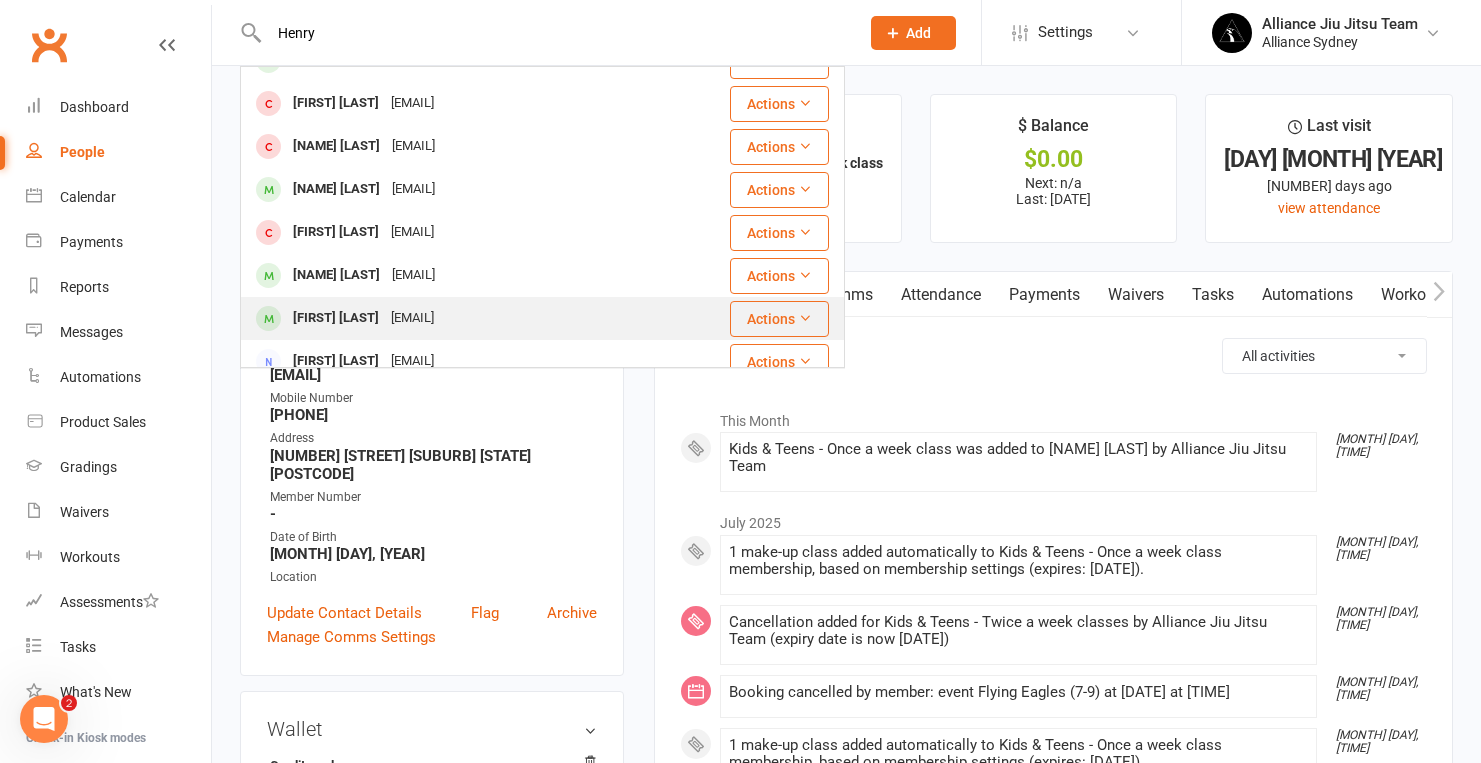 type on "Henry" 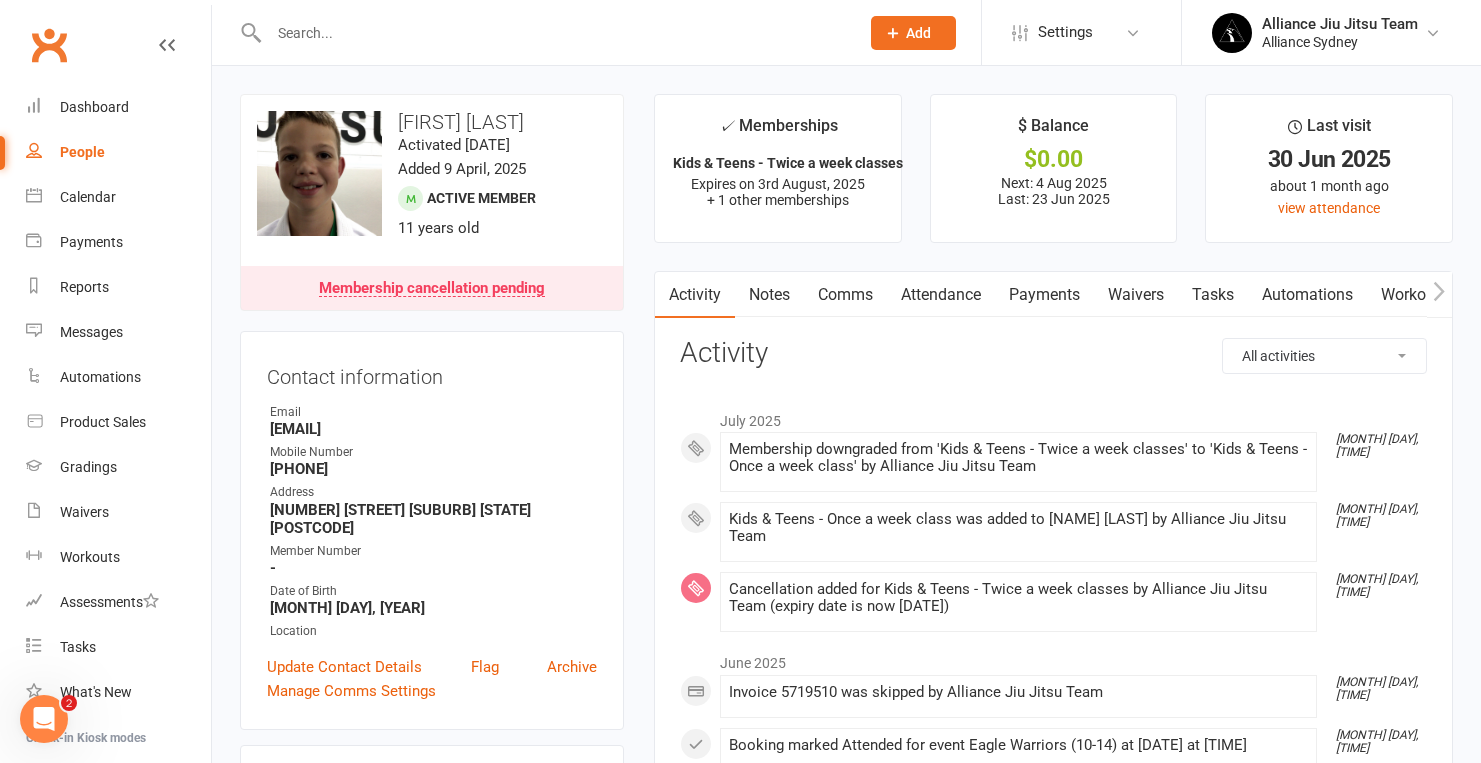 click on "Payments" at bounding box center (1044, 295) 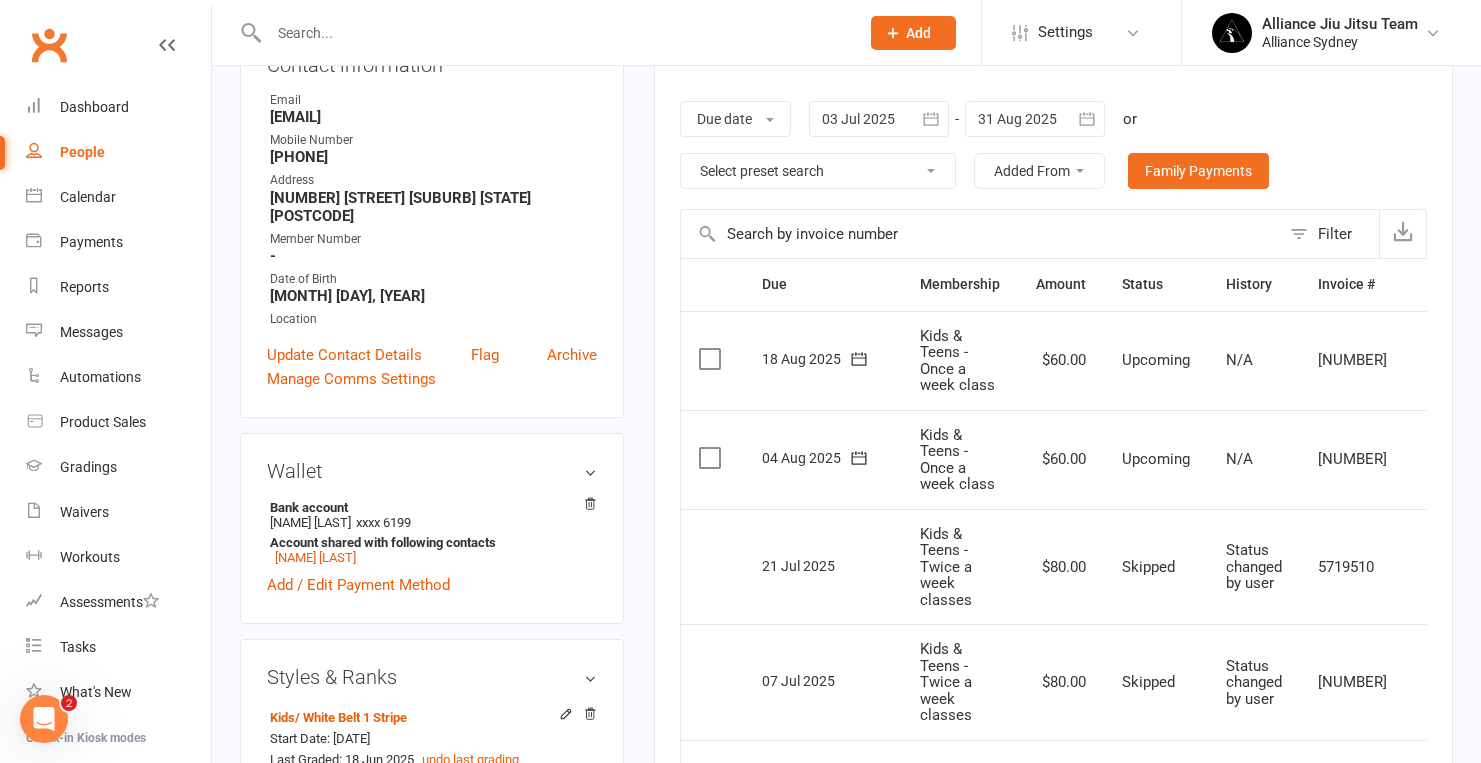 scroll, scrollTop: 331, scrollLeft: 0, axis: vertical 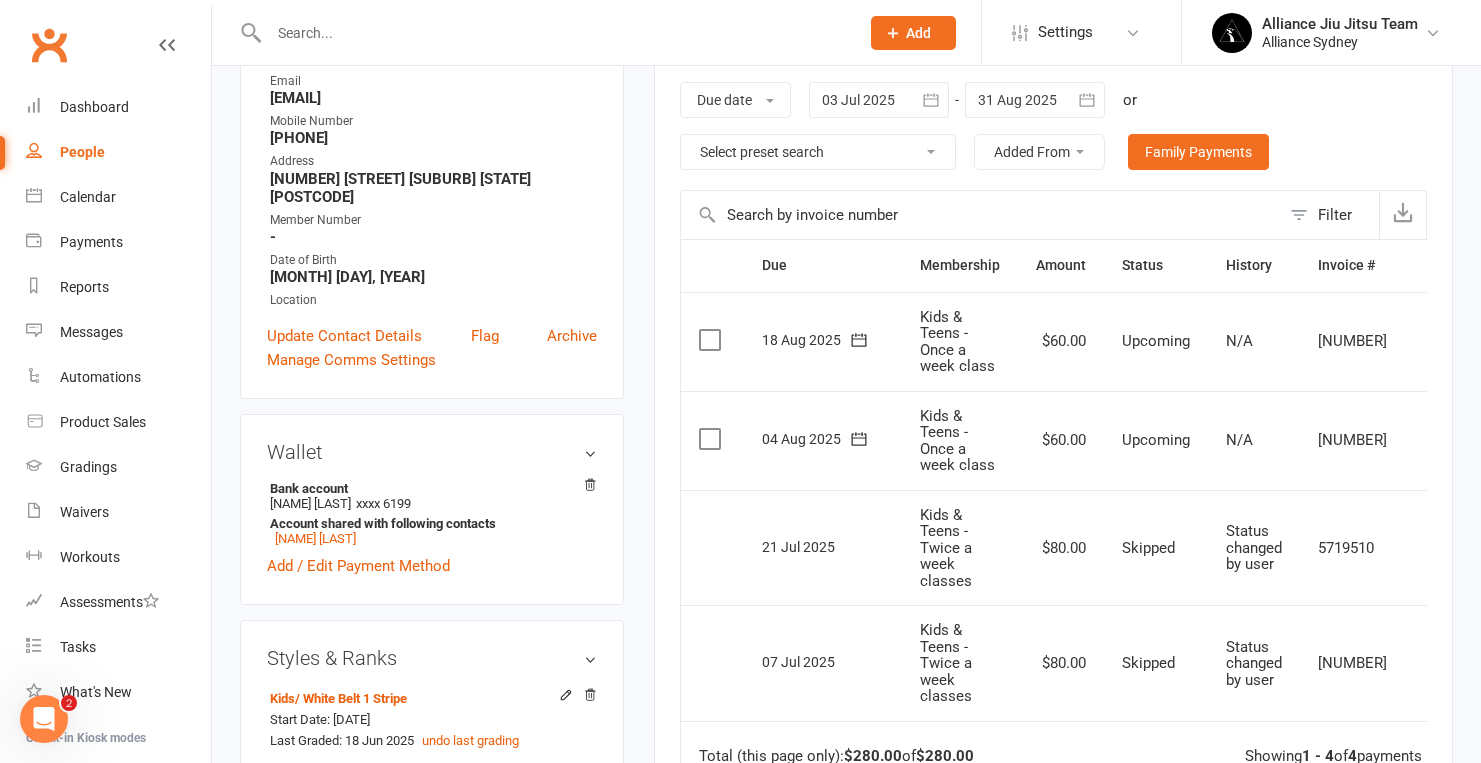 click at bounding box center (1435, 441) 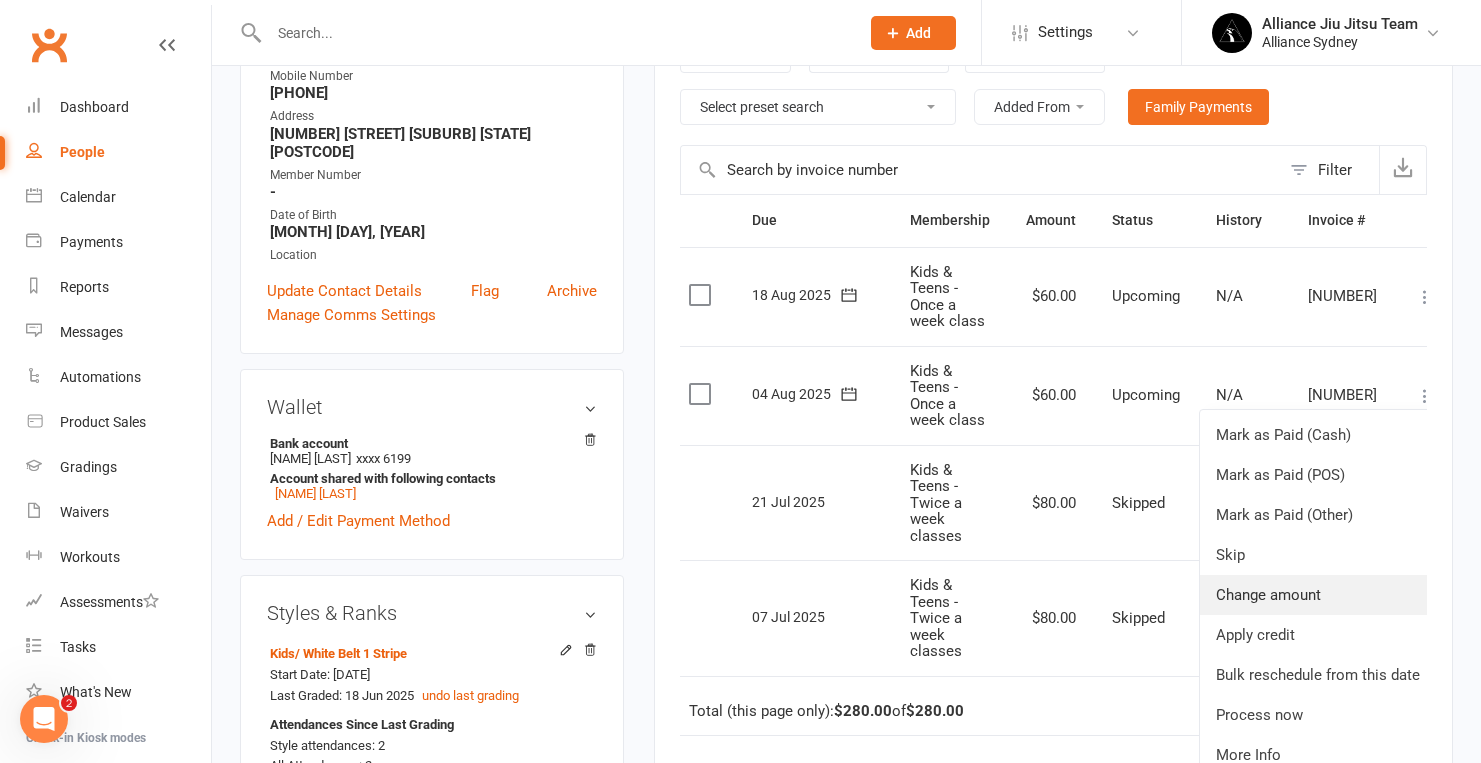 scroll, scrollTop: 393, scrollLeft: 0, axis: vertical 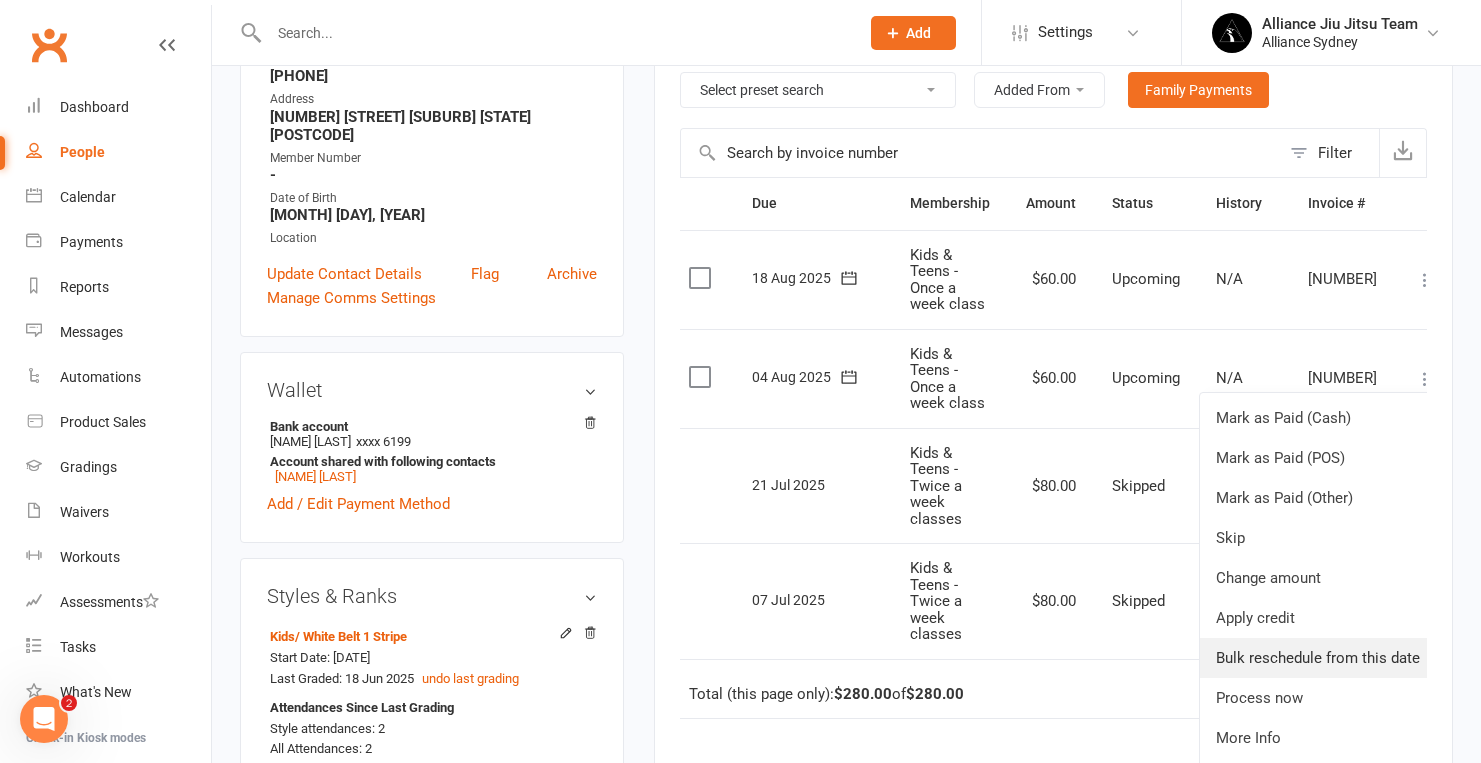 click on "Bulk reschedule from this date" at bounding box center [1318, 658] 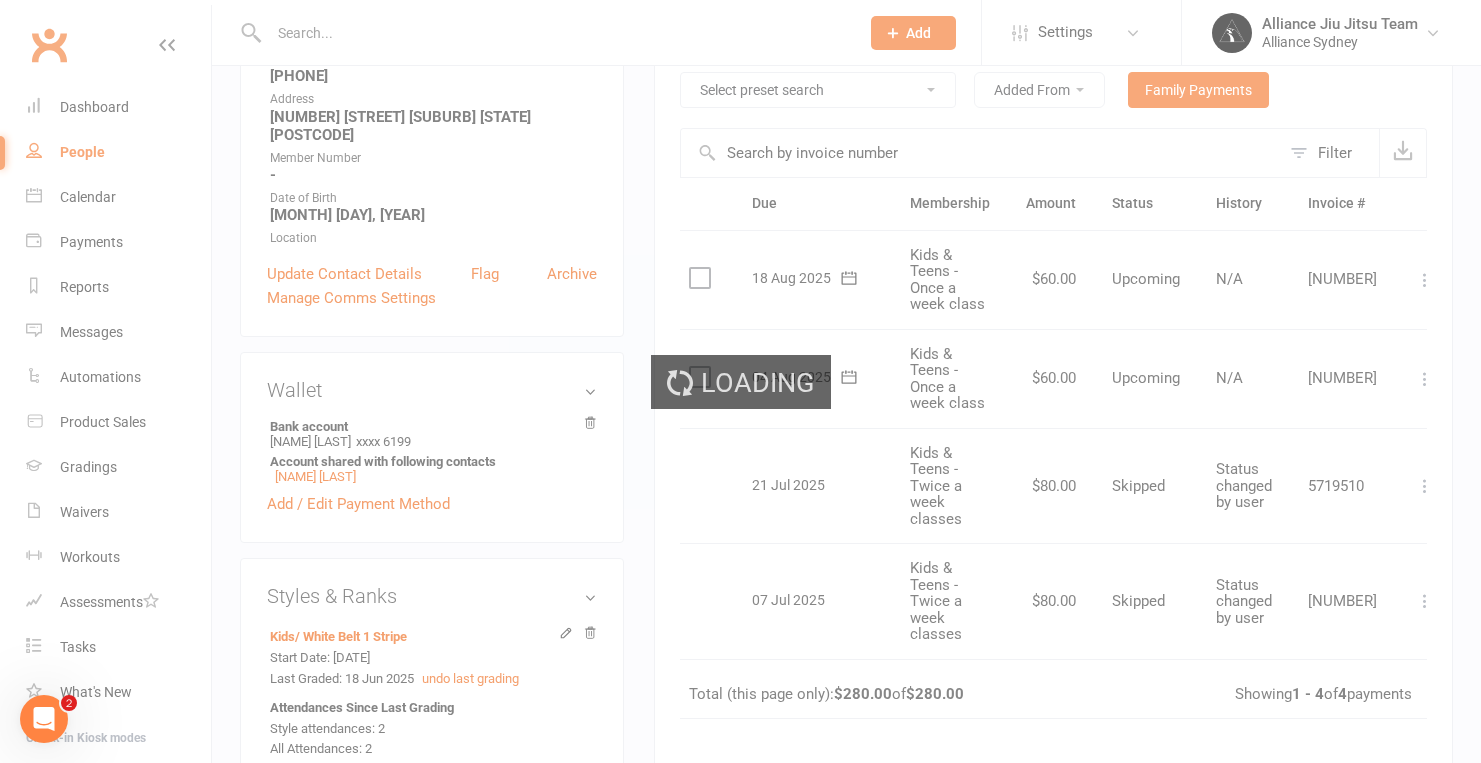 scroll, scrollTop: 0, scrollLeft: 0, axis: both 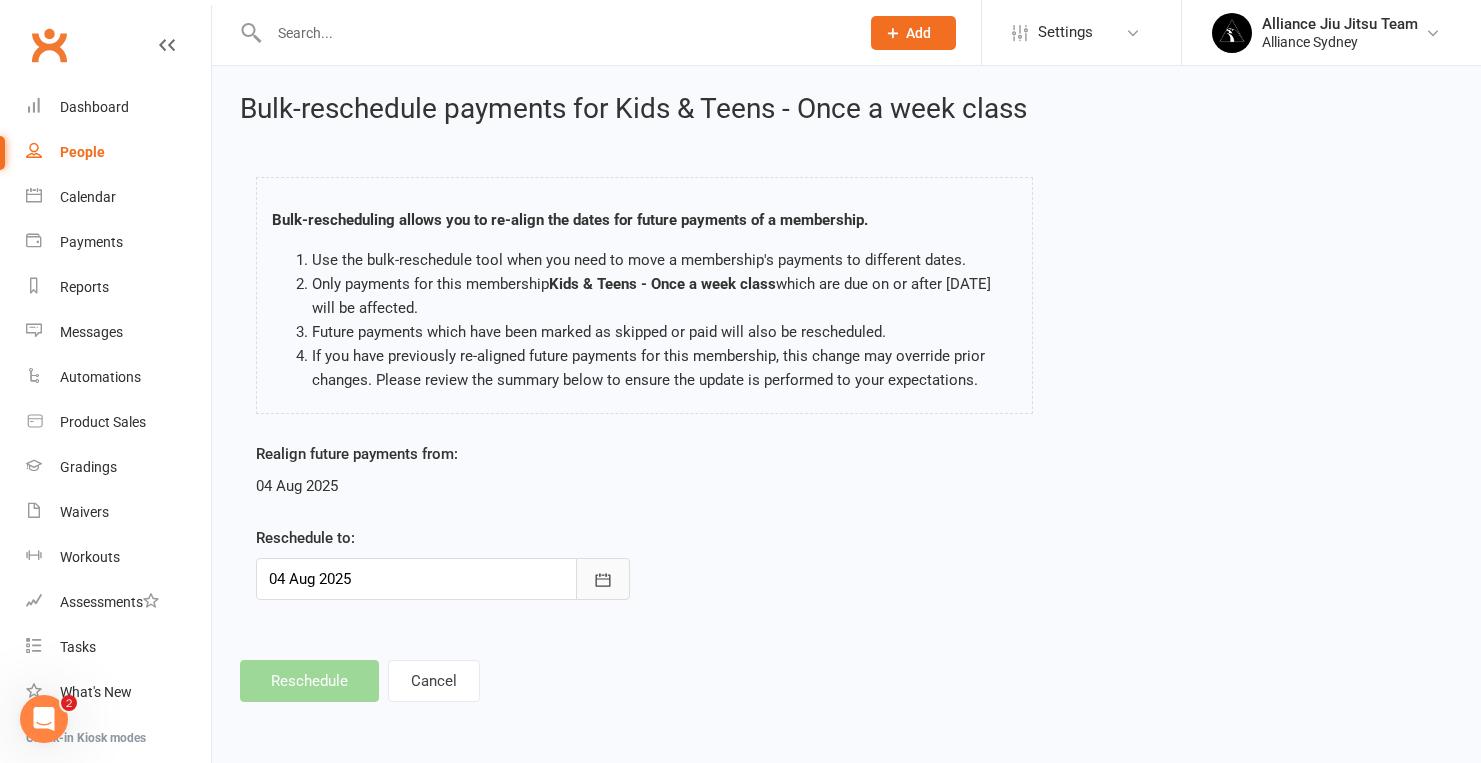 click 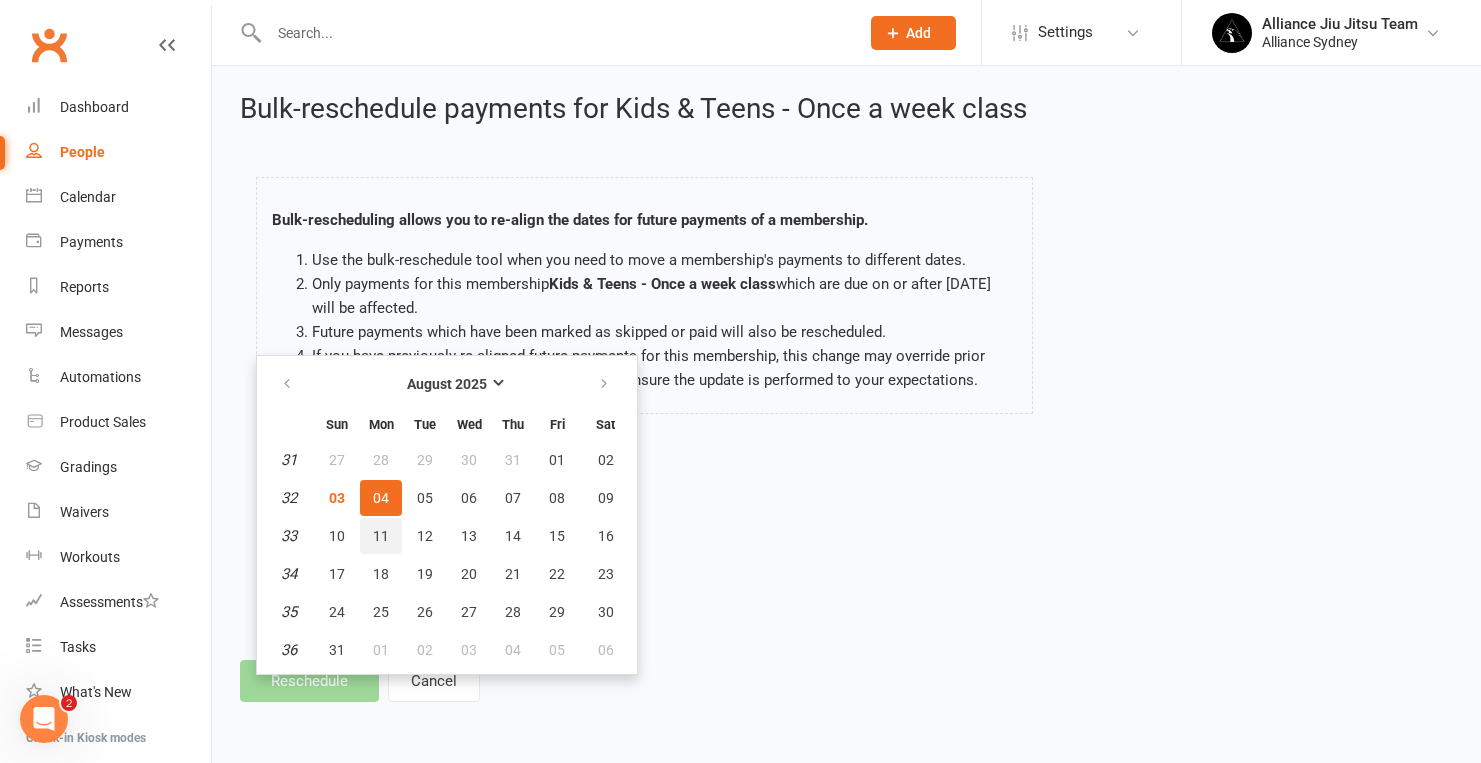 click on "11" at bounding box center (381, 536) 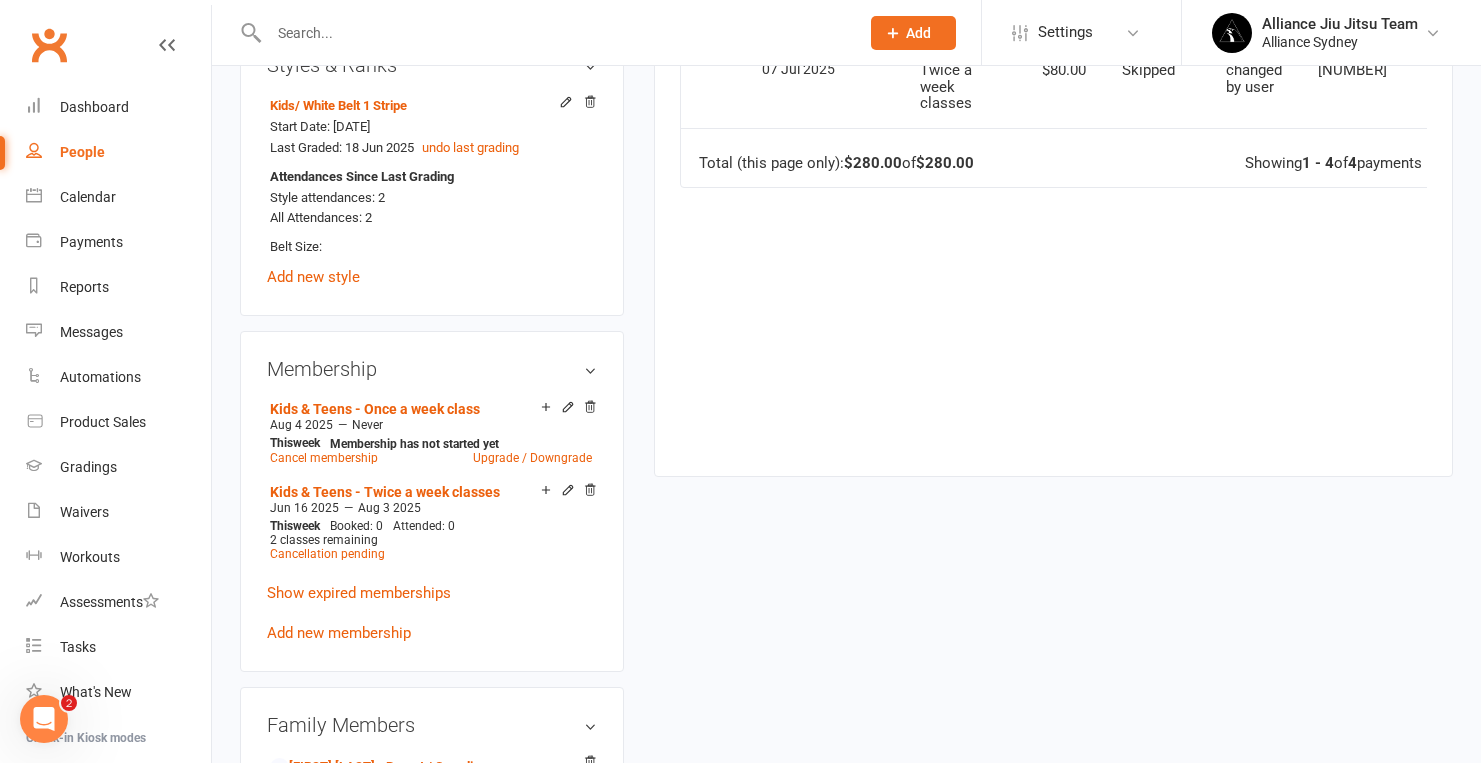scroll, scrollTop: 928, scrollLeft: 0, axis: vertical 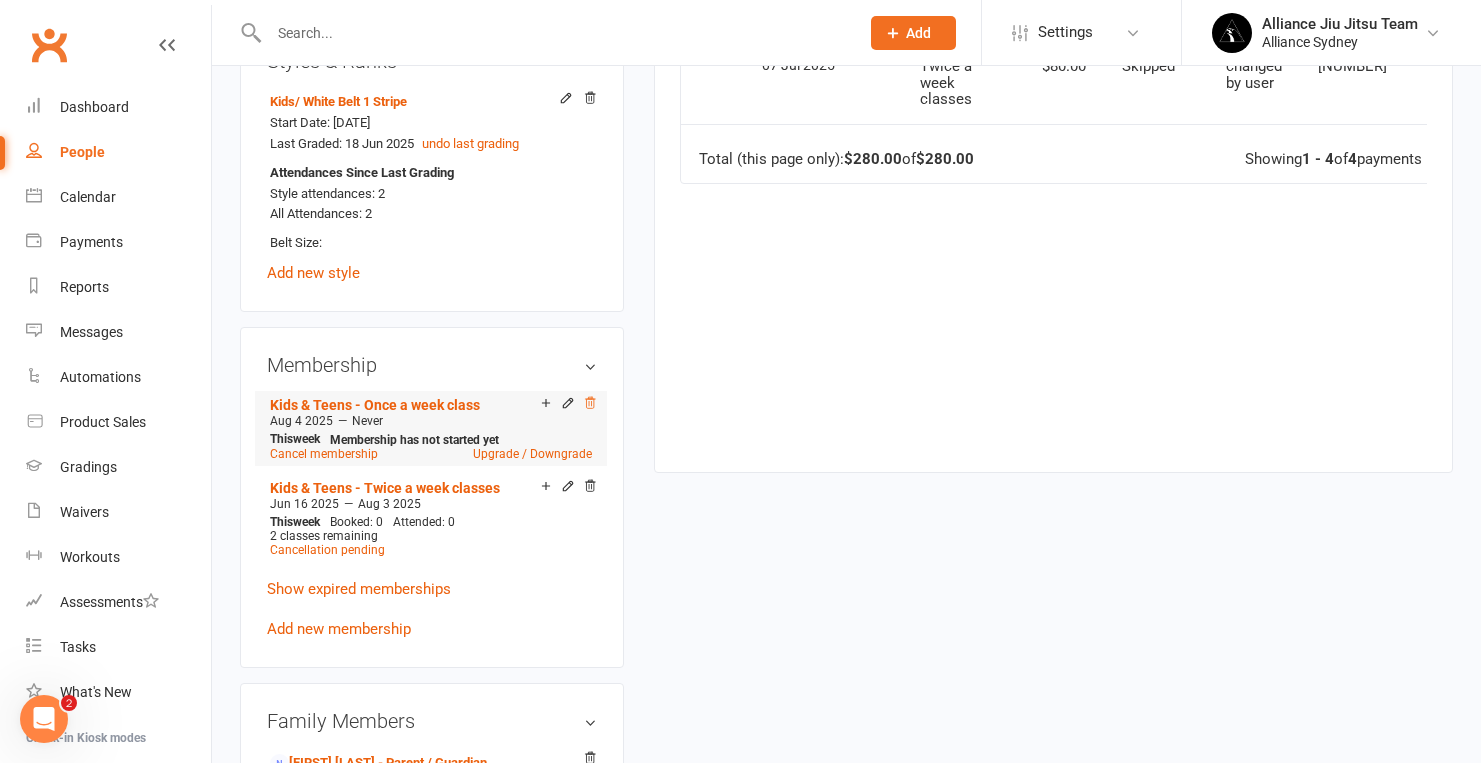 click 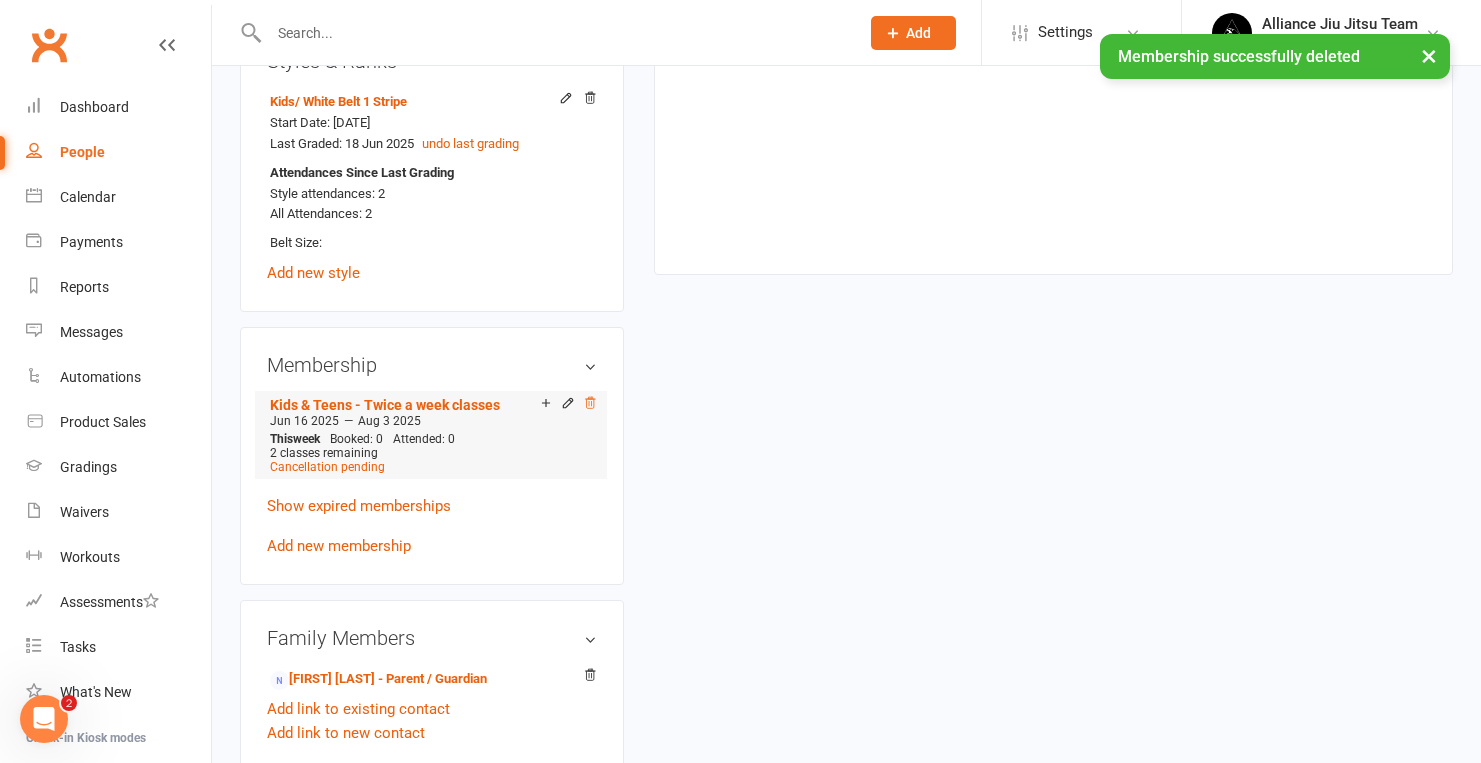 click 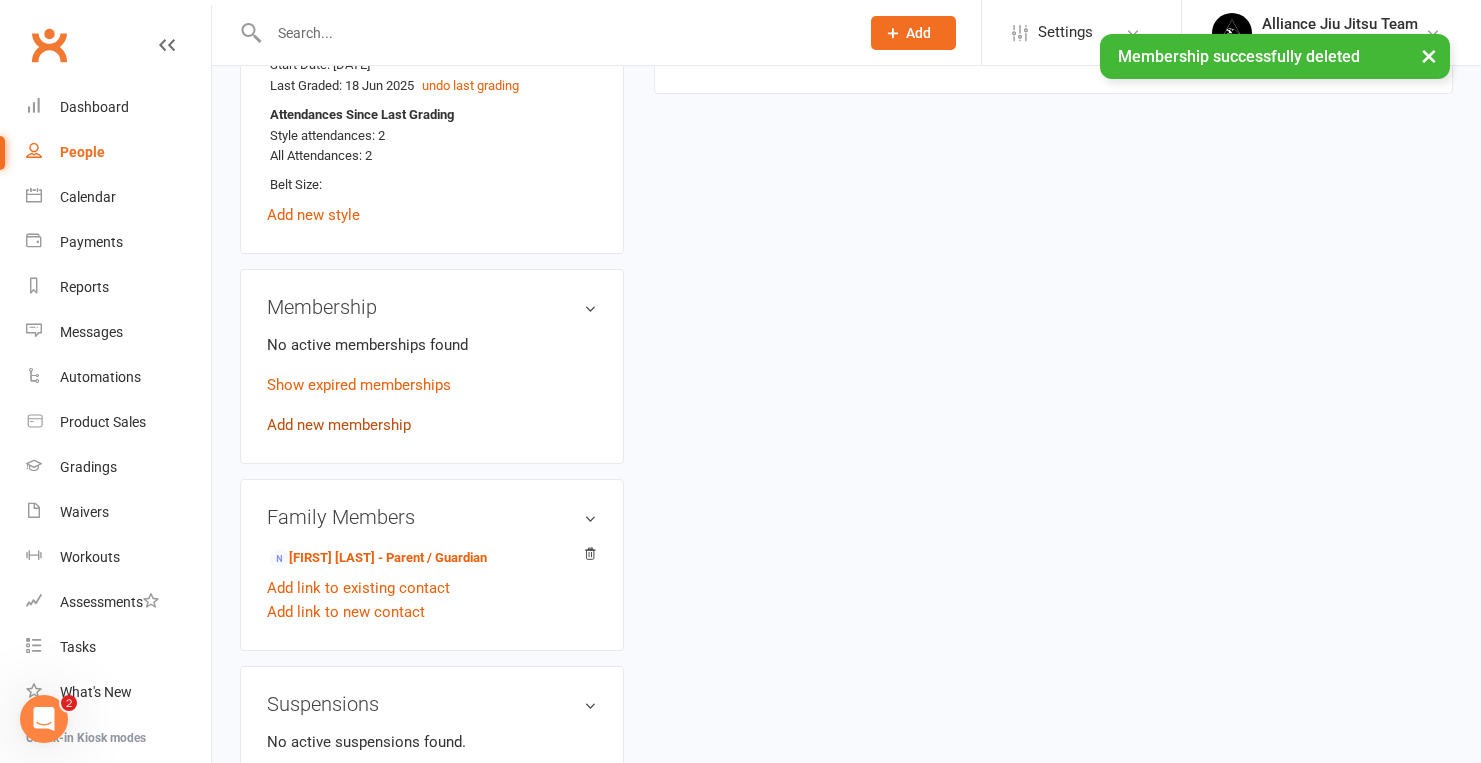 click on "Add new membership" at bounding box center (339, 425) 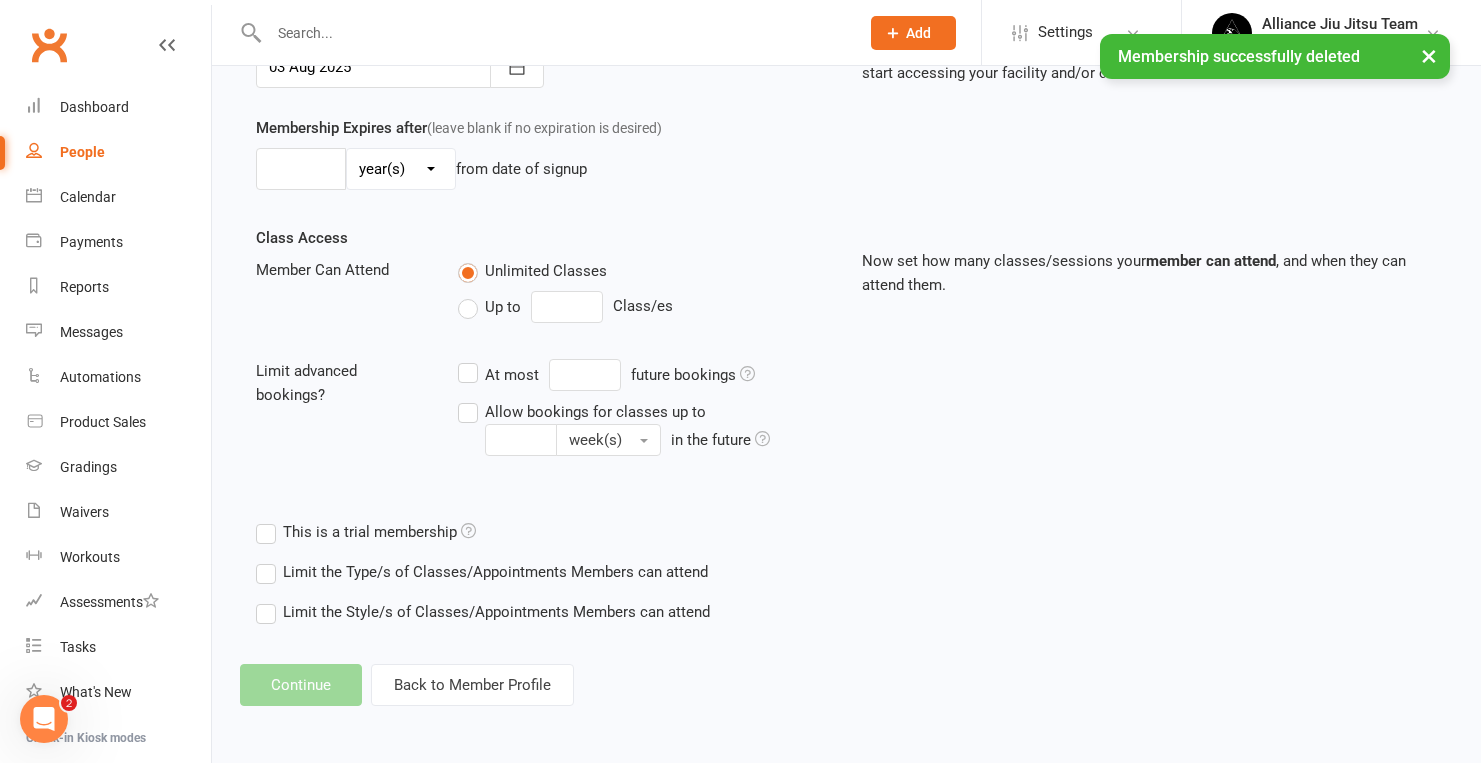 scroll, scrollTop: 0, scrollLeft: 0, axis: both 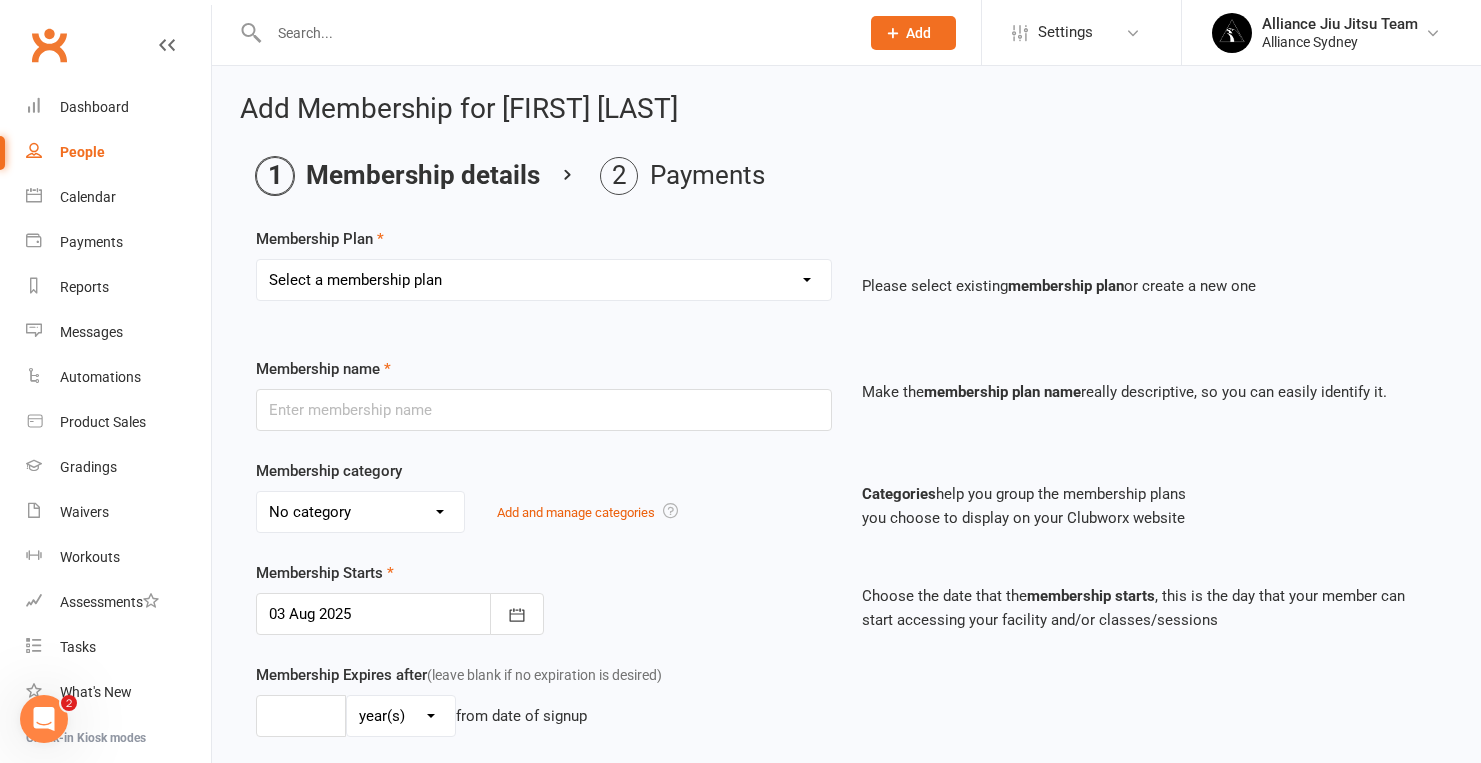 select on "7" 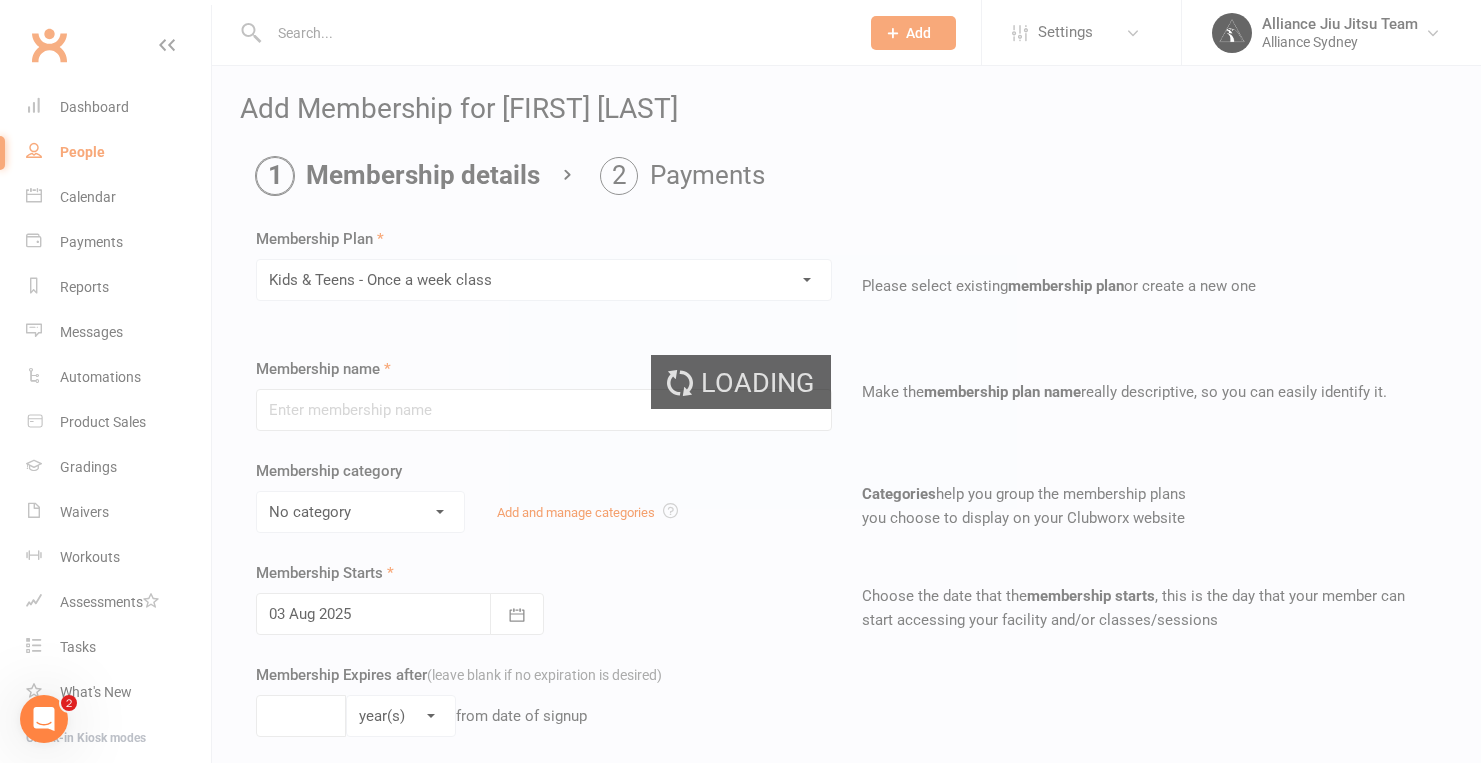 type on "Kids & Teens - Once a week class" 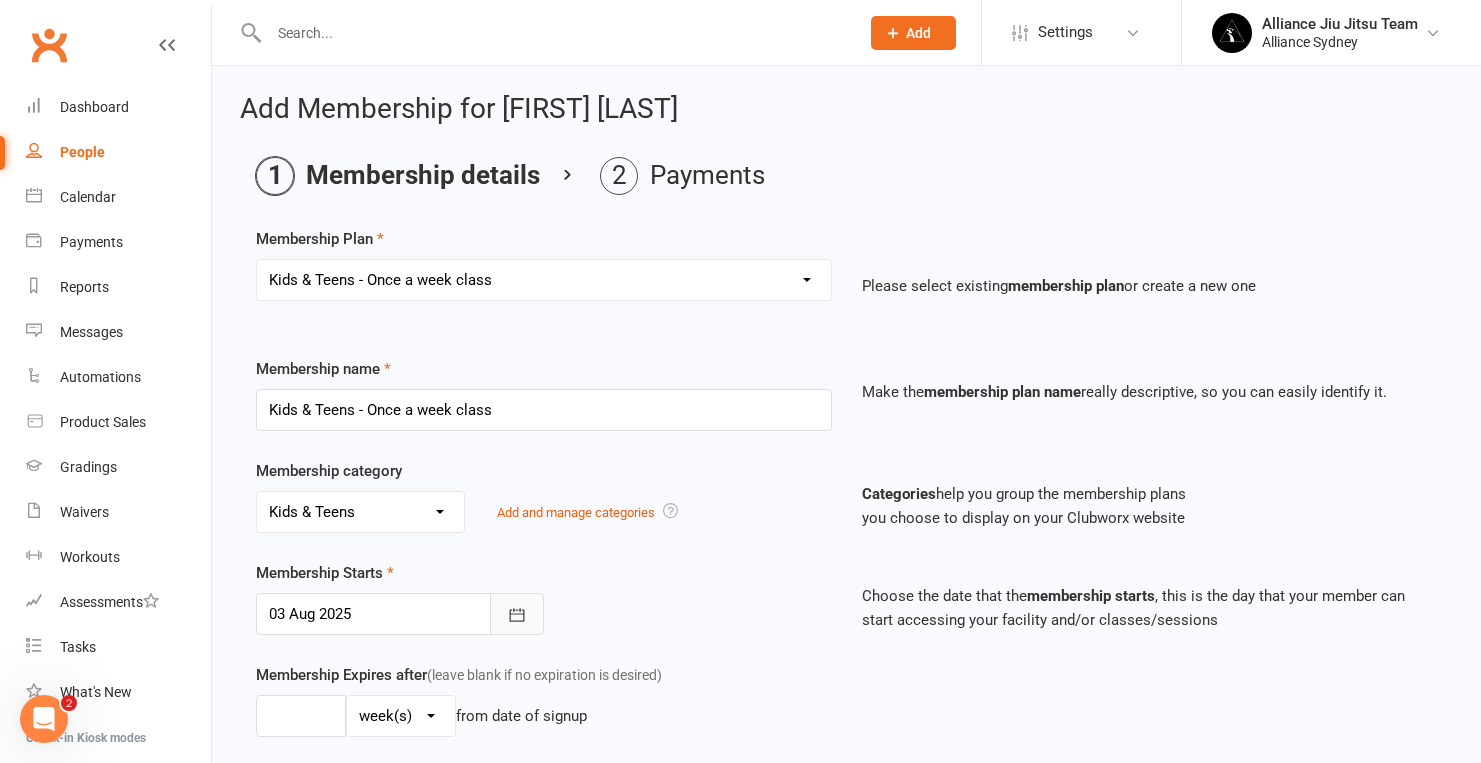 click at bounding box center (517, 614) 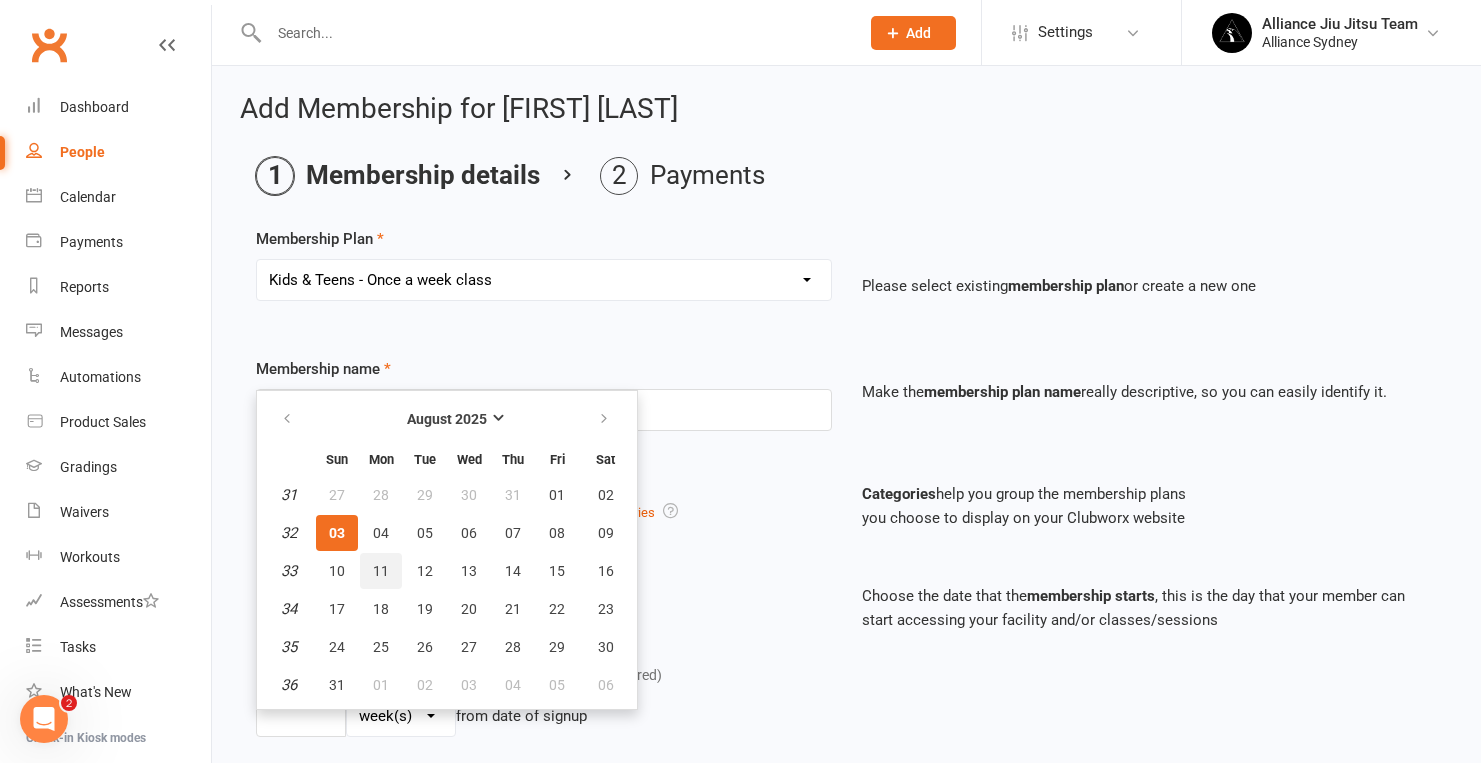 click on "11" at bounding box center [381, 571] 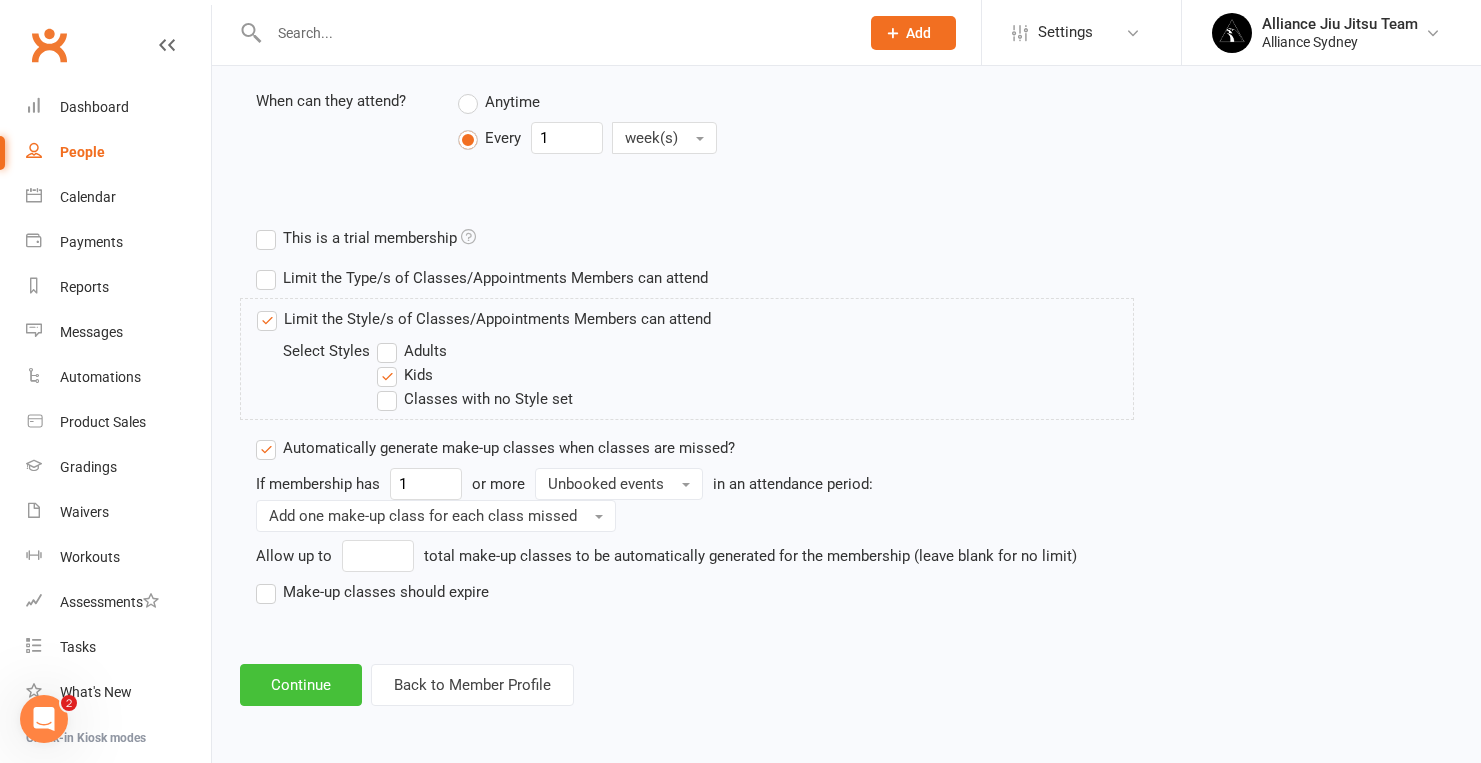 scroll, scrollTop: 833, scrollLeft: 0, axis: vertical 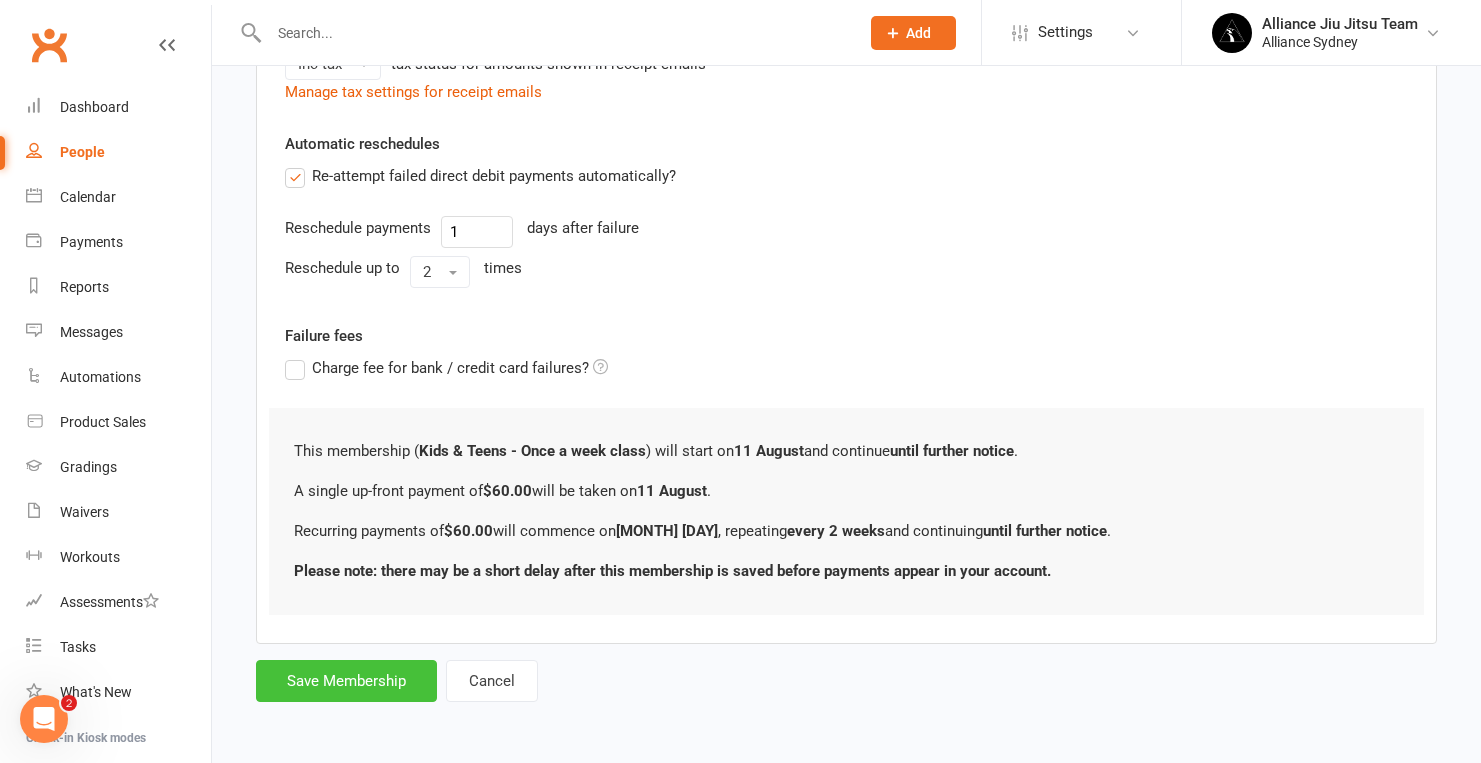 click on "Save Membership" at bounding box center (346, 681) 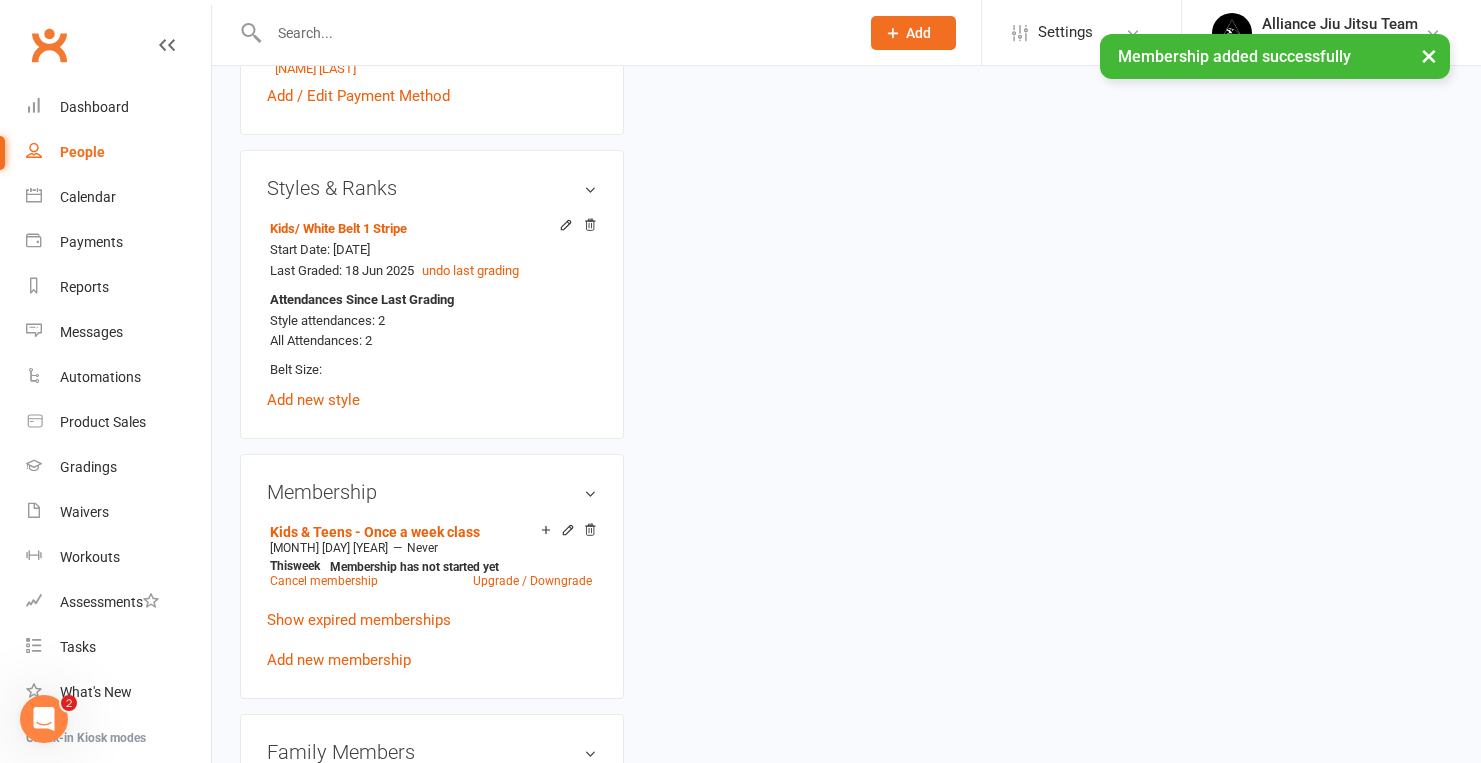 scroll, scrollTop: 0, scrollLeft: 0, axis: both 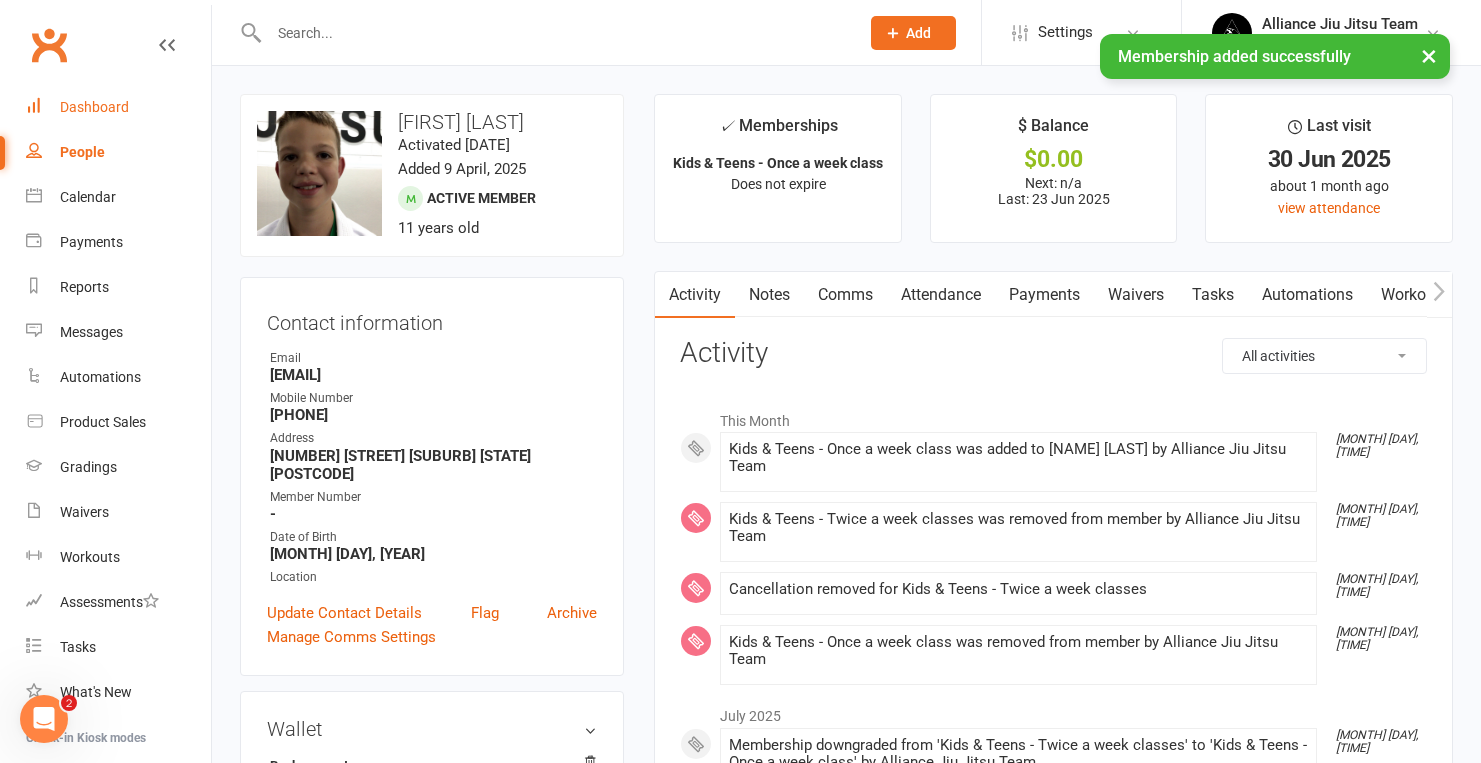 click on "Dashboard" at bounding box center (94, 107) 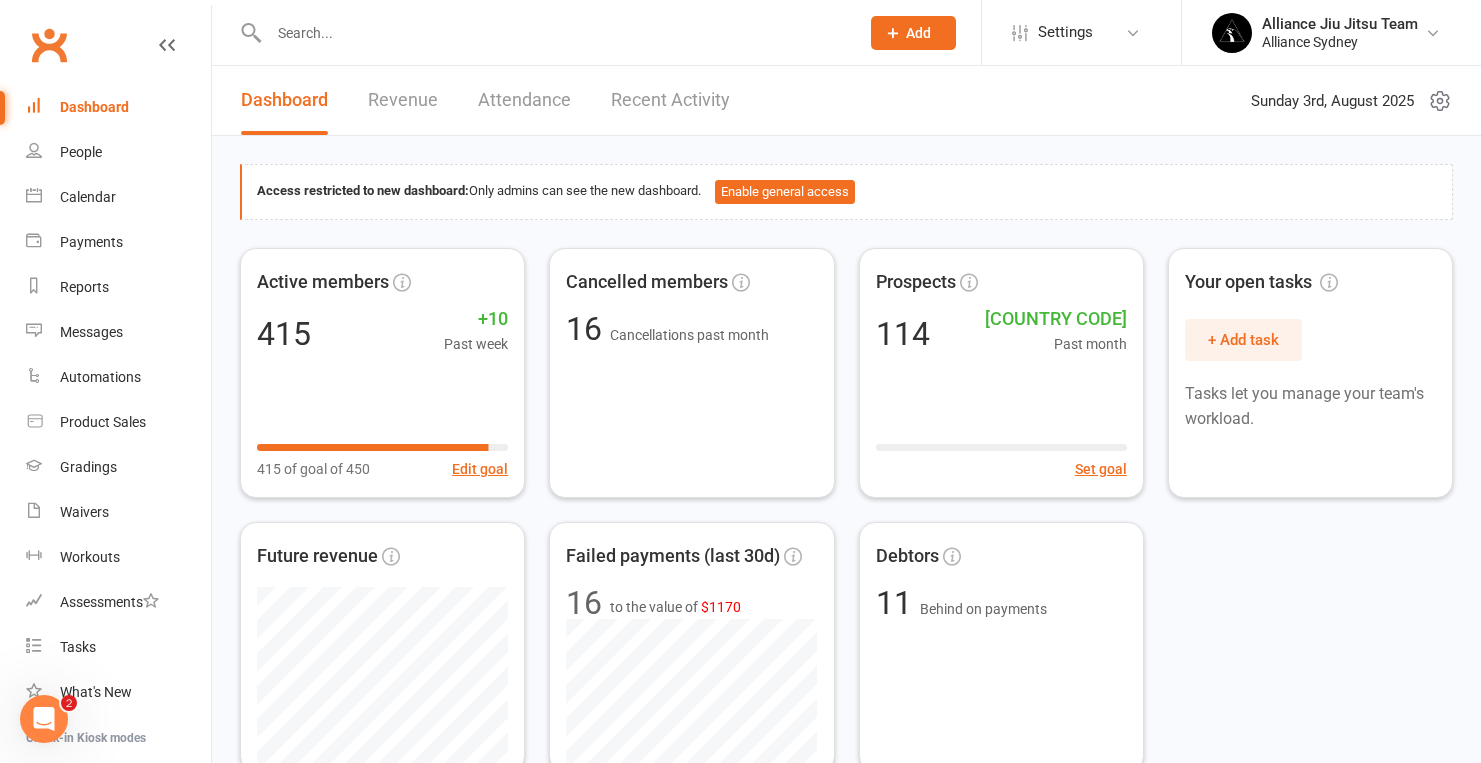 click at bounding box center (554, 33) 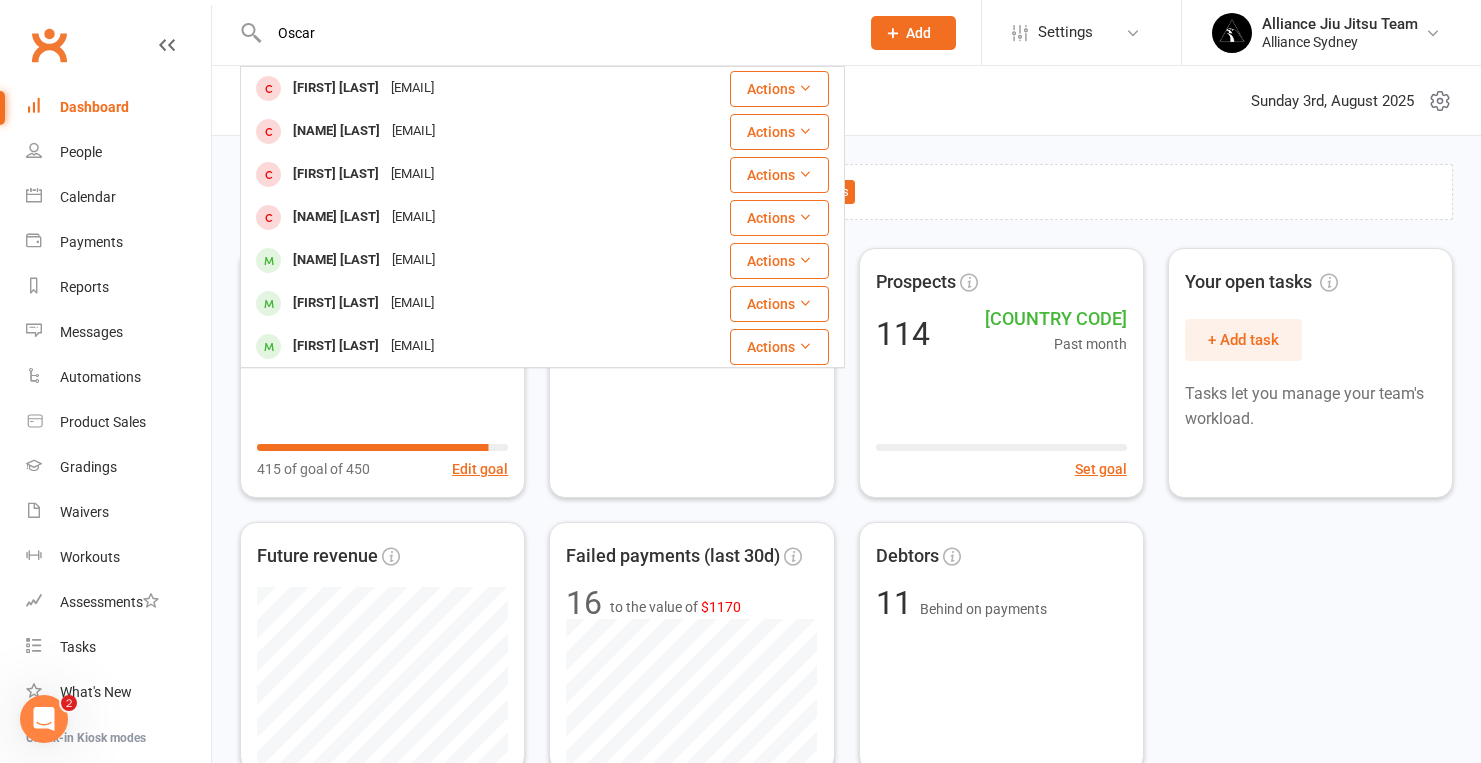 type on "Oscar" 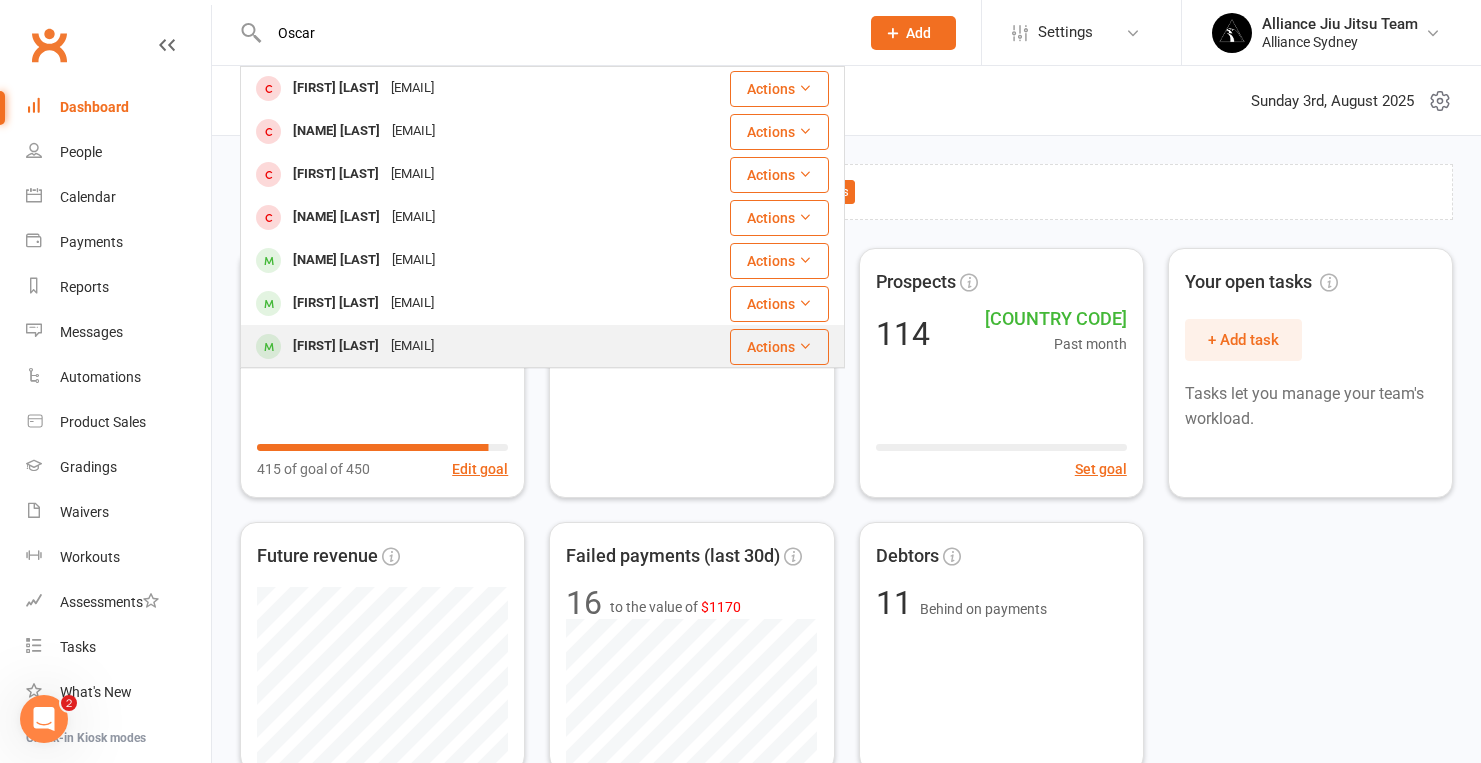 drag, startPoint x: 541, startPoint y: 36, endPoint x: 397, endPoint y: 337, distance: 333.672 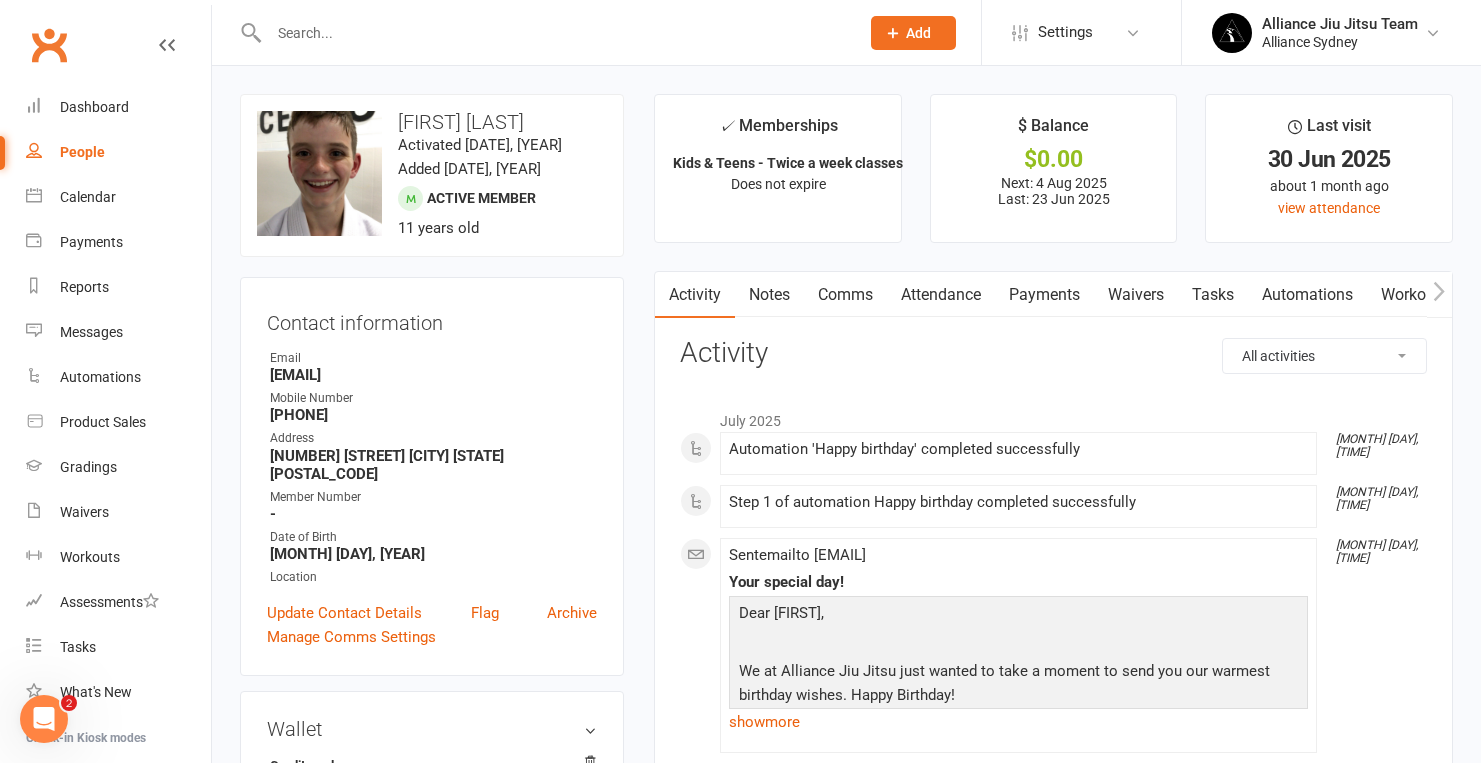 click on "Payments" at bounding box center (1044, 295) 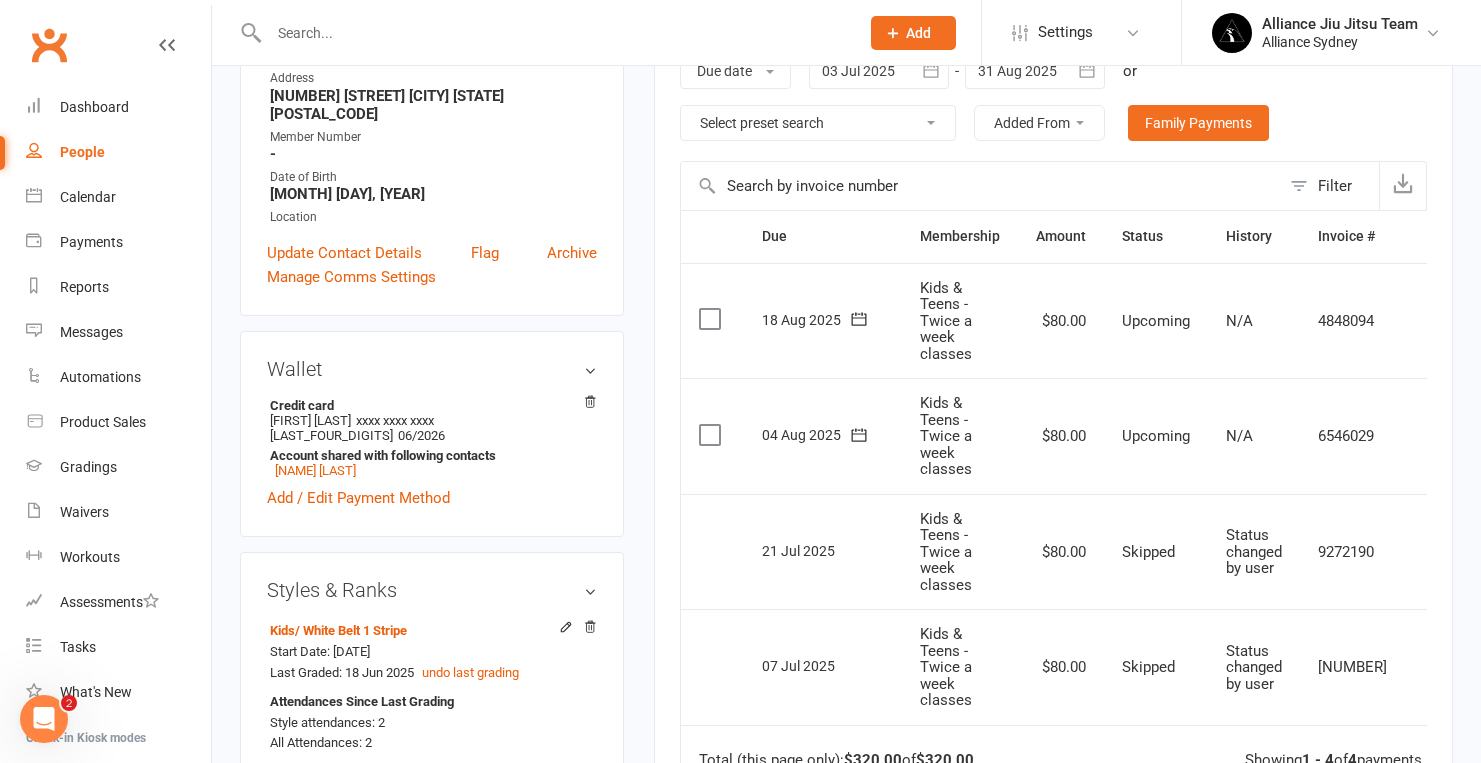 scroll, scrollTop: 362, scrollLeft: 0, axis: vertical 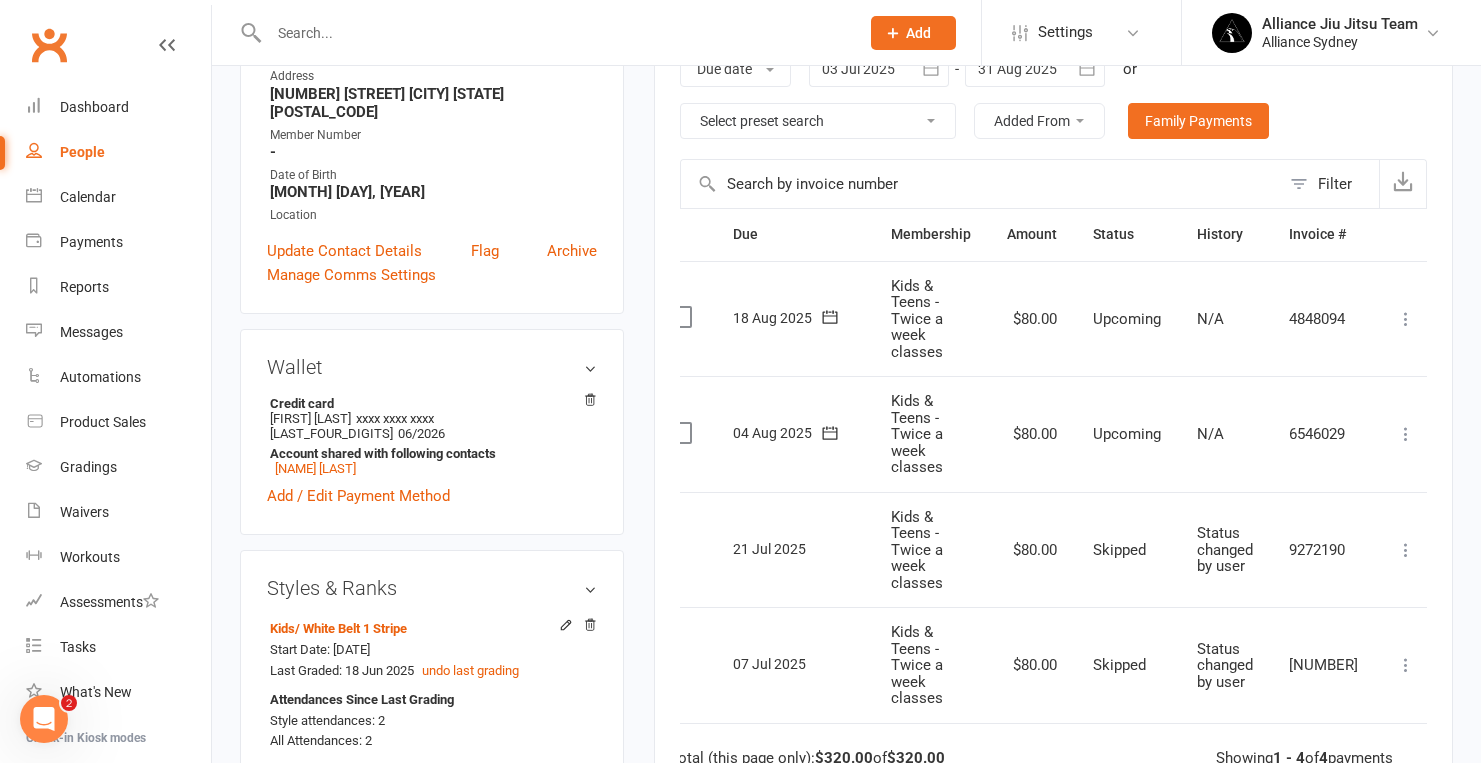click at bounding box center [1406, 434] 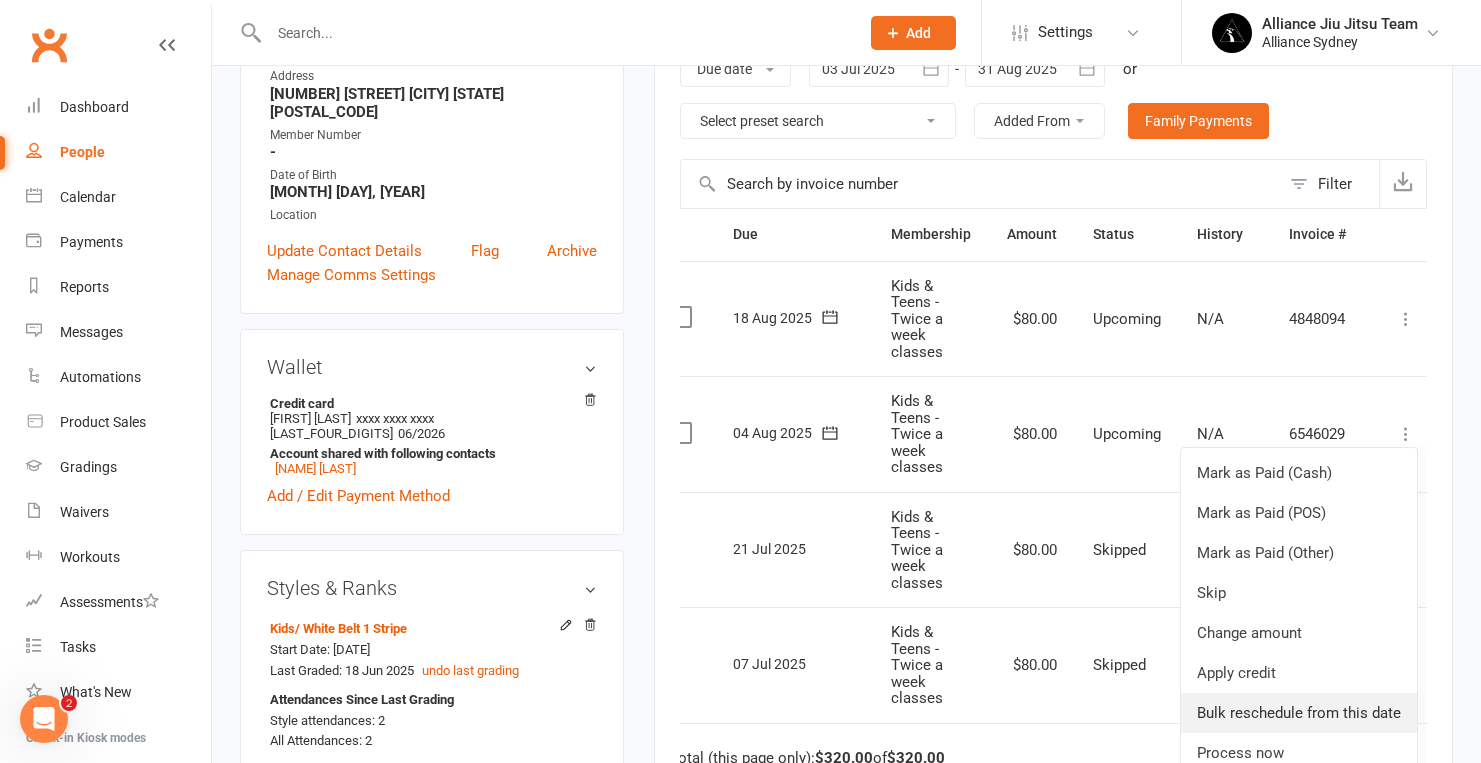 click on "Bulk reschedule from this date" at bounding box center (1299, 713) 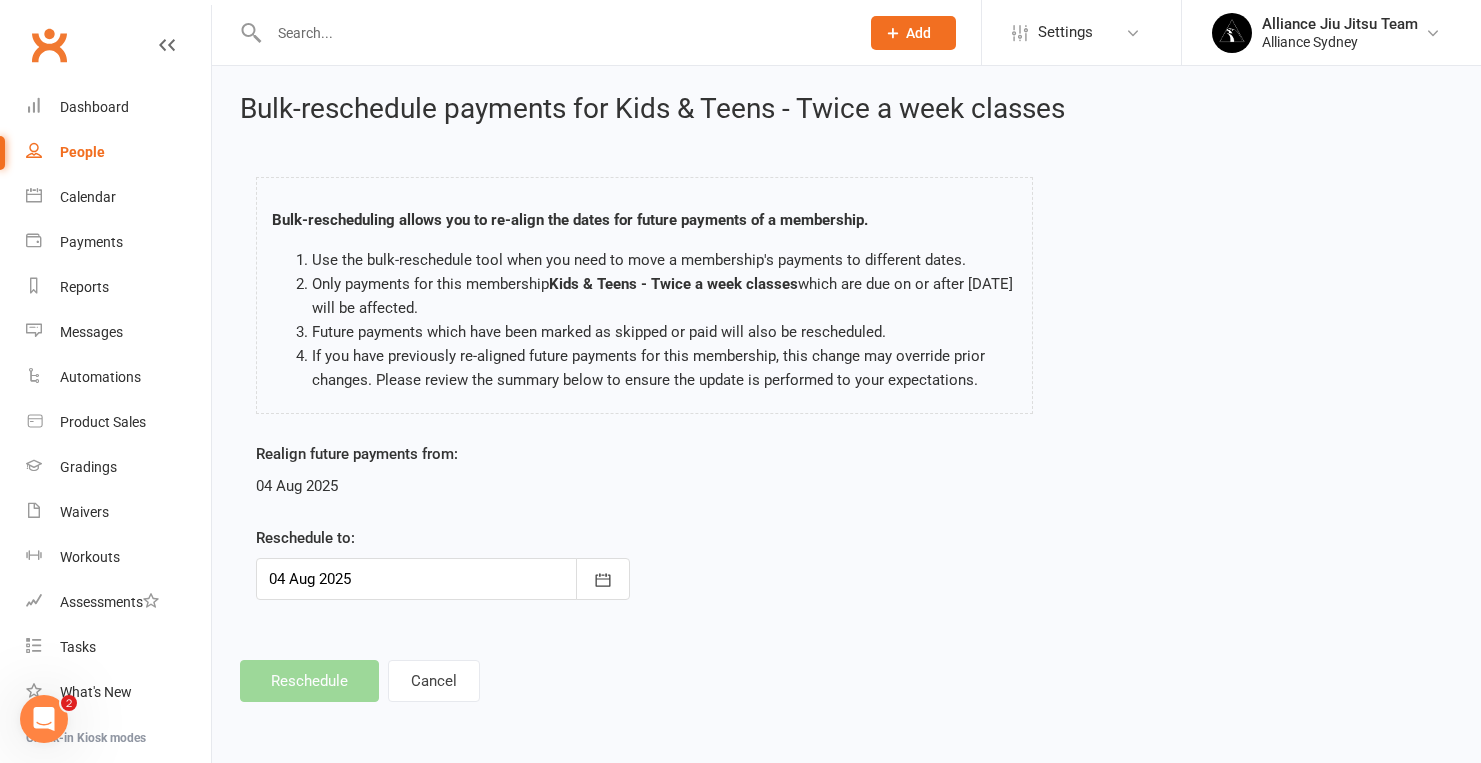 scroll, scrollTop: 0, scrollLeft: 0, axis: both 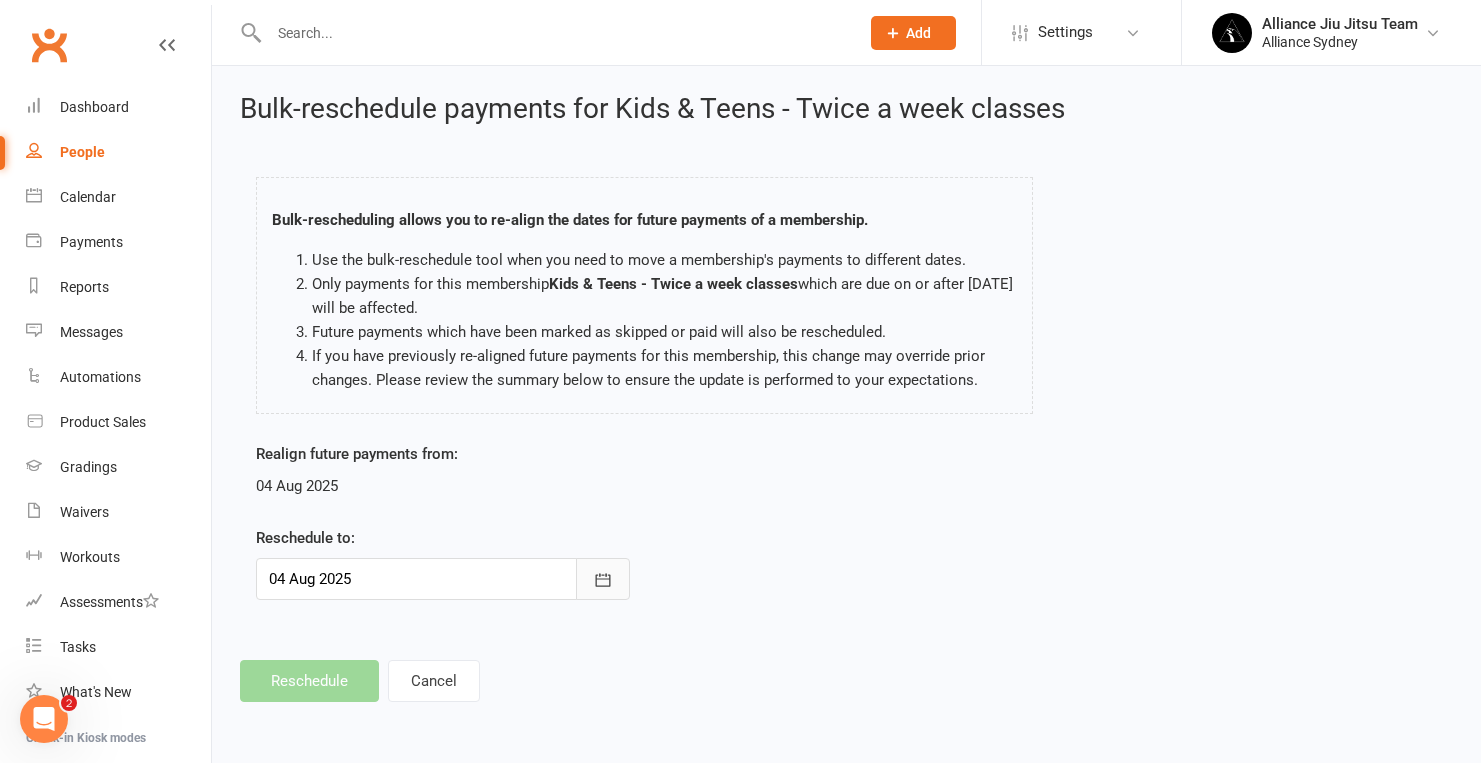 click 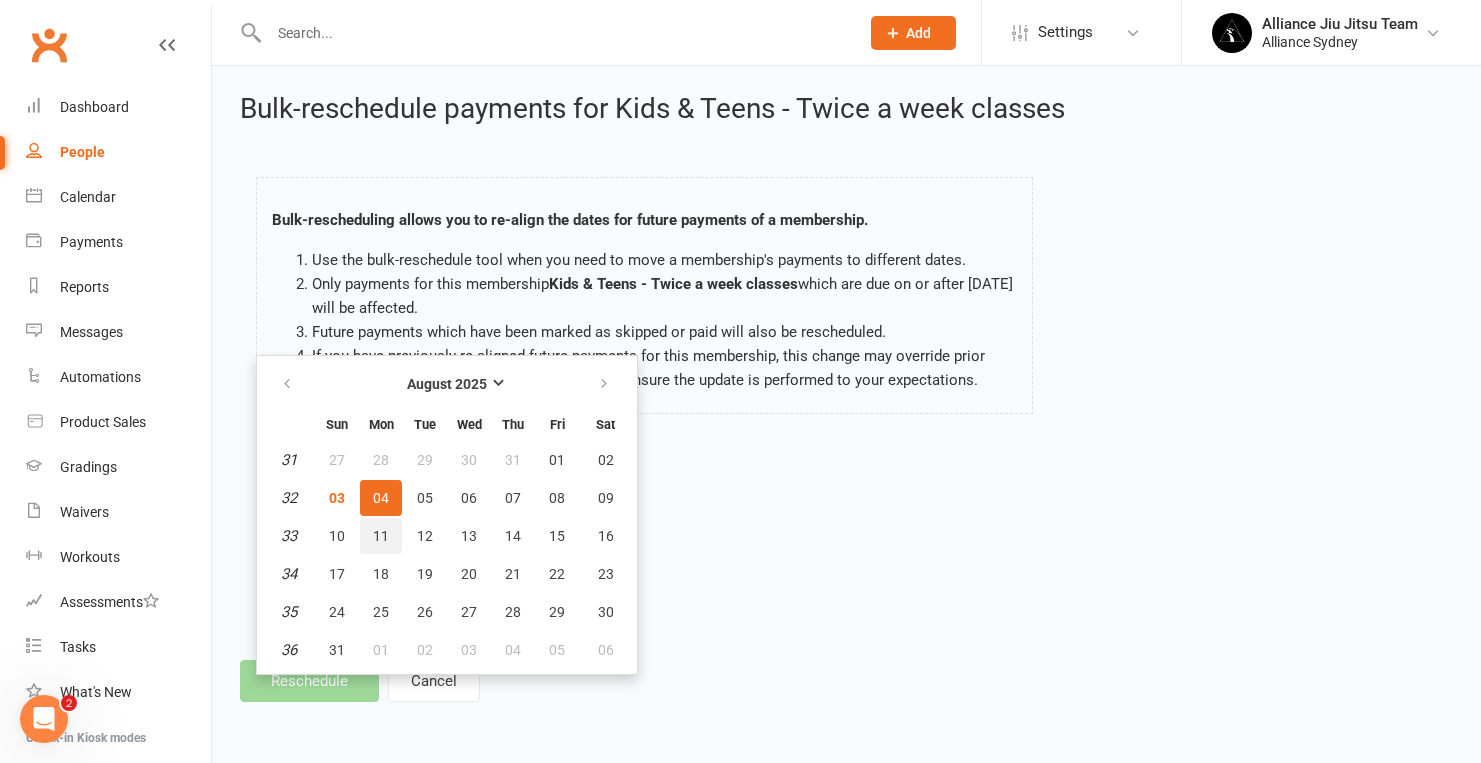 click on "11" at bounding box center (381, 536) 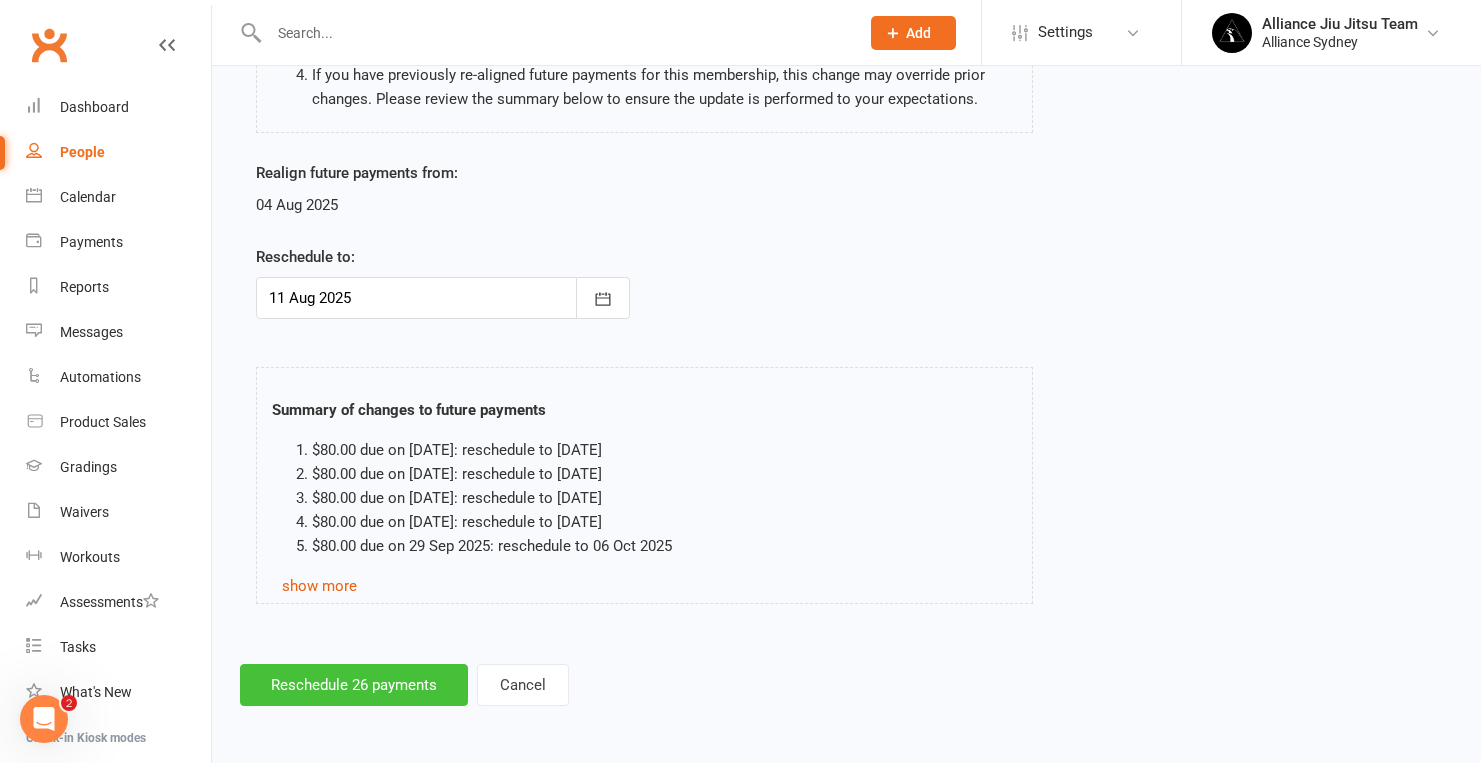 scroll, scrollTop: 297, scrollLeft: 0, axis: vertical 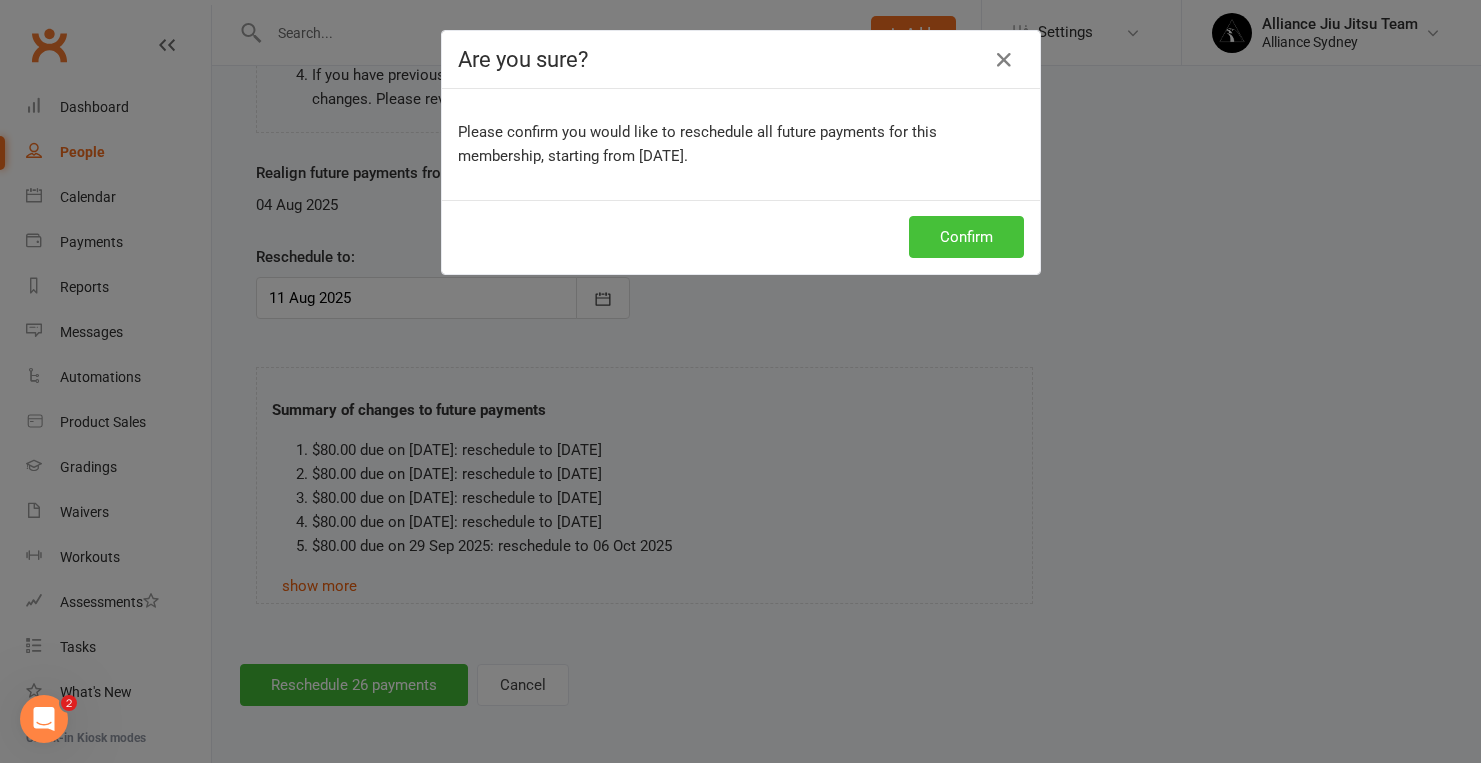 click on "Confirm" at bounding box center (966, 237) 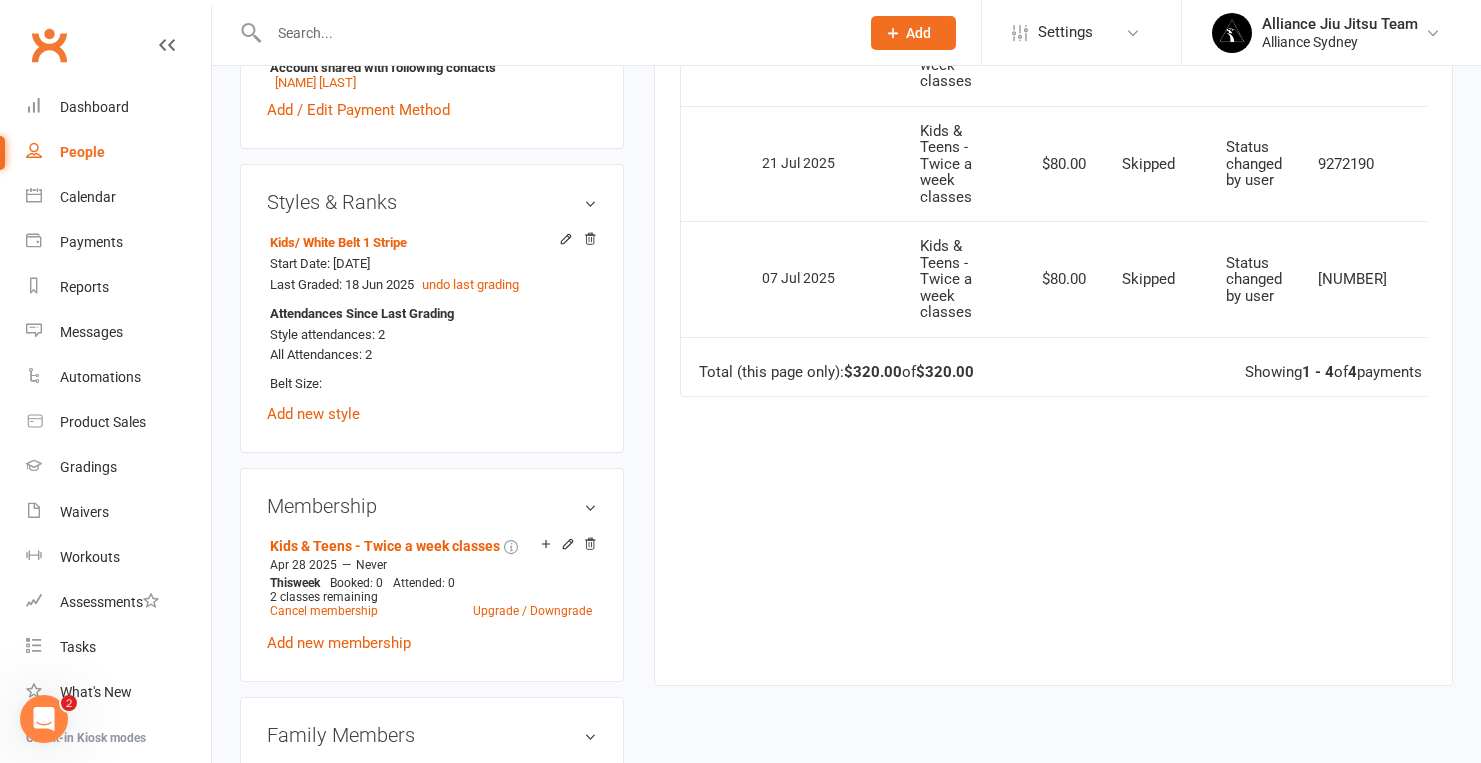scroll, scrollTop: 771, scrollLeft: 0, axis: vertical 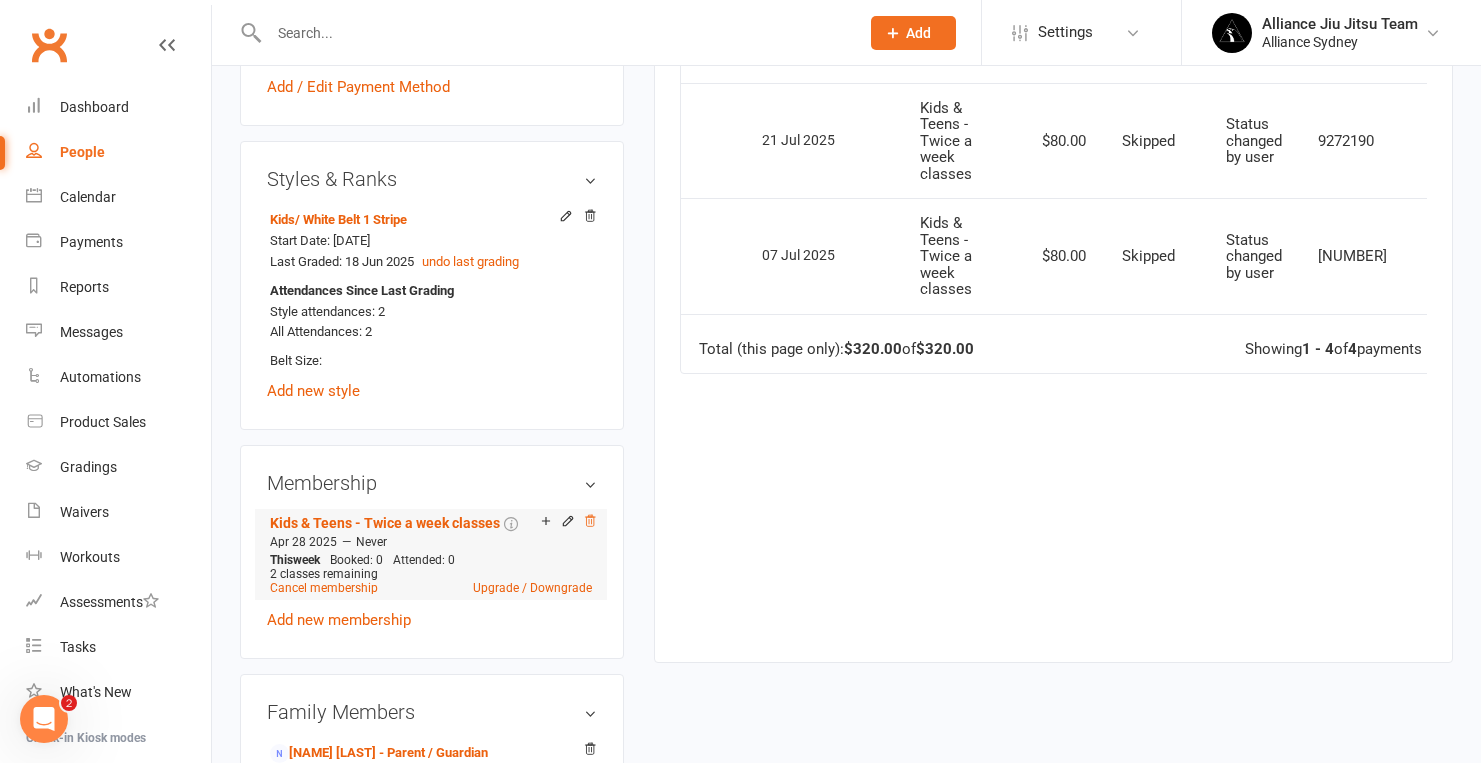 click 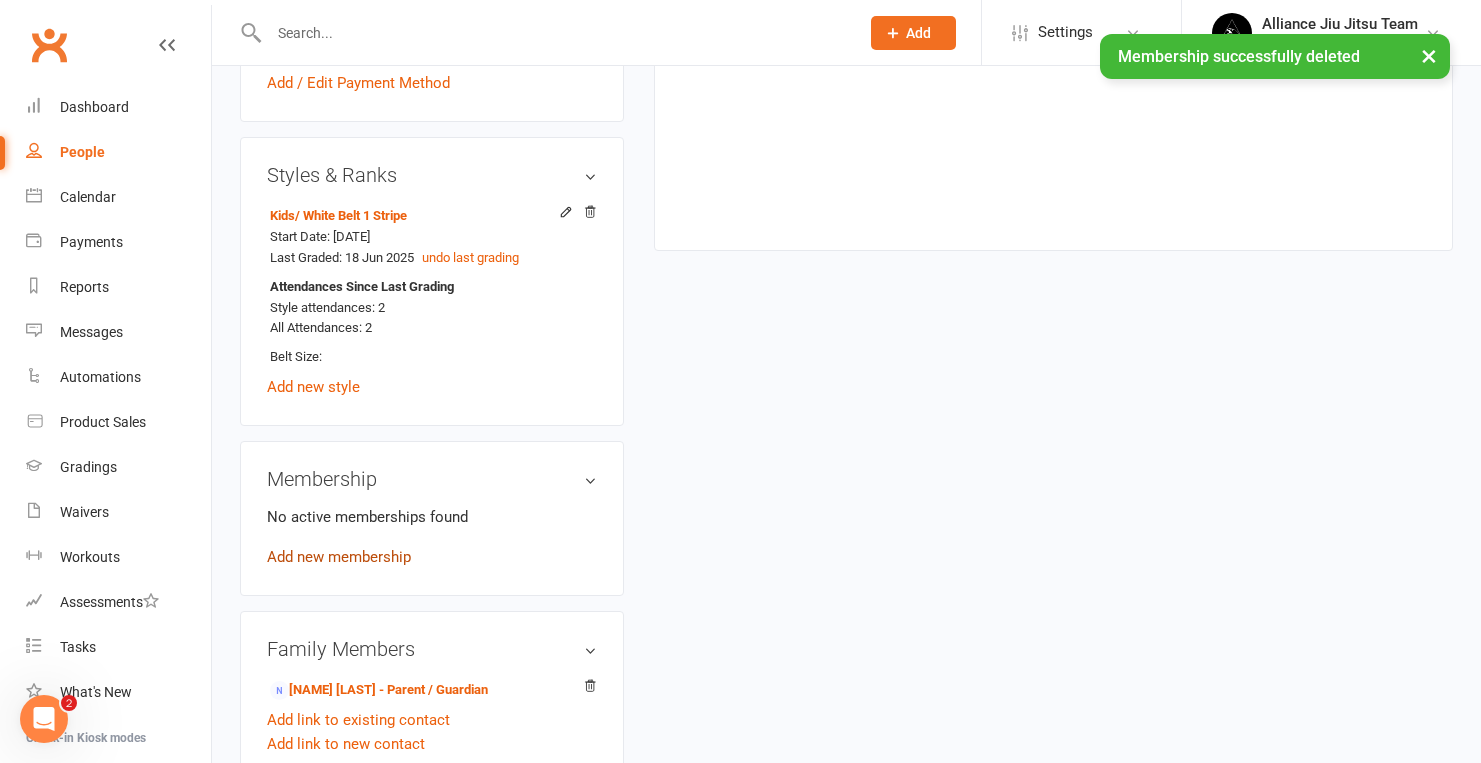 click on "Add new membership" at bounding box center (339, 557) 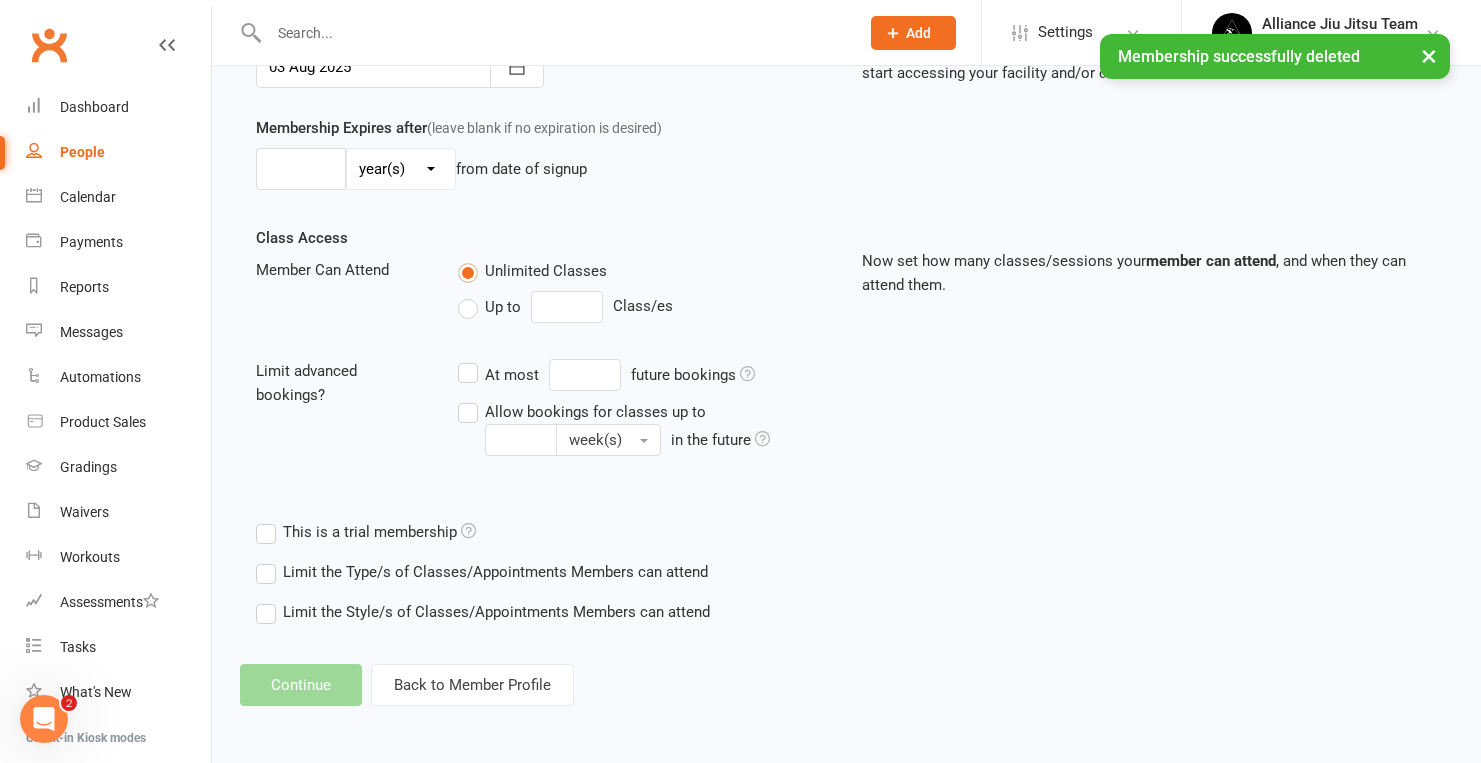 scroll, scrollTop: 0, scrollLeft: 0, axis: both 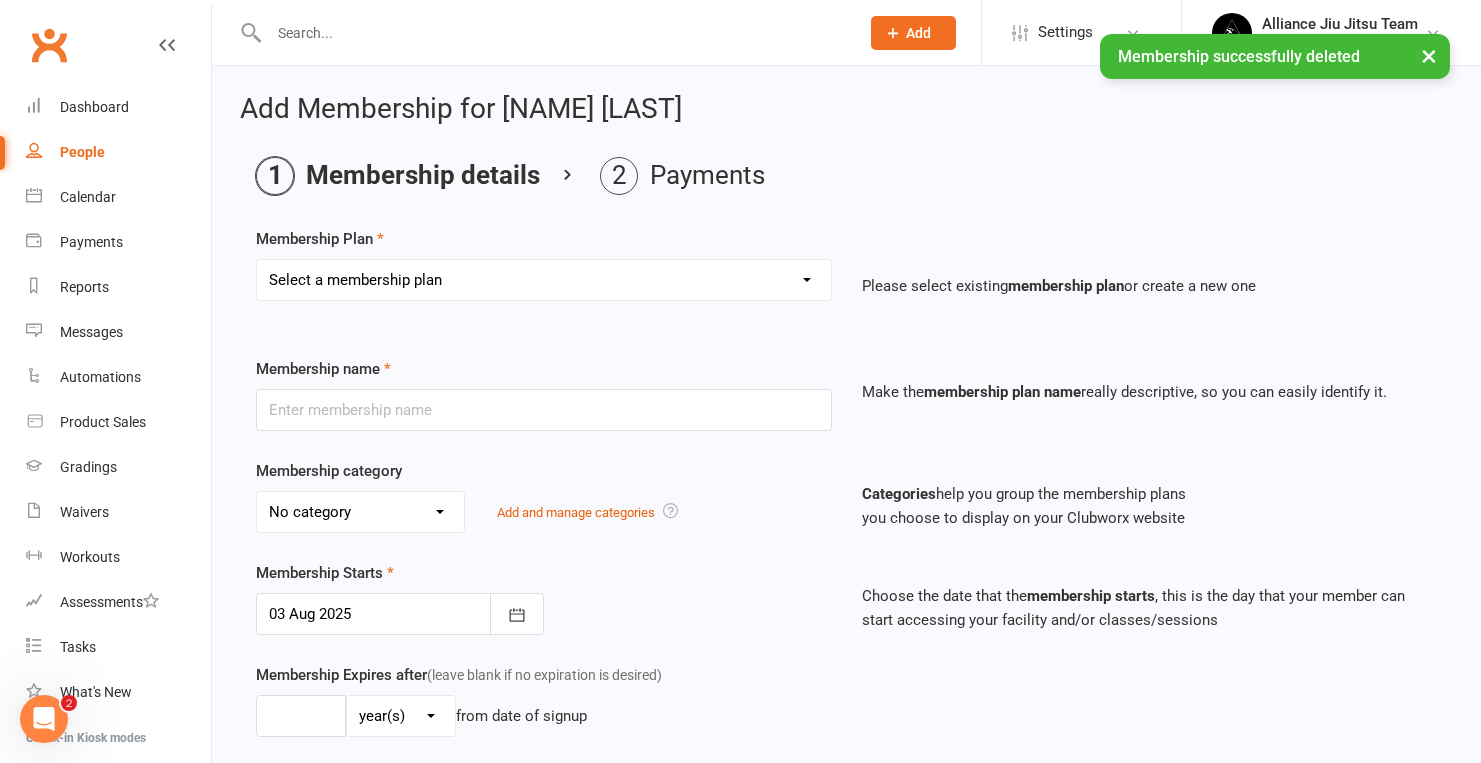 select on "7" 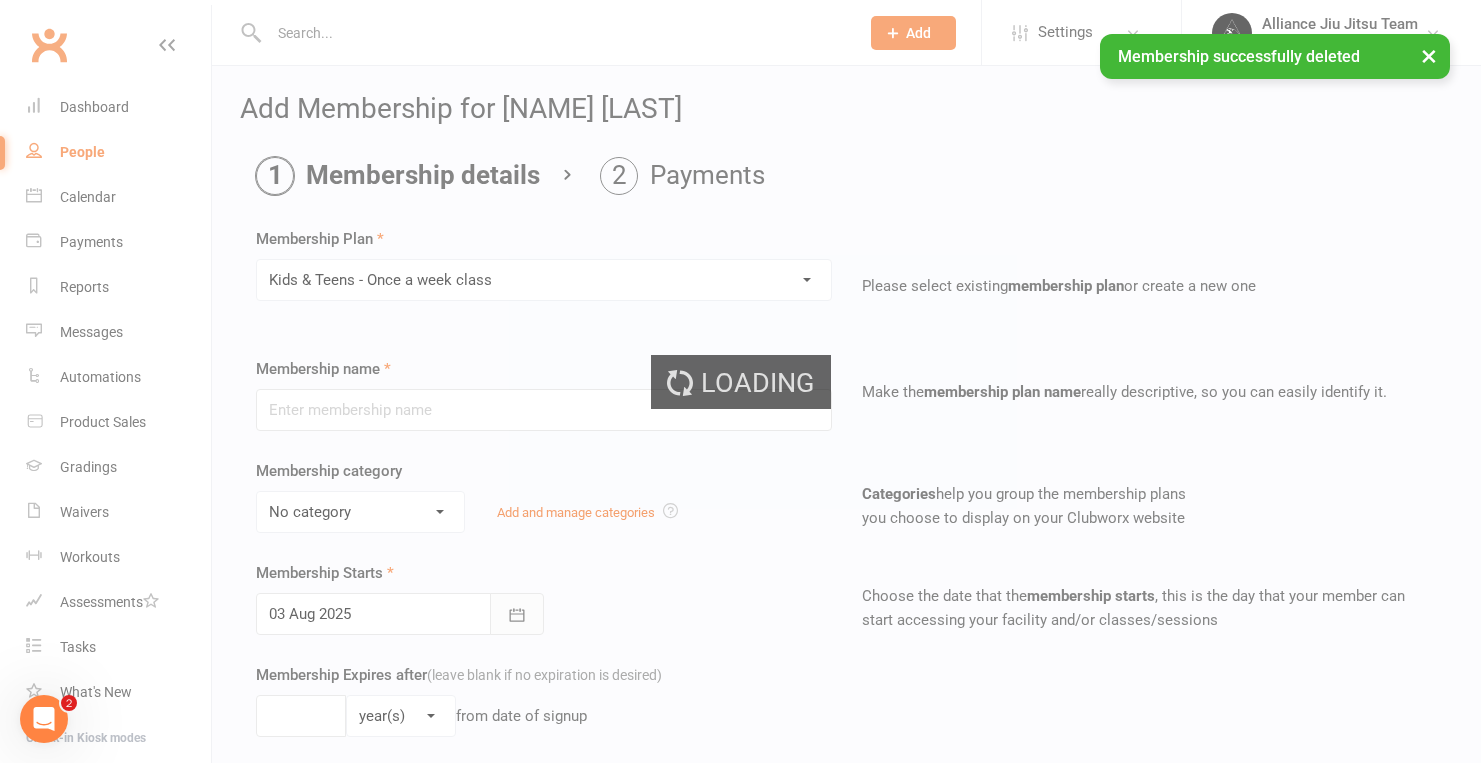 type on "Kids & Teens - Once a week class" 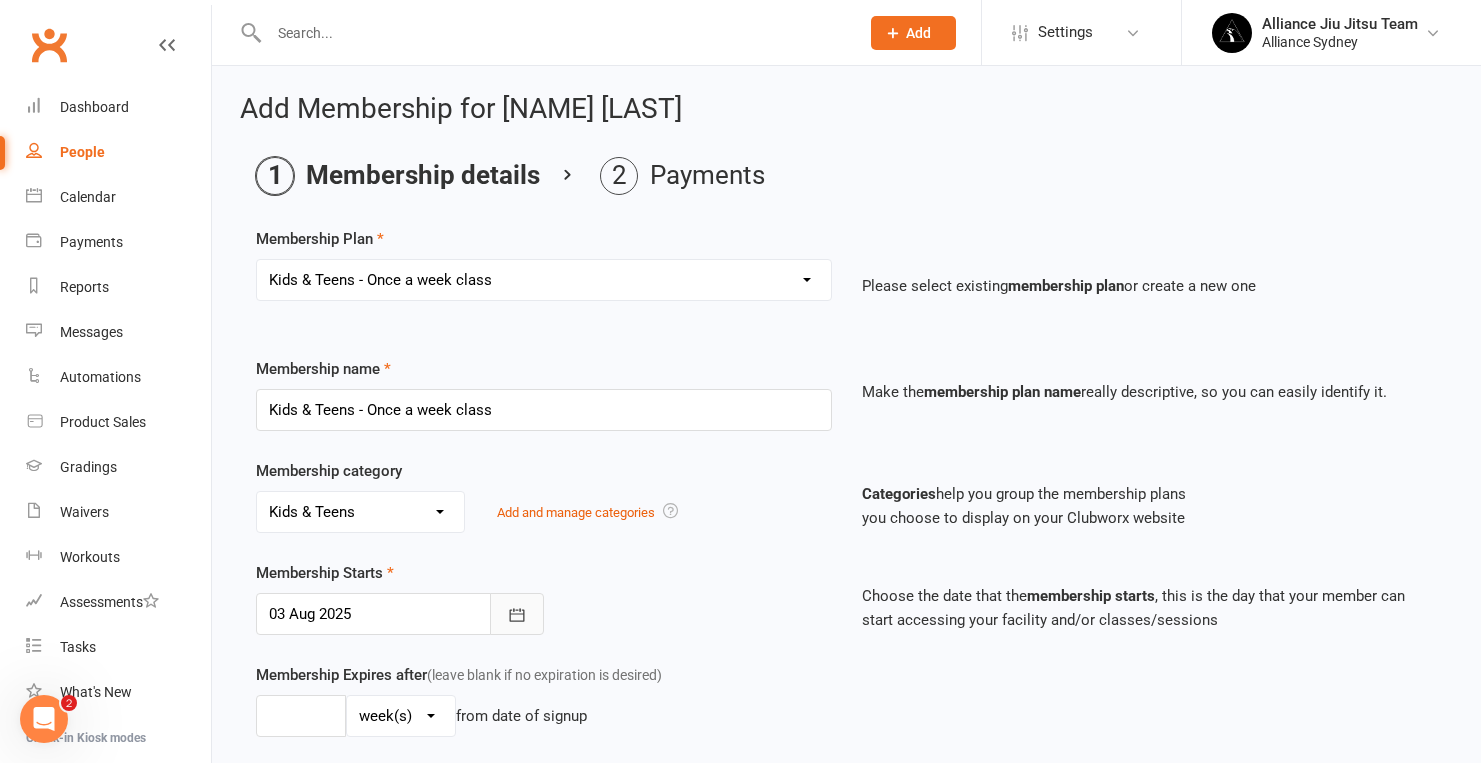 click 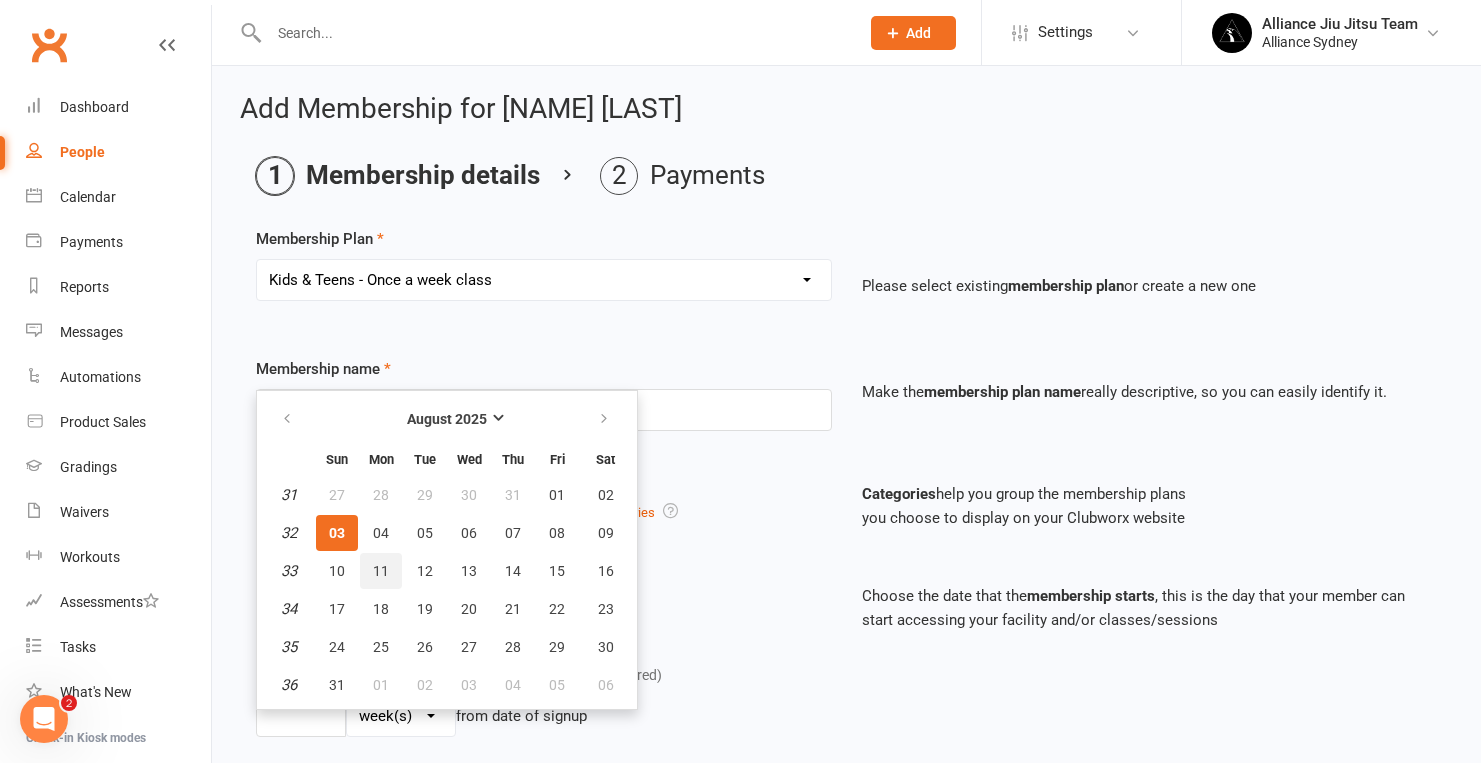 click on "11" at bounding box center (381, 571) 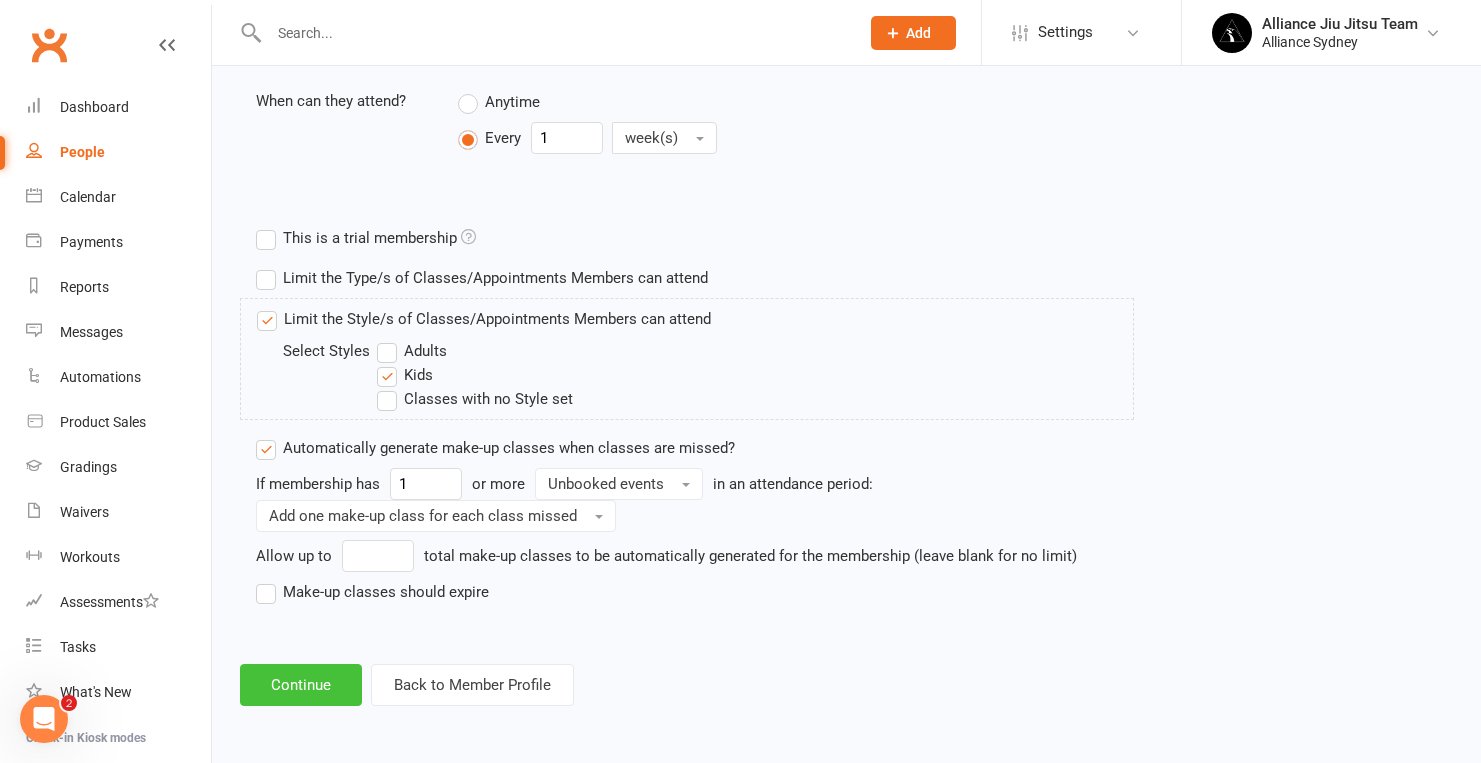 scroll, scrollTop: 833, scrollLeft: 0, axis: vertical 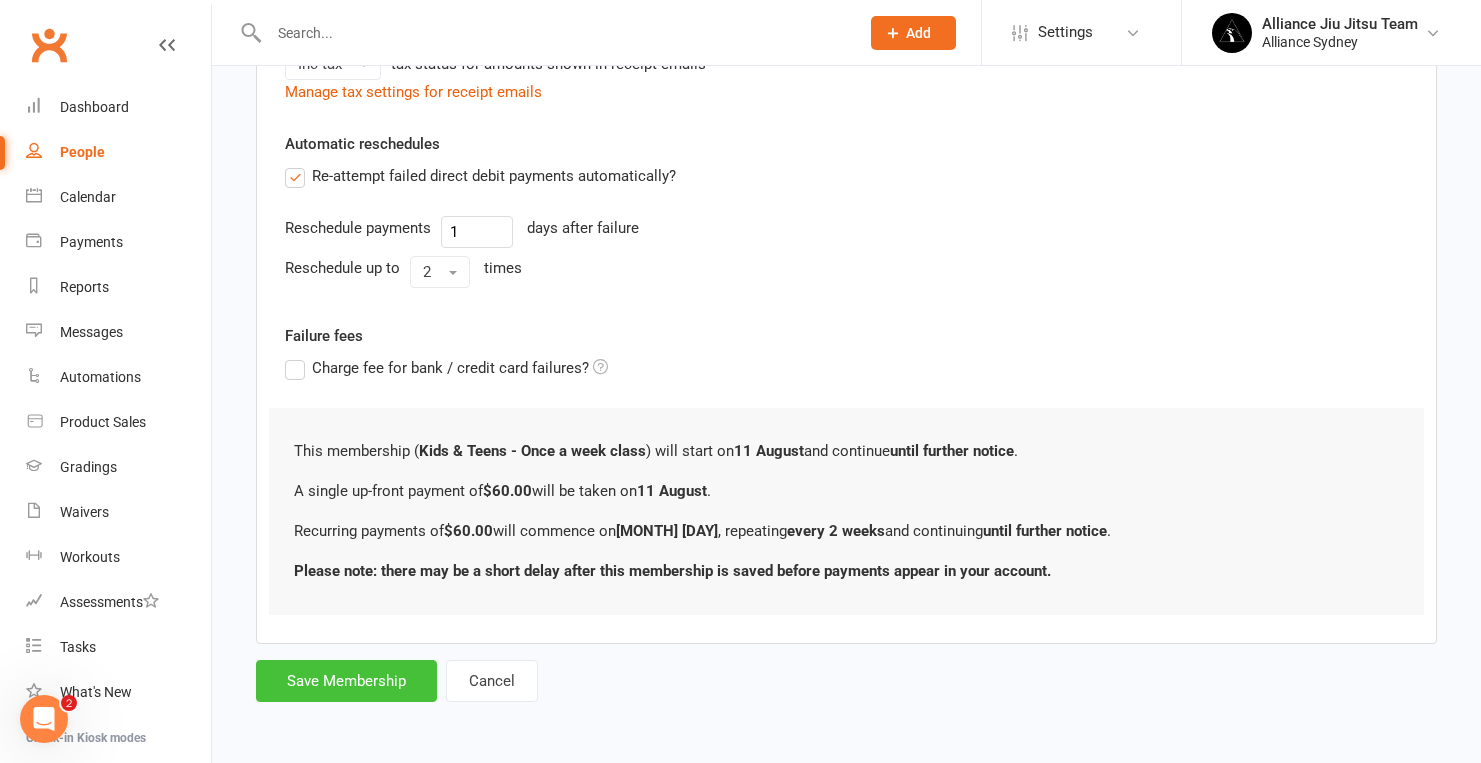 click on "Save Membership" at bounding box center (346, 681) 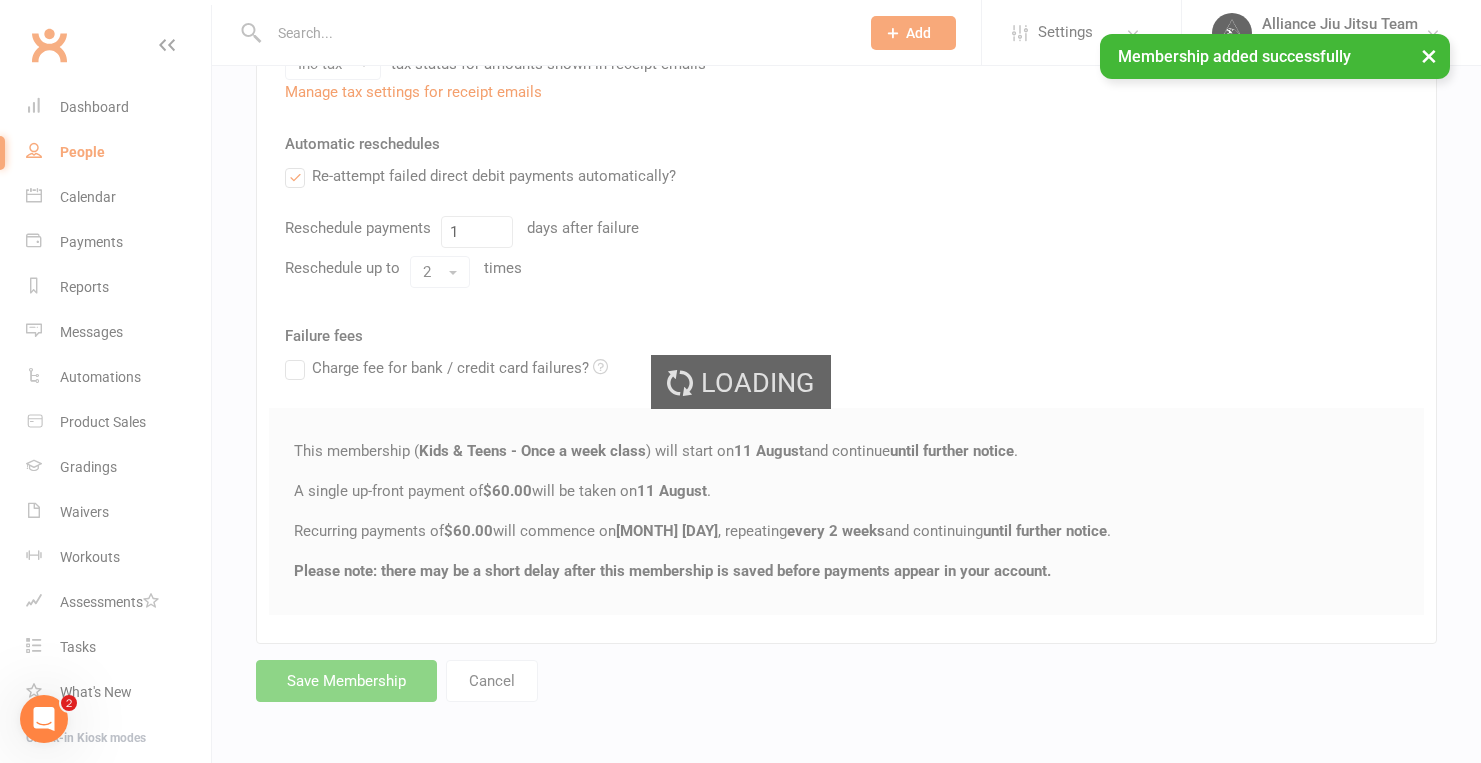 scroll, scrollTop: 0, scrollLeft: 0, axis: both 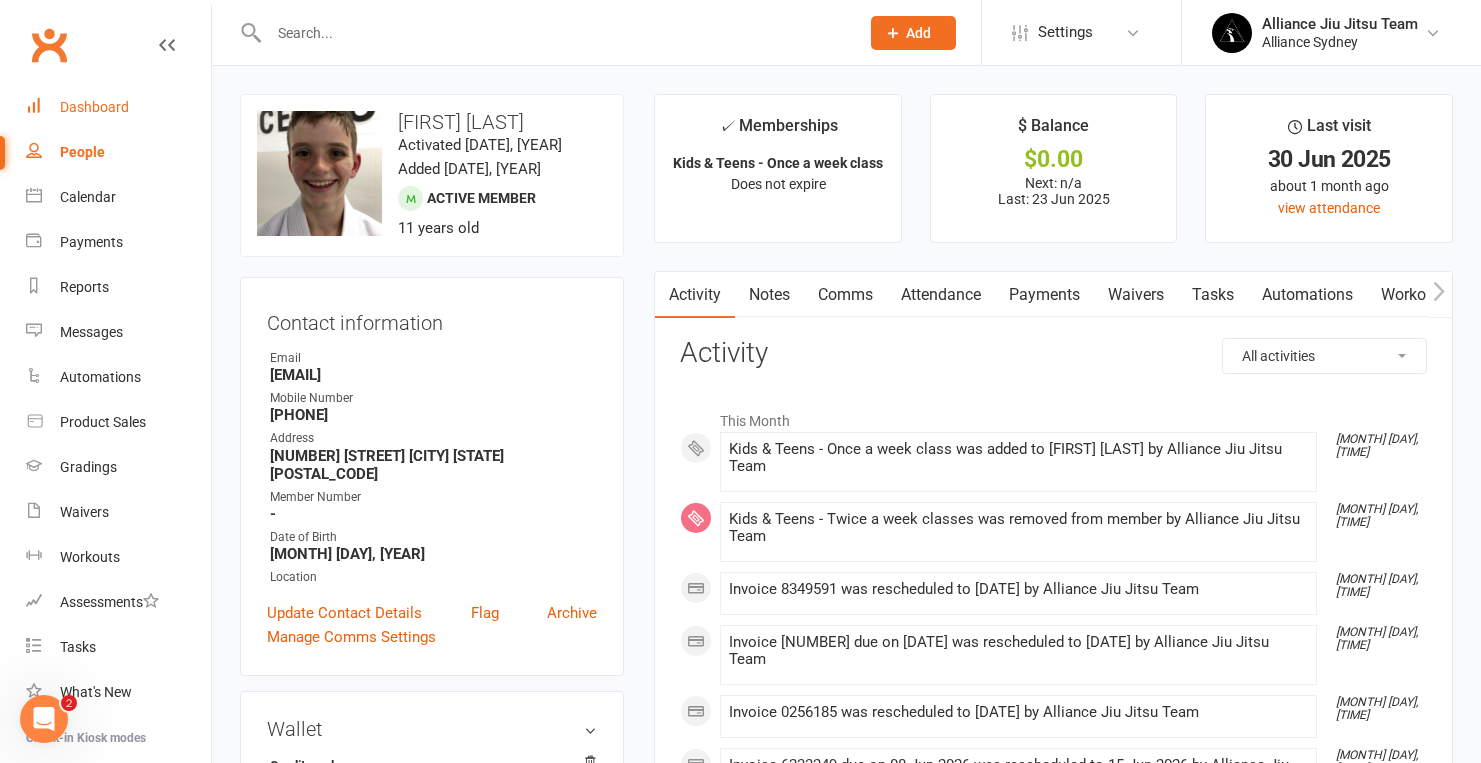 click on "Dashboard" at bounding box center (94, 107) 